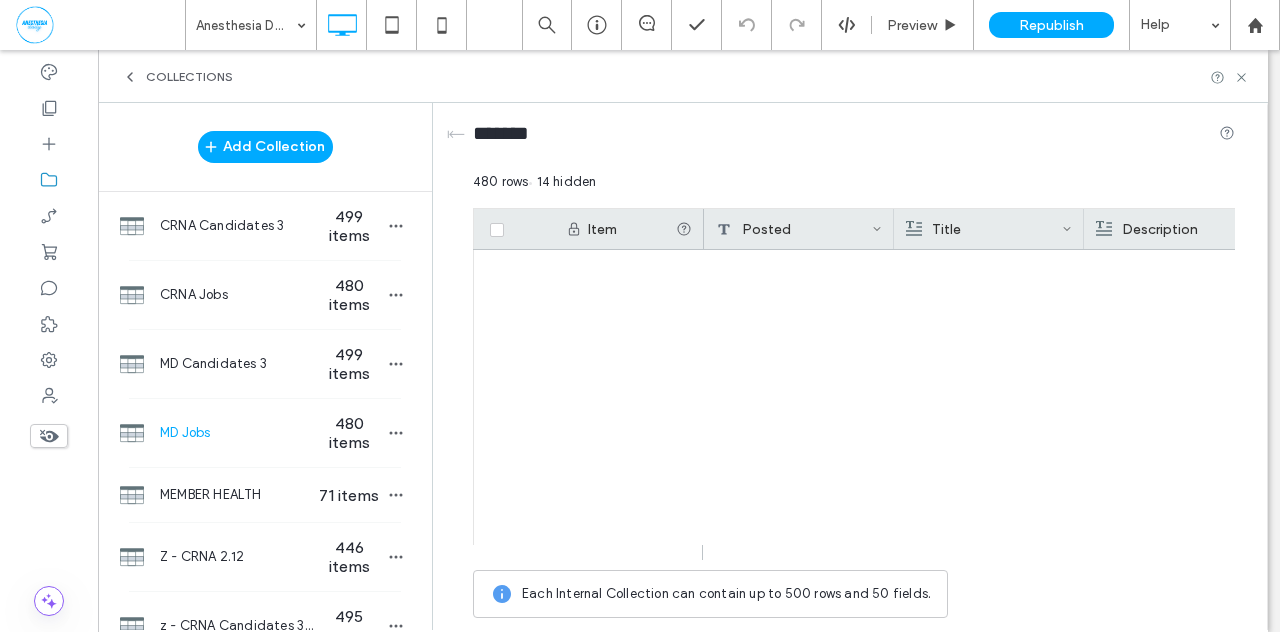 click 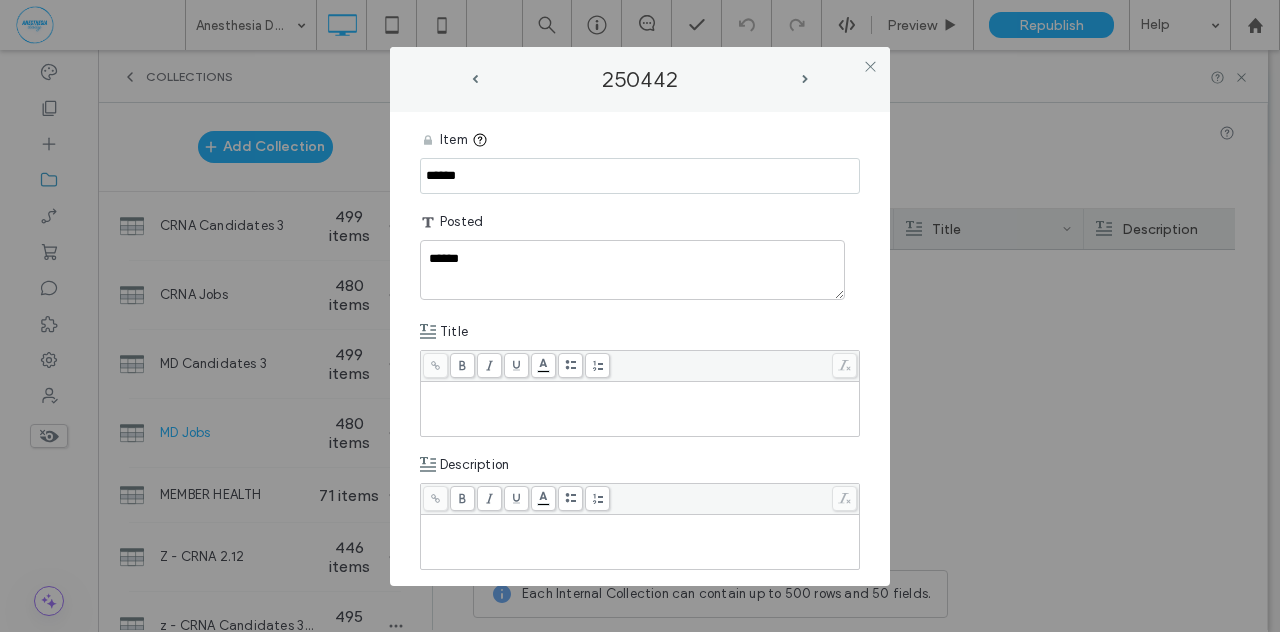 scroll, scrollTop: 598, scrollLeft: 0, axis: vertical 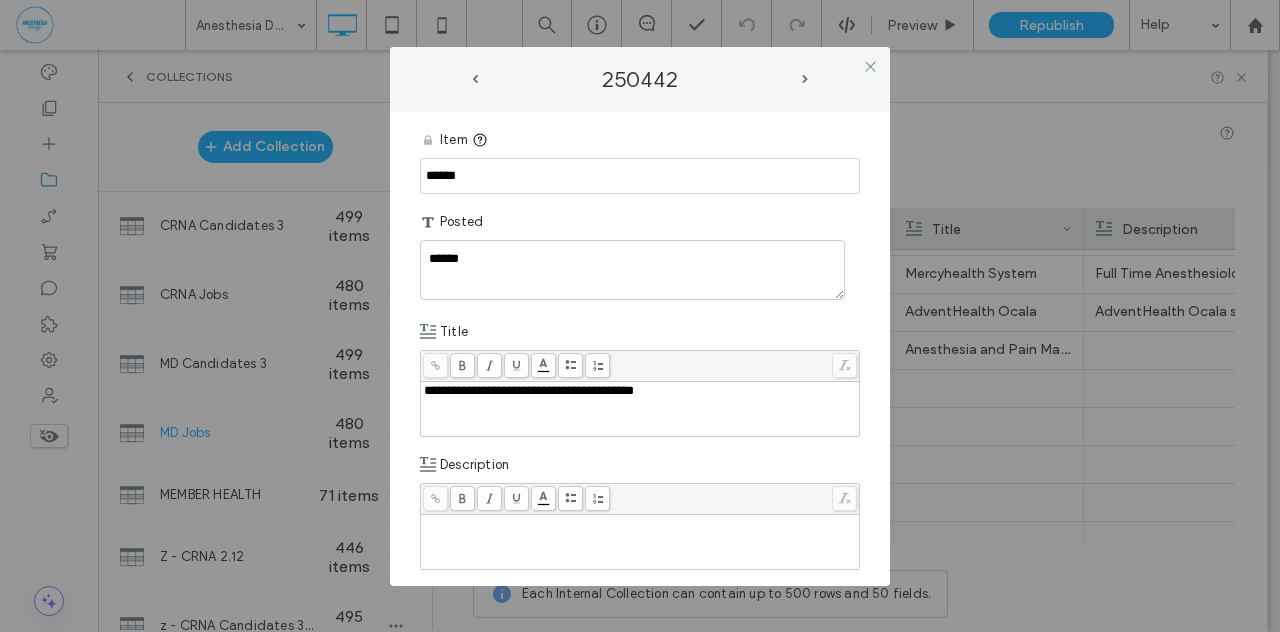drag, startPoint x: 451, startPoint y: 175, endPoint x: 370, endPoint y: 169, distance: 81.22192 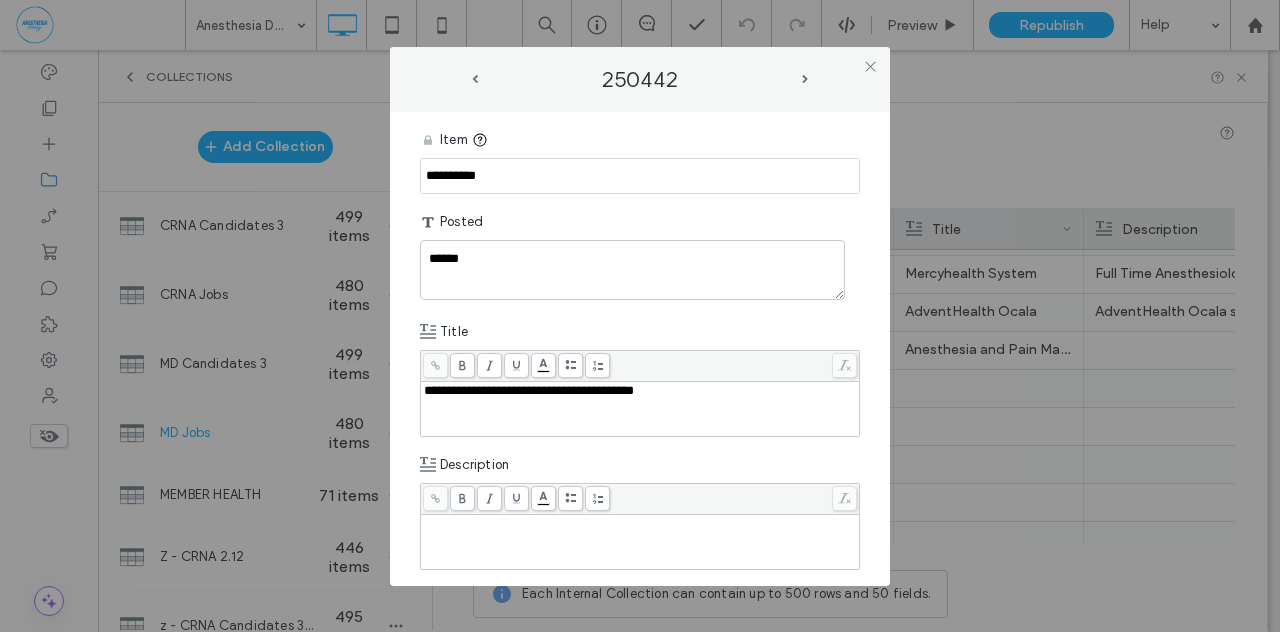 type on "**********" 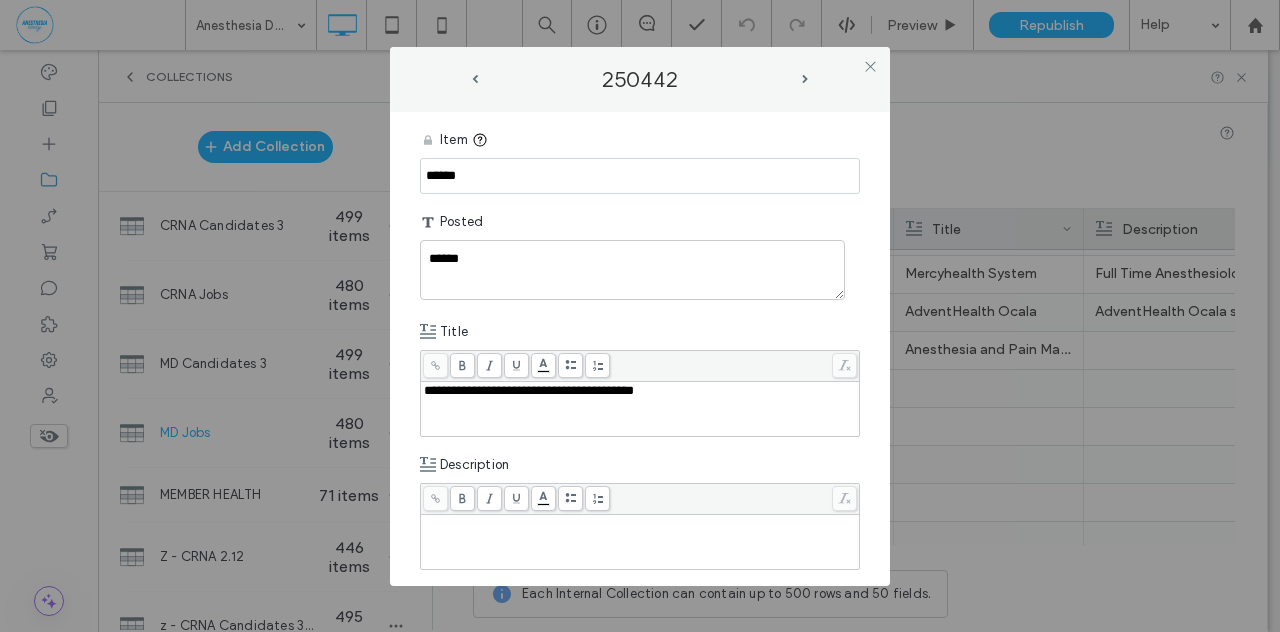 drag, startPoint x: 477, startPoint y: 176, endPoint x: 402, endPoint y: 171, distance: 75.16648 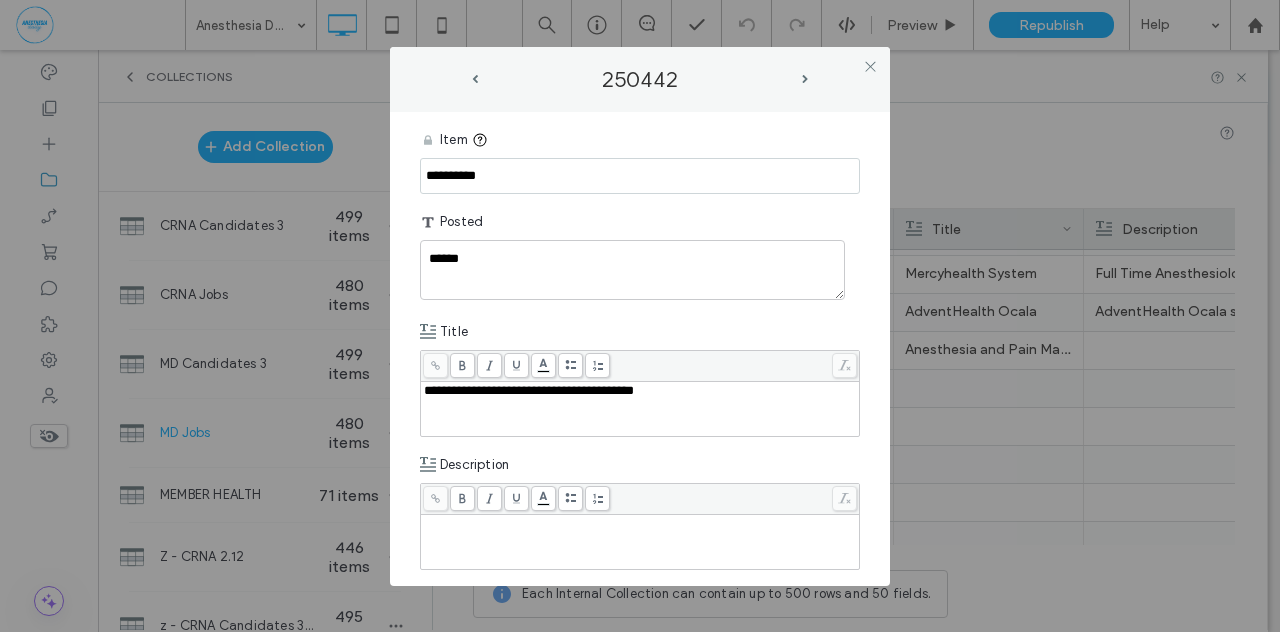 type on "**********" 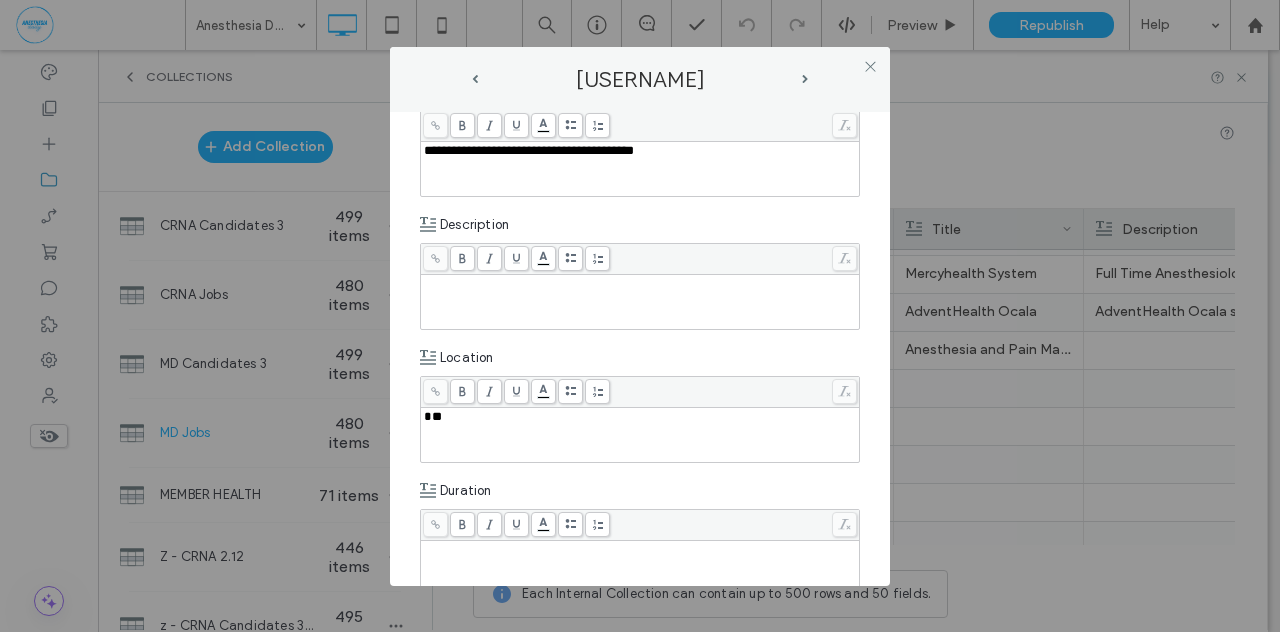 scroll, scrollTop: 241, scrollLeft: 0, axis: vertical 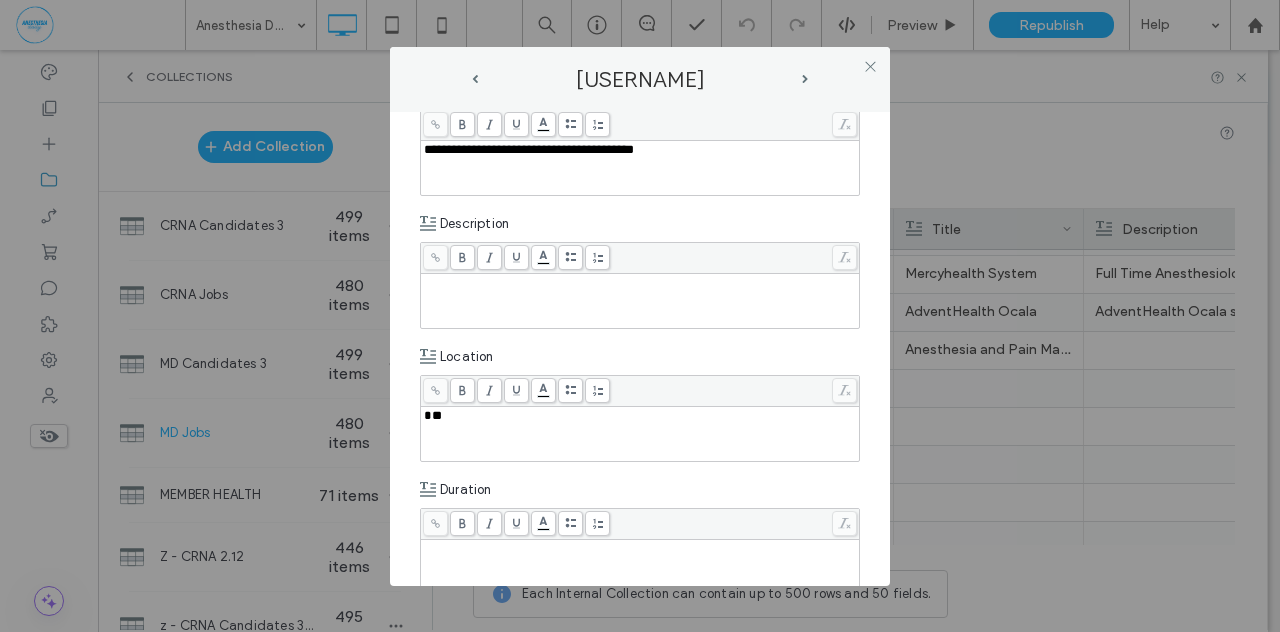 click at bounding box center (640, 301) 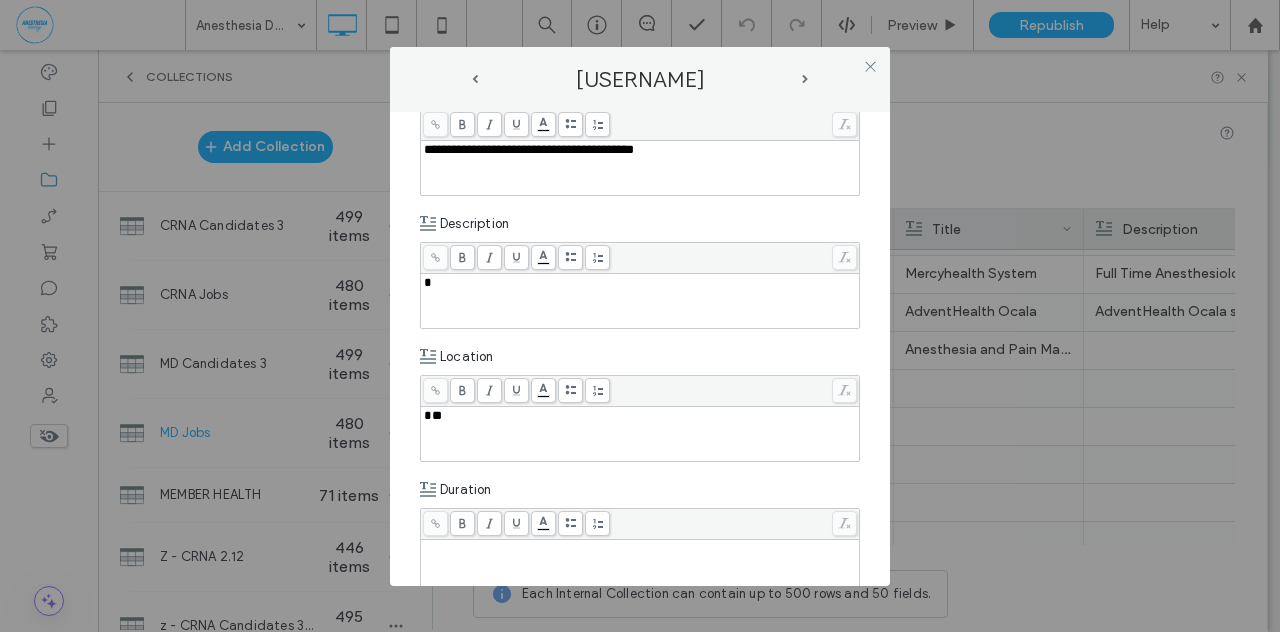 type 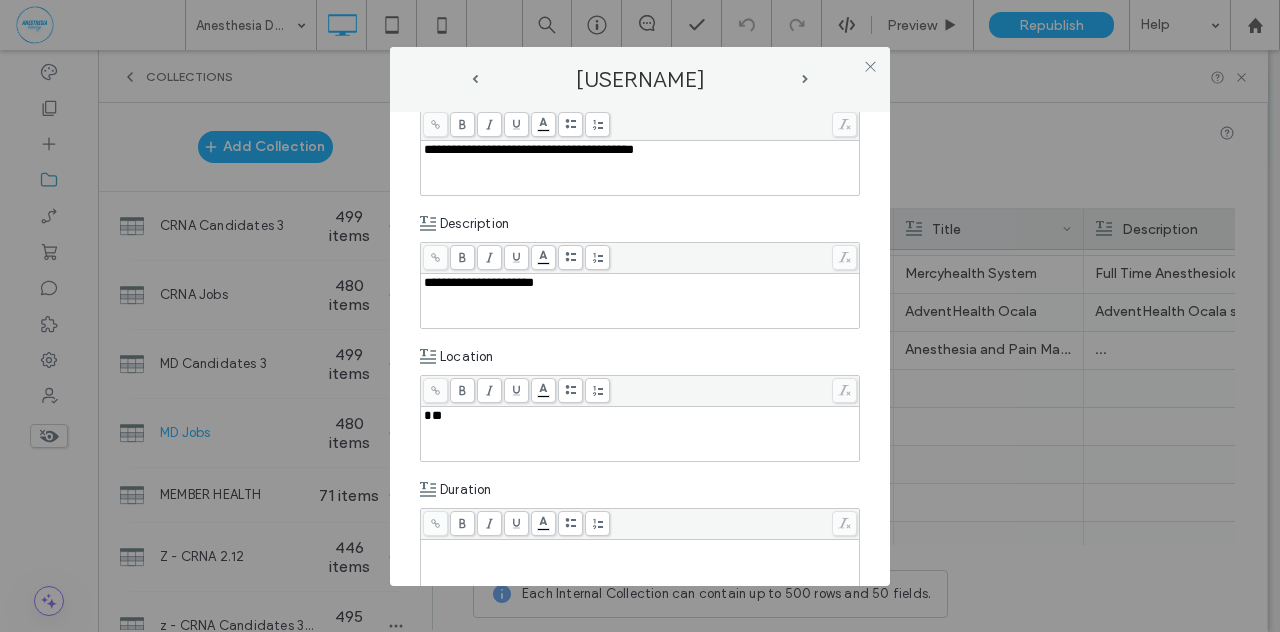 click on "**********" at bounding box center (479, 282) 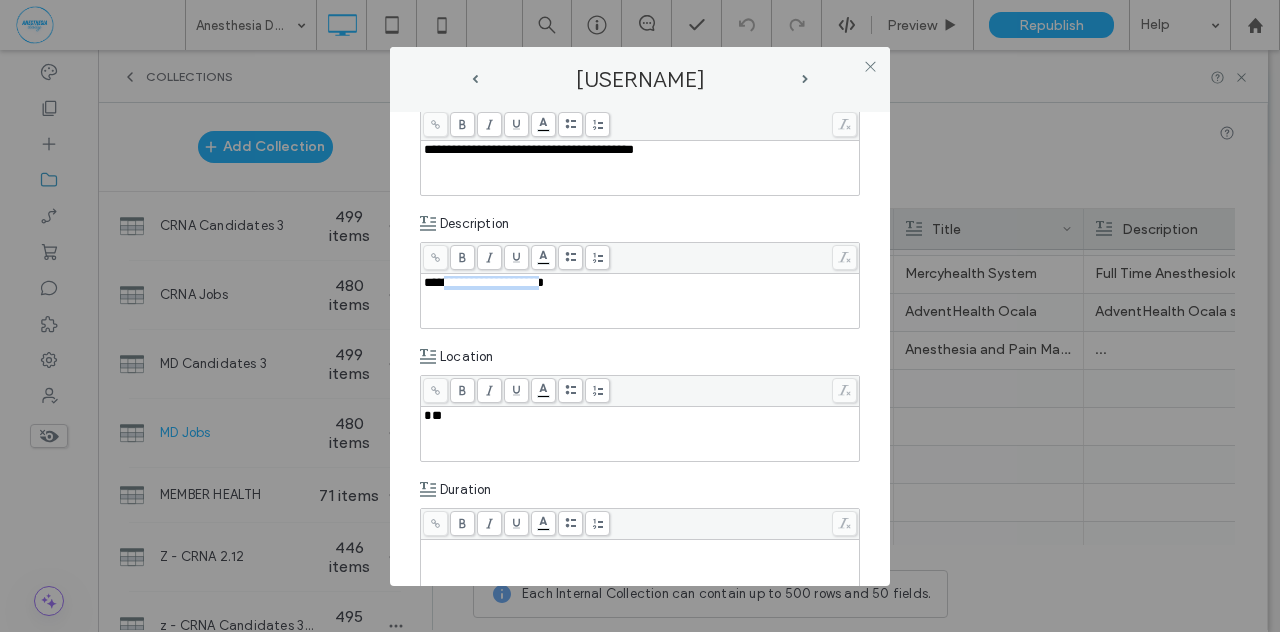 drag, startPoint x: 530, startPoint y: 275, endPoint x: 438, endPoint y: 279, distance: 92.086914 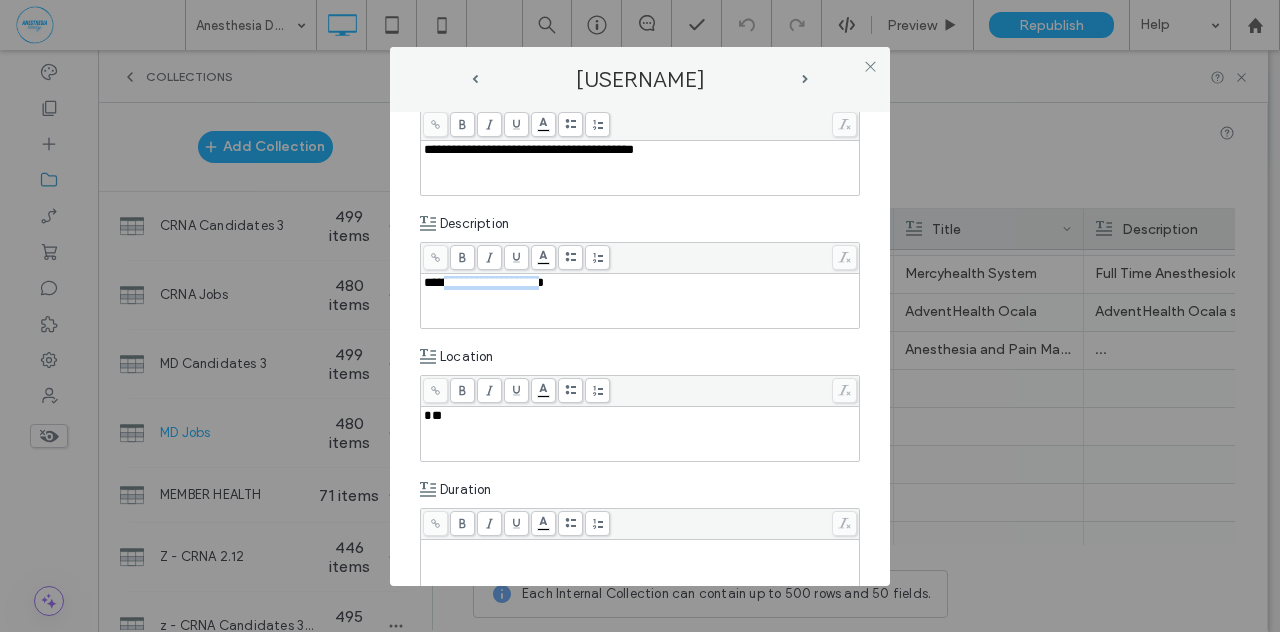 click on "**********" at bounding box center [484, 282] 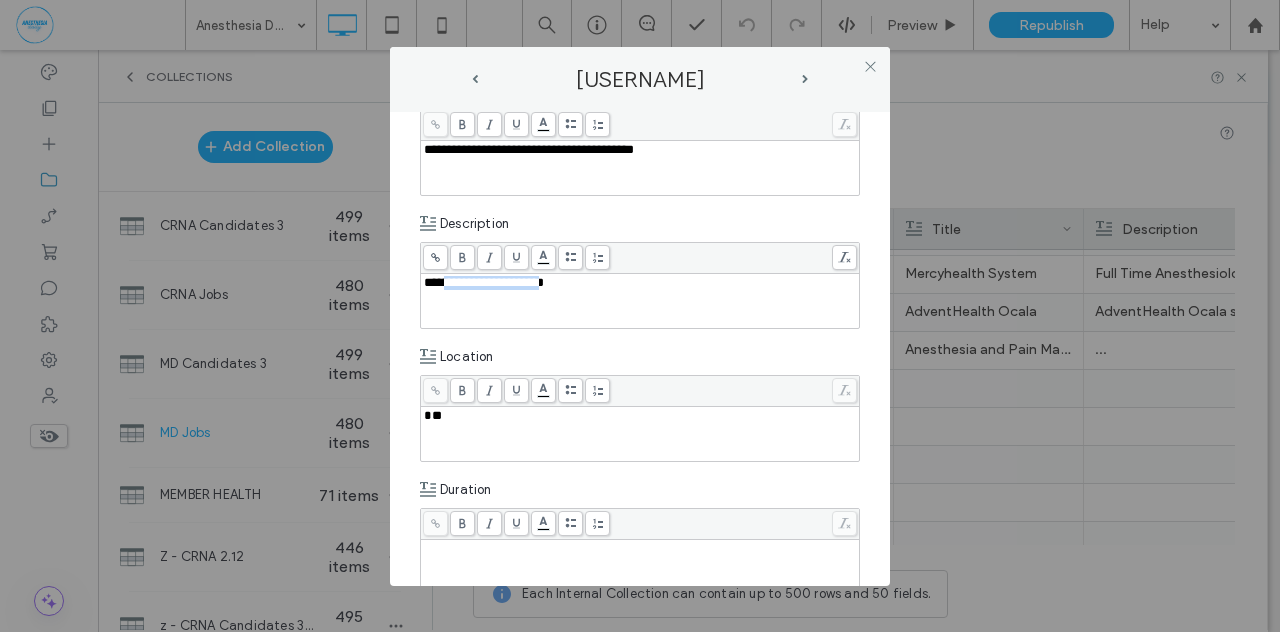 copy on "**********" 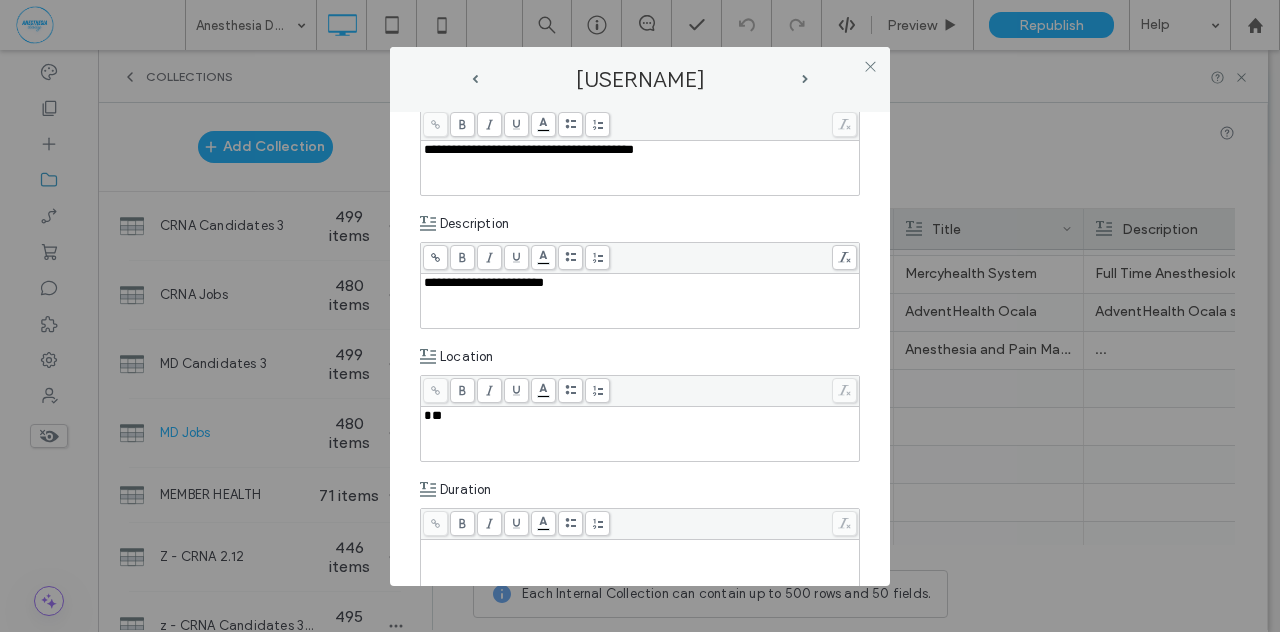 click on "**" at bounding box center (433, 415) 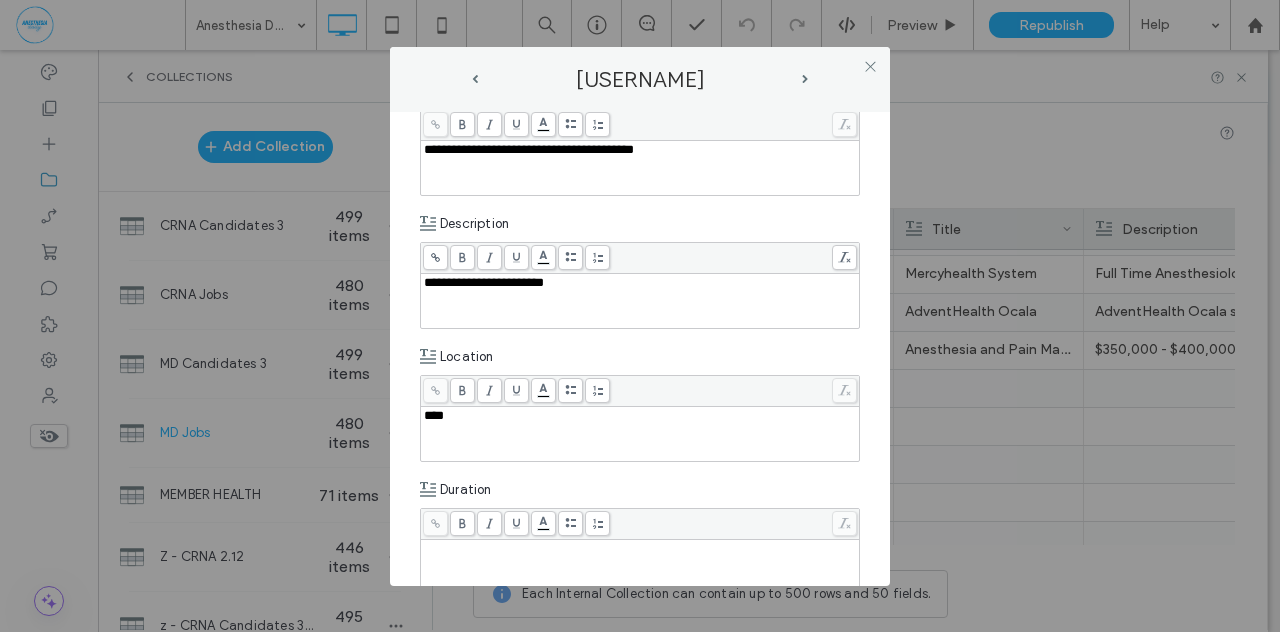 type 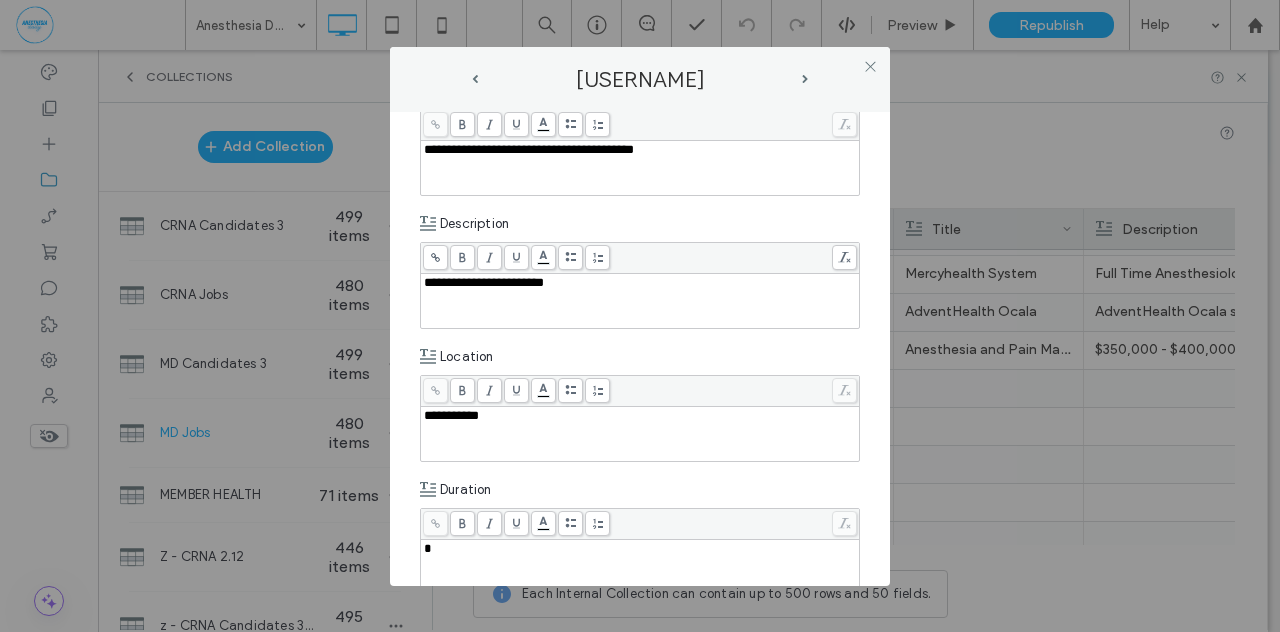 type 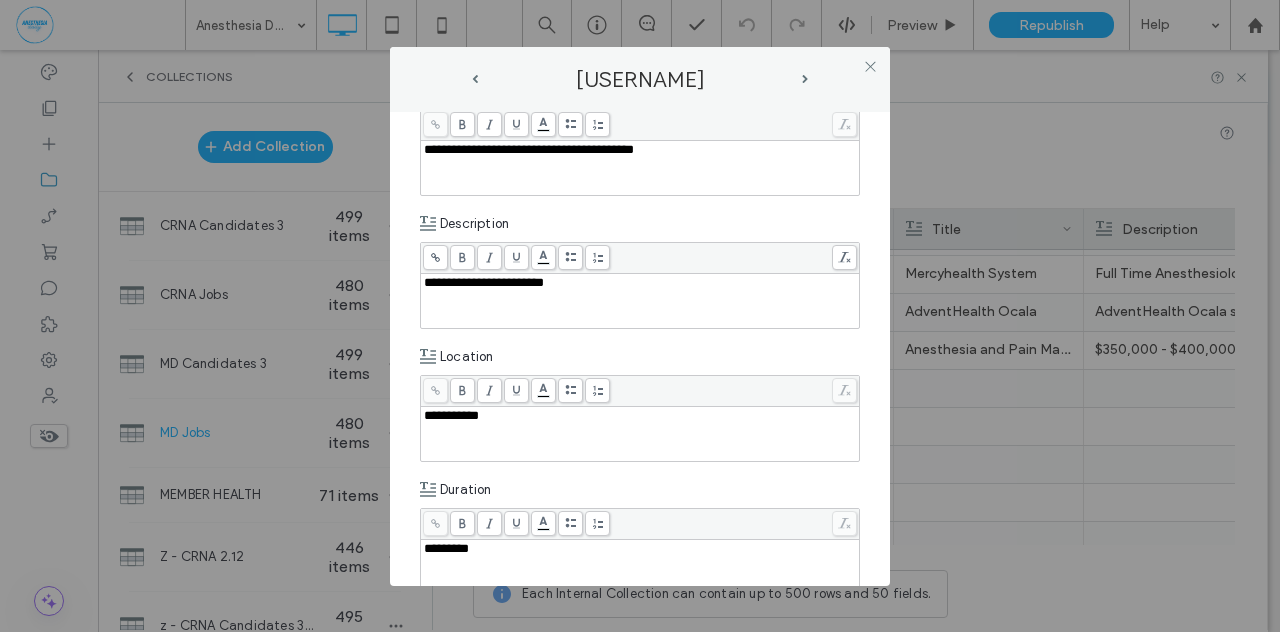 scroll, scrollTop: 570, scrollLeft: 0, axis: vertical 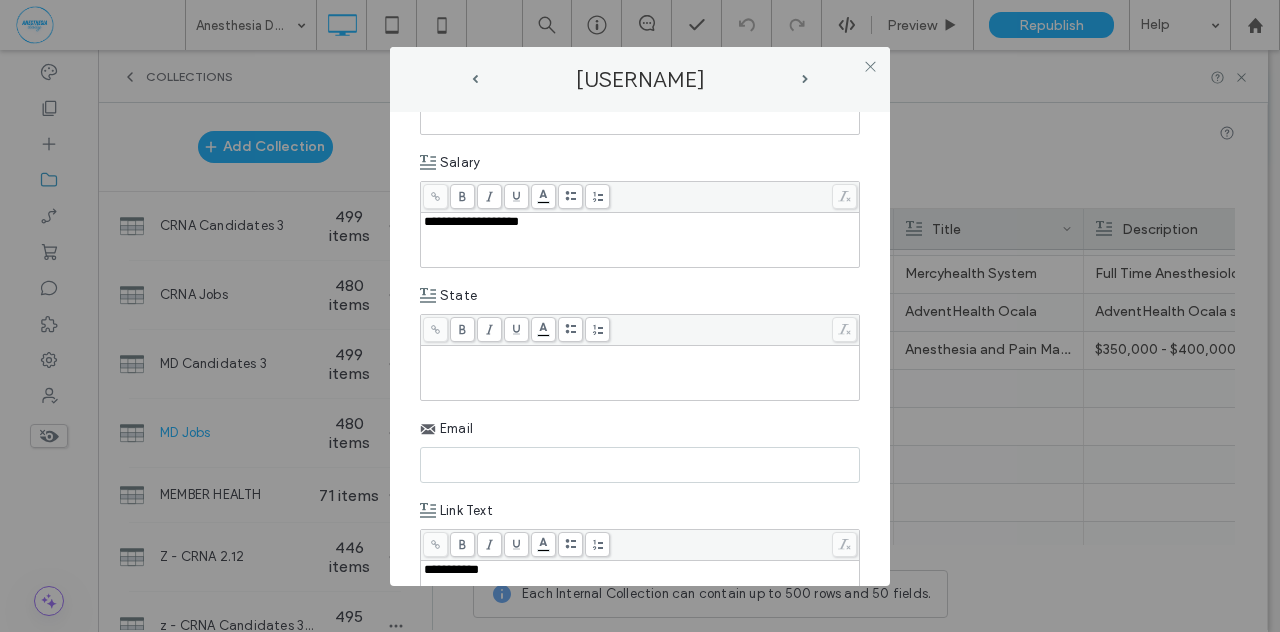 type 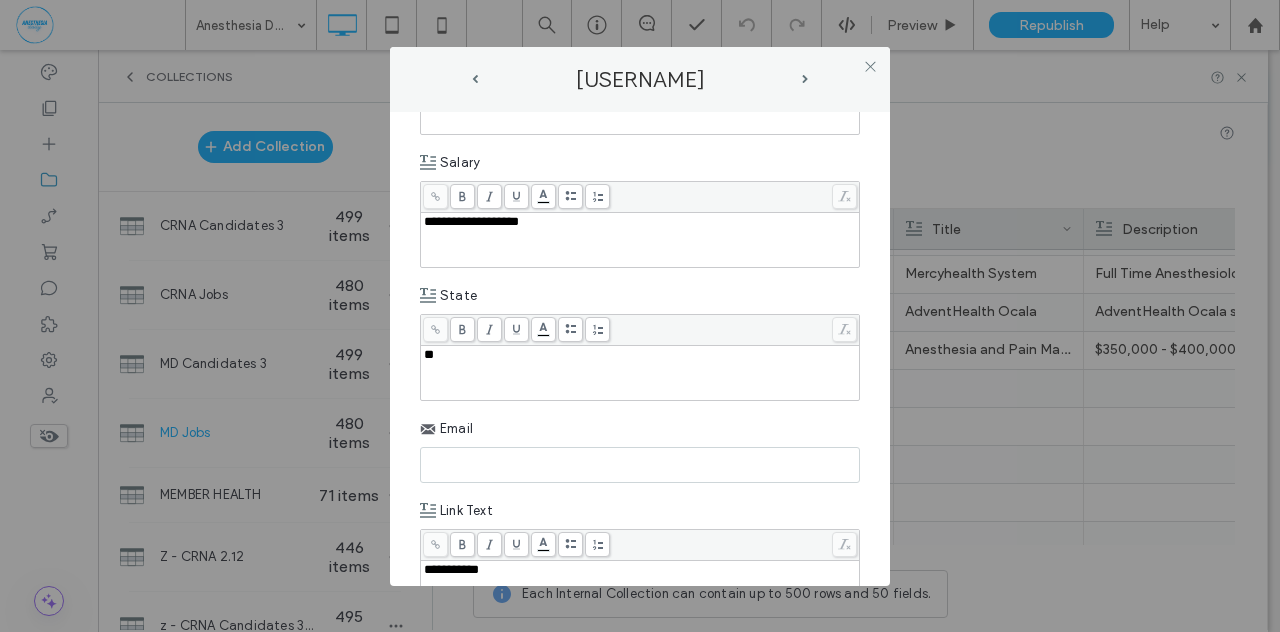 scroll, scrollTop: 1157, scrollLeft: 0, axis: vertical 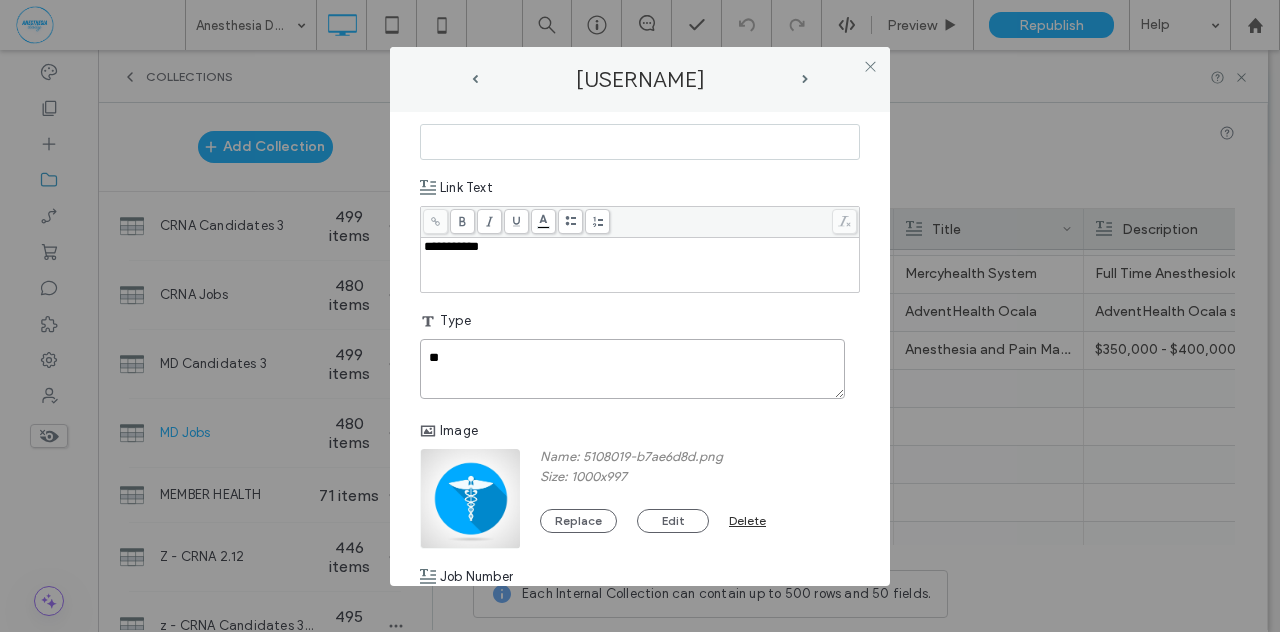 type on "**" 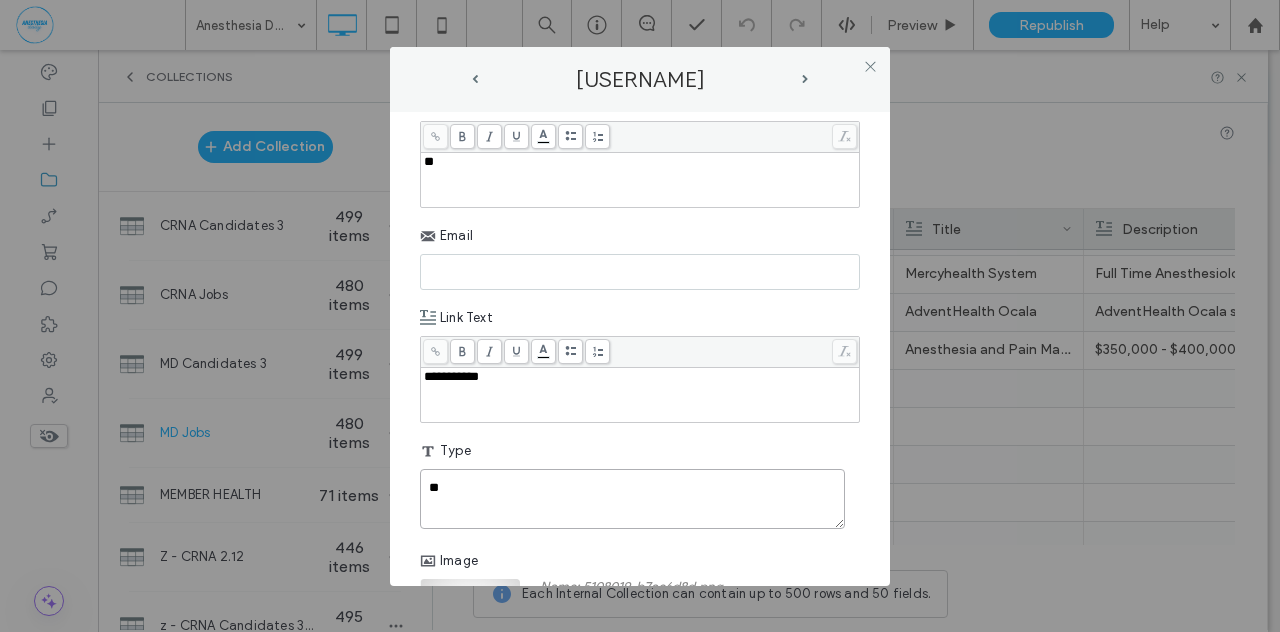 scroll, scrollTop: 994, scrollLeft: 0, axis: vertical 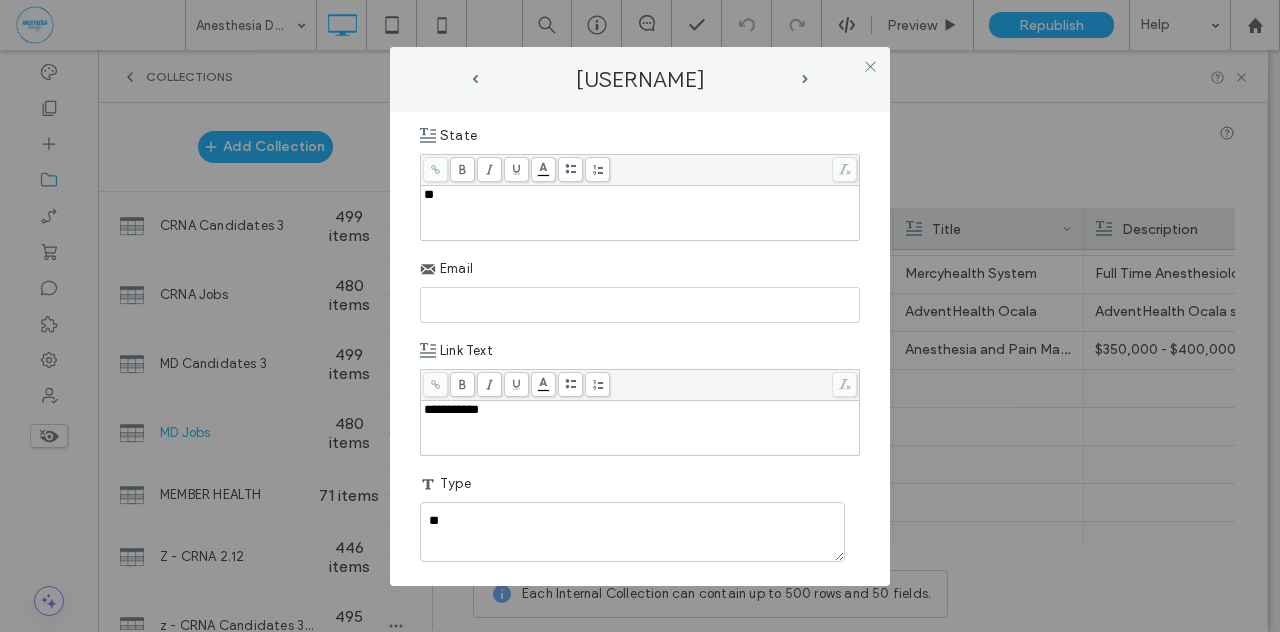 paste on "**********" 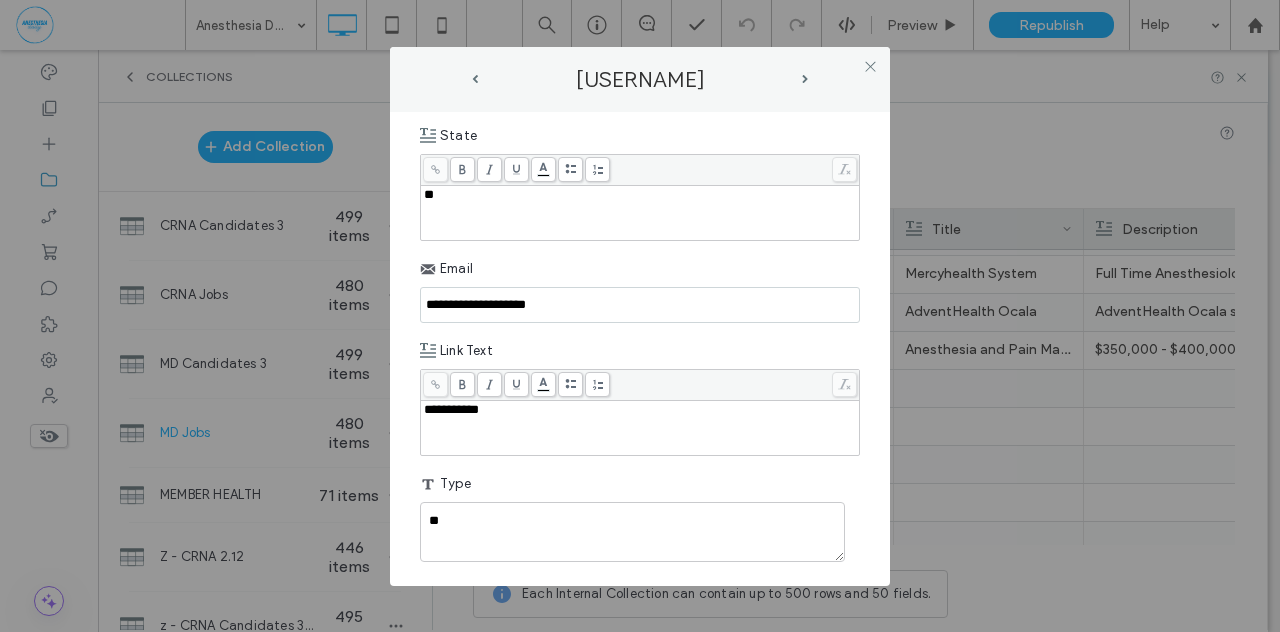 type on "**********" 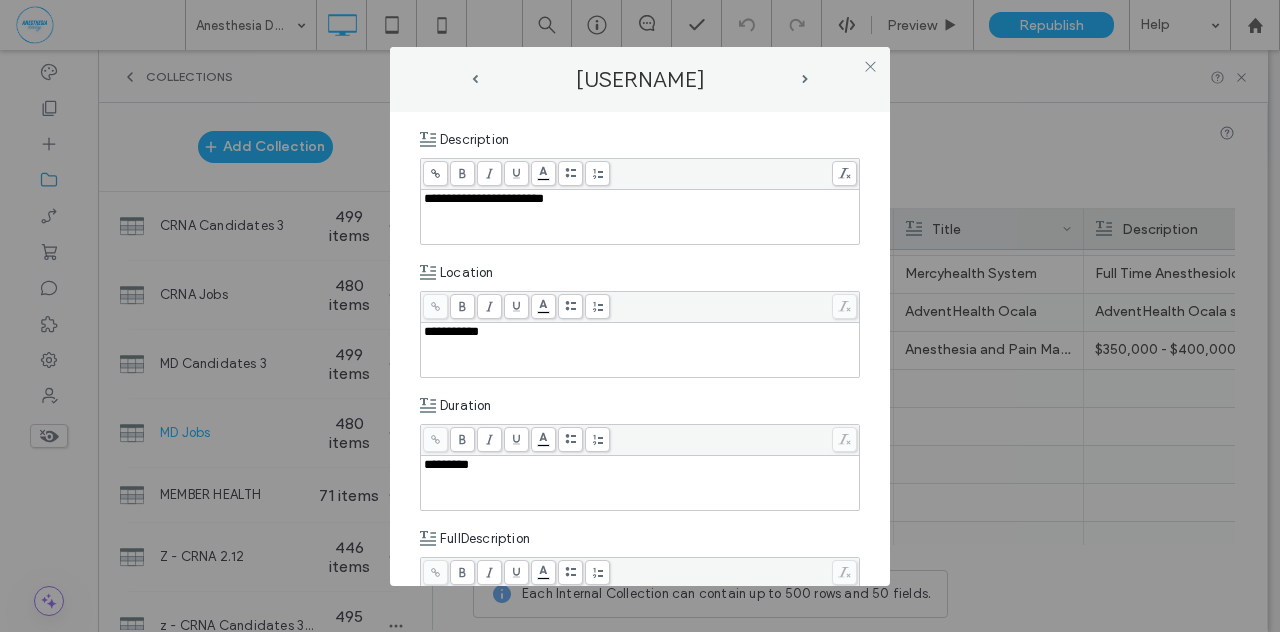 scroll, scrollTop: 324, scrollLeft: 0, axis: vertical 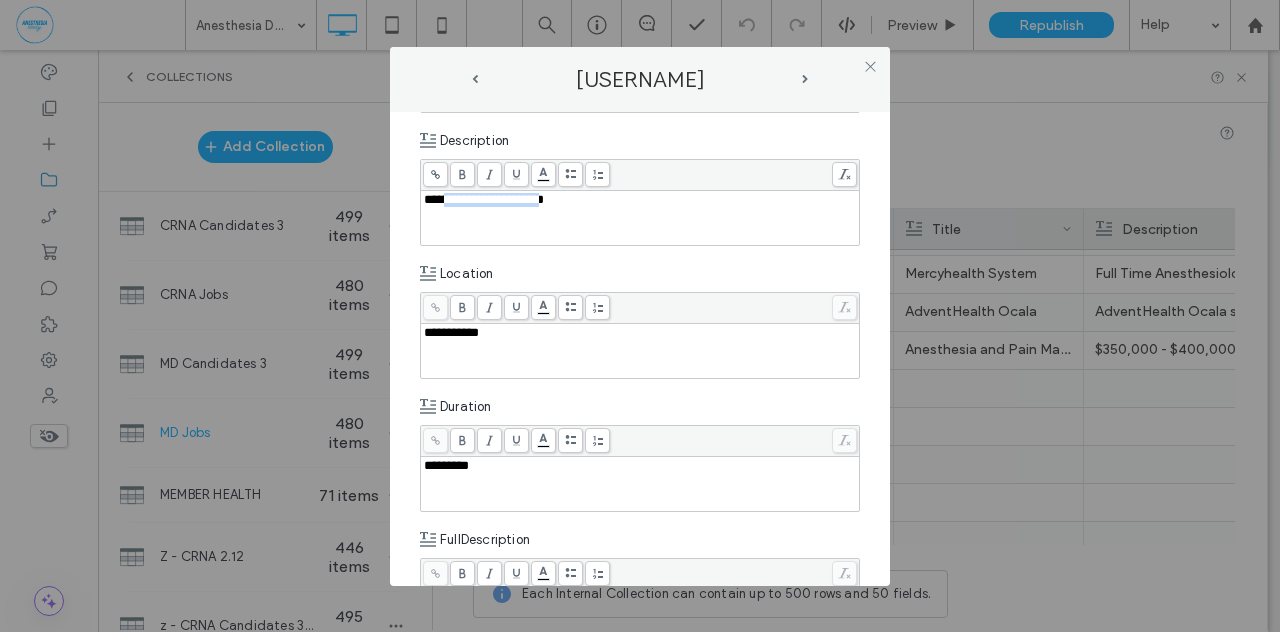click on "**********" at bounding box center [484, 199] 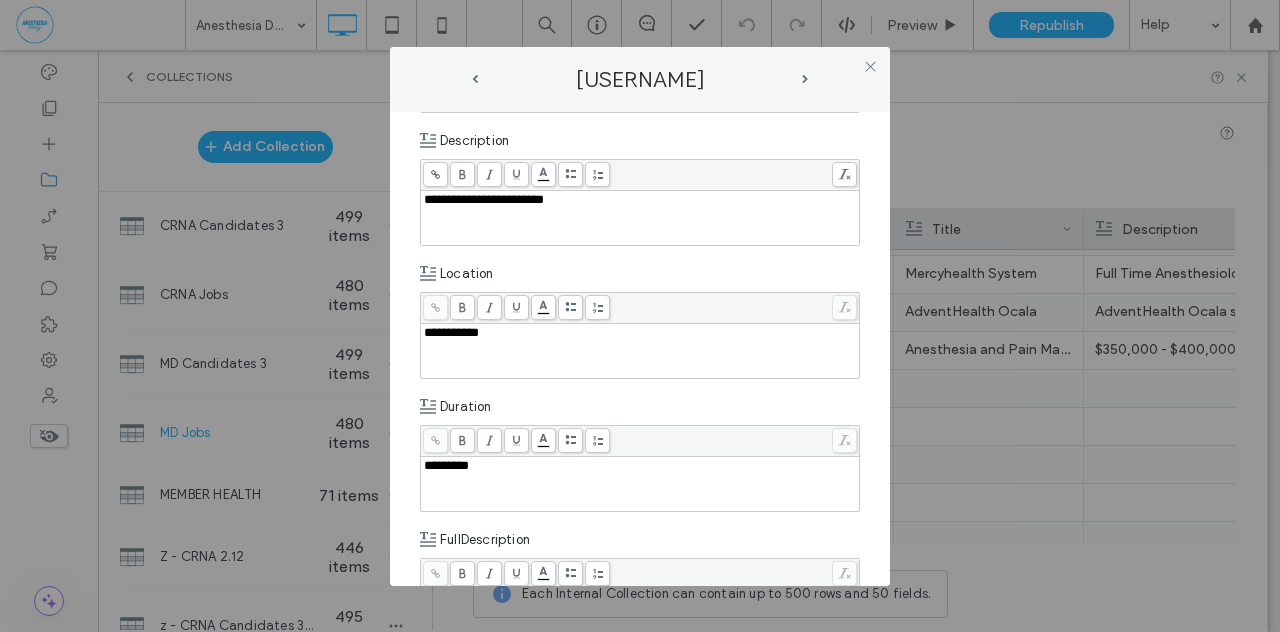 click on "**********" at bounding box center [484, 199] 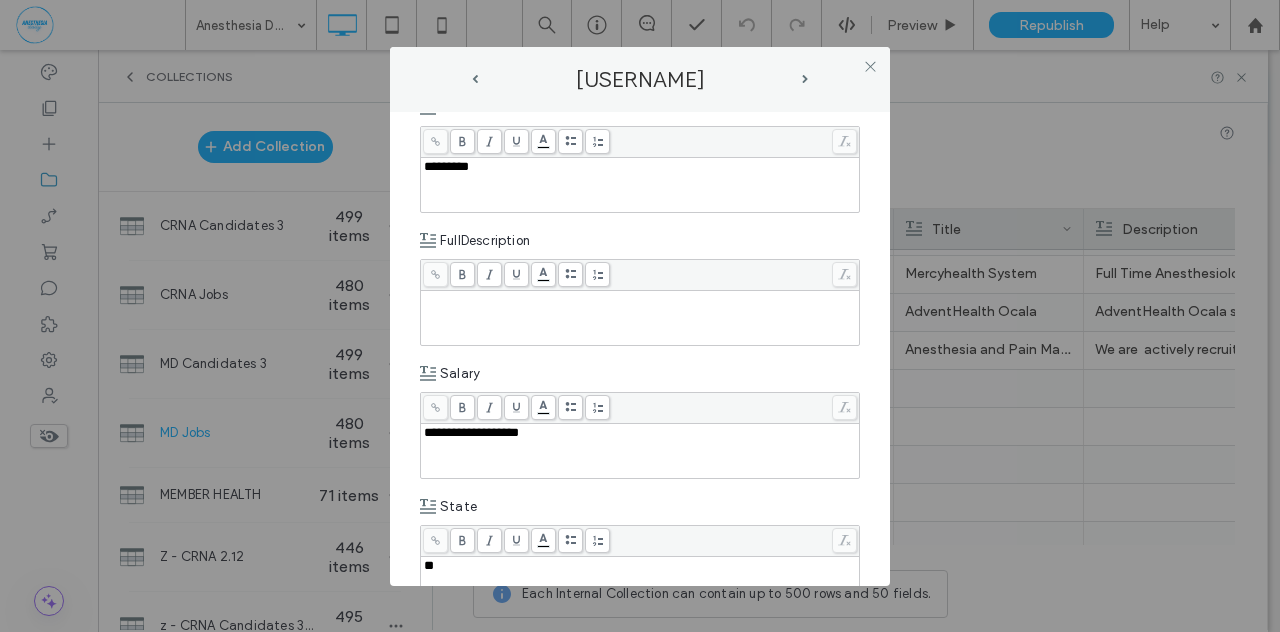 scroll, scrollTop: 659, scrollLeft: 0, axis: vertical 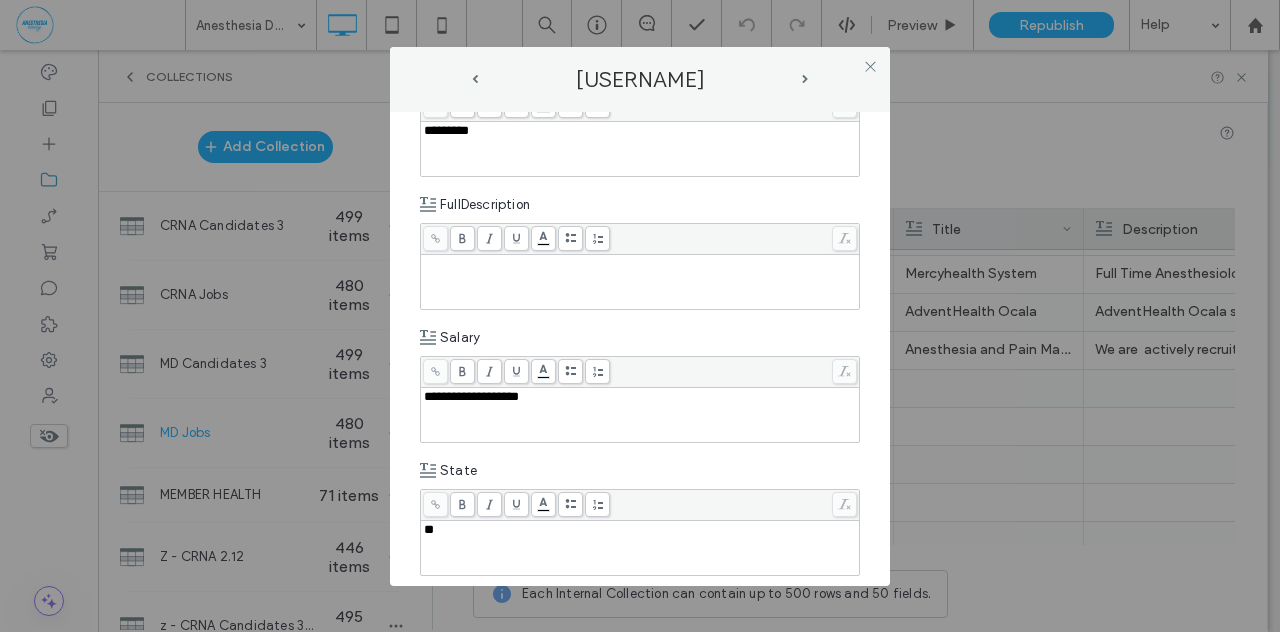 click at bounding box center (640, 282) 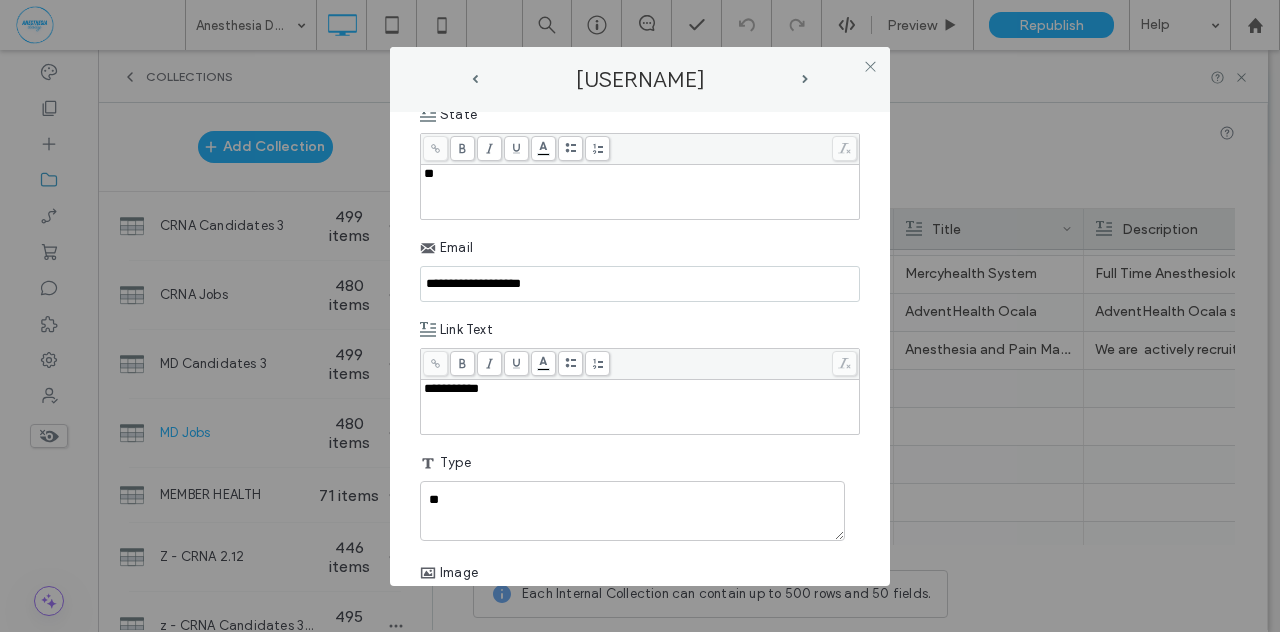 scroll, scrollTop: 1034, scrollLeft: 0, axis: vertical 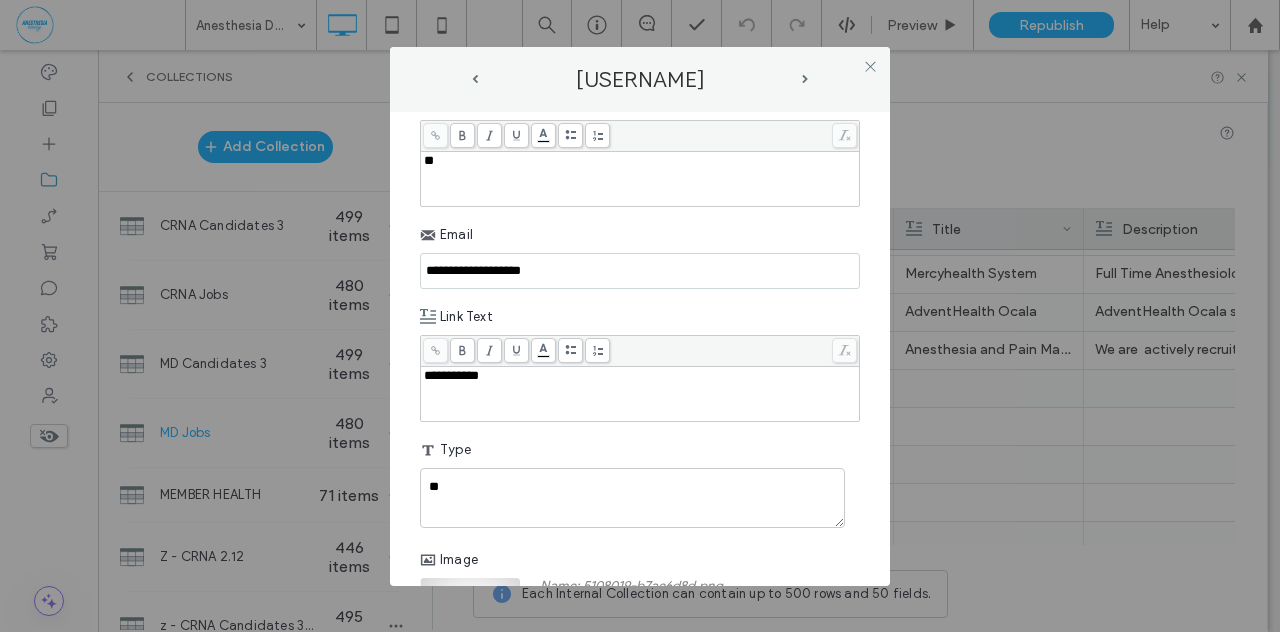 drag, startPoint x: 574, startPoint y: 270, endPoint x: 376, endPoint y: 257, distance: 198.42632 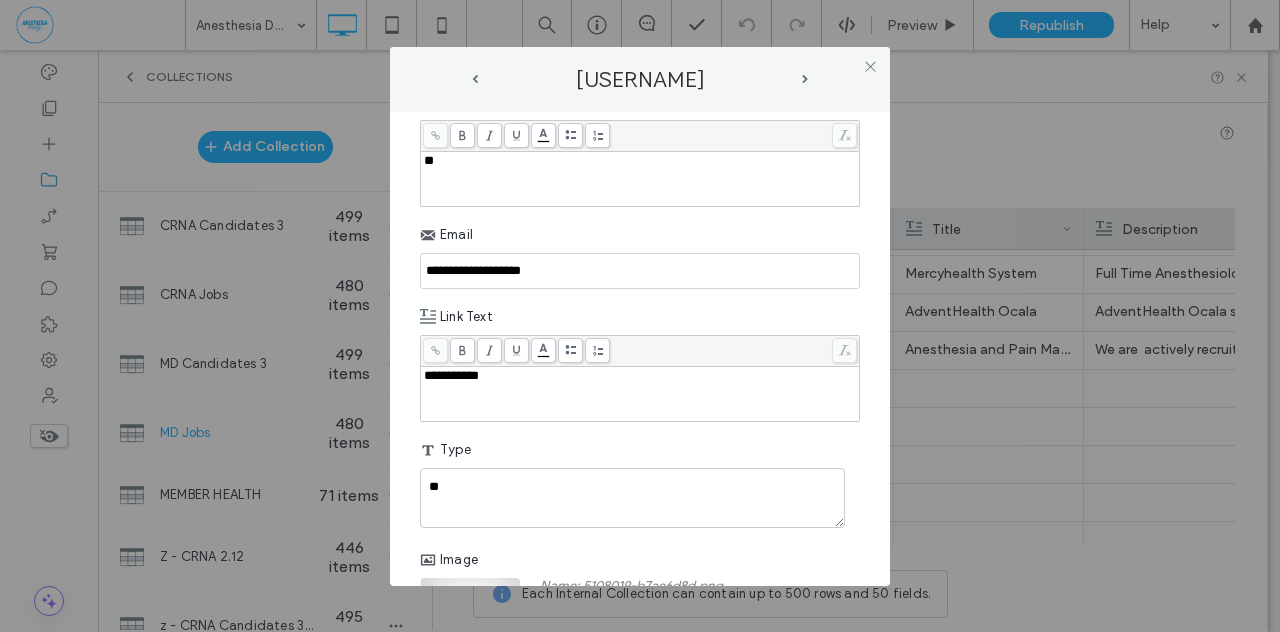 click on "**********" at bounding box center [640, 316] 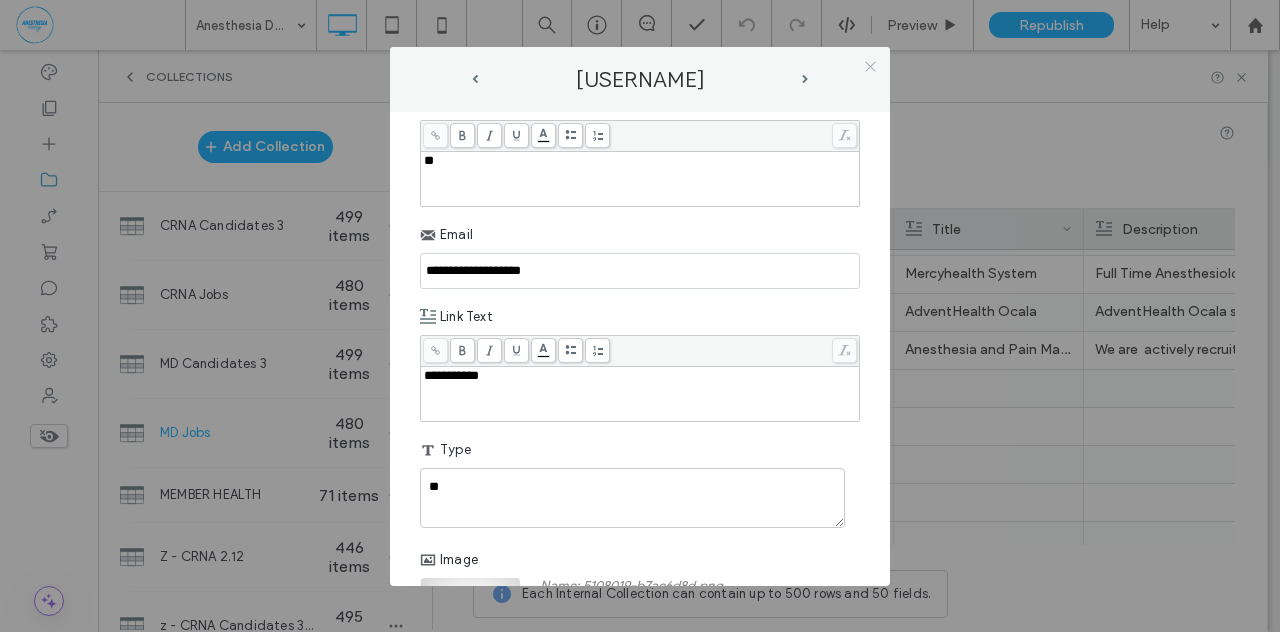 click 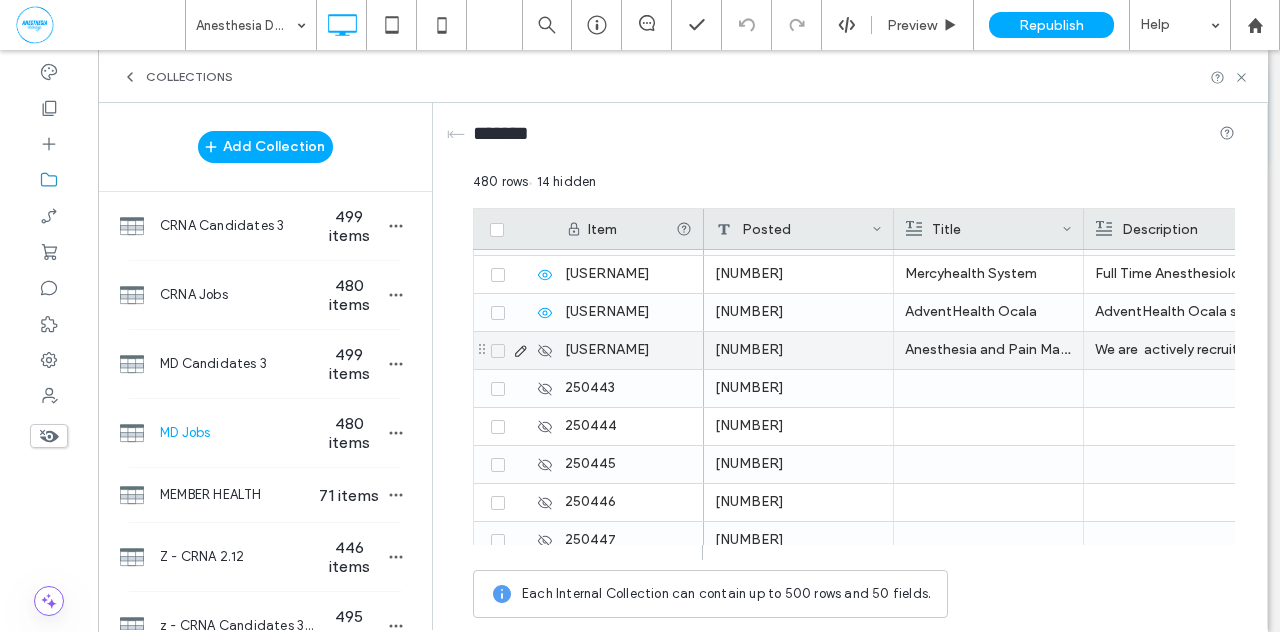 click 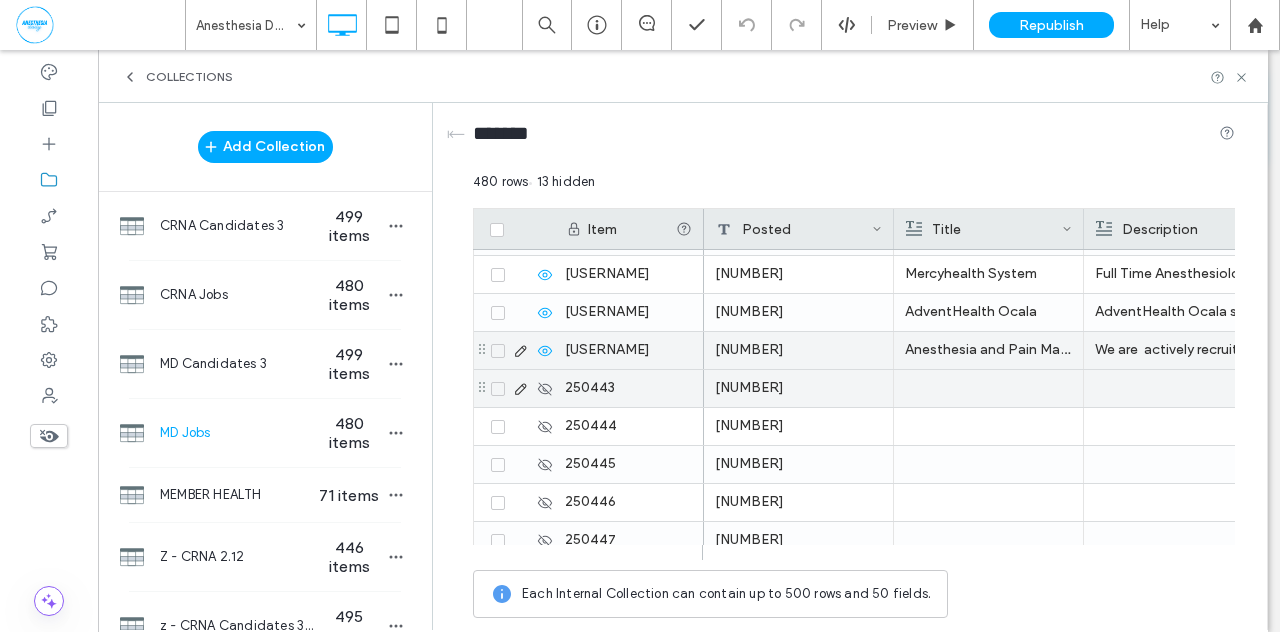 click 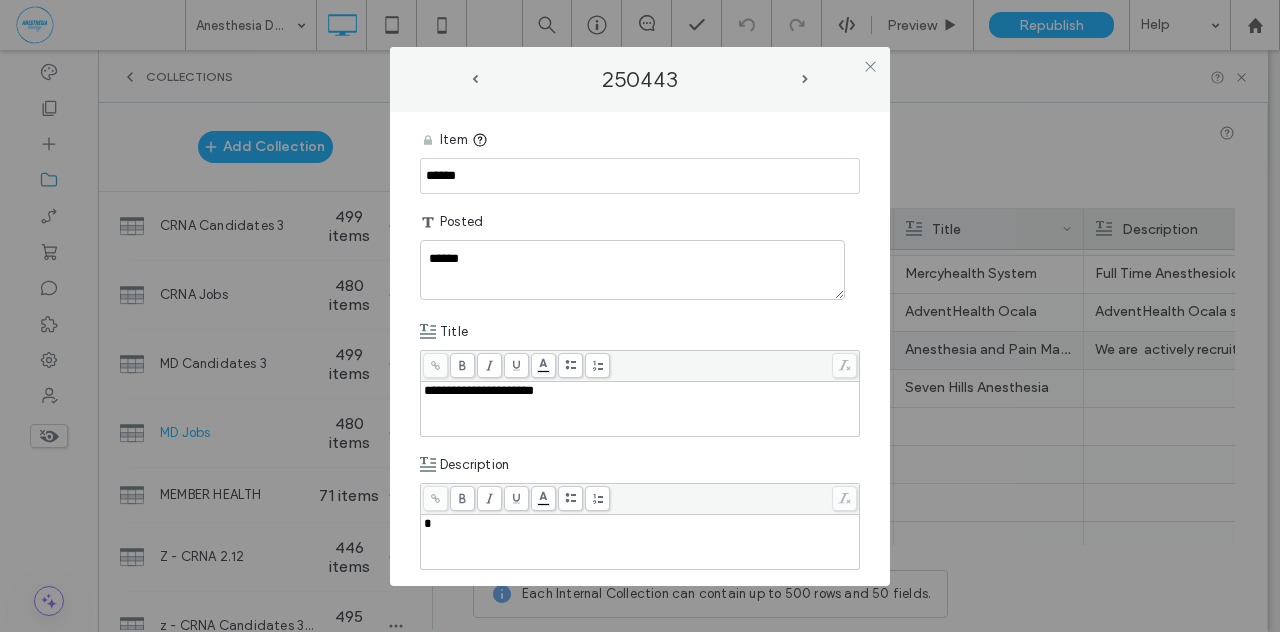 type 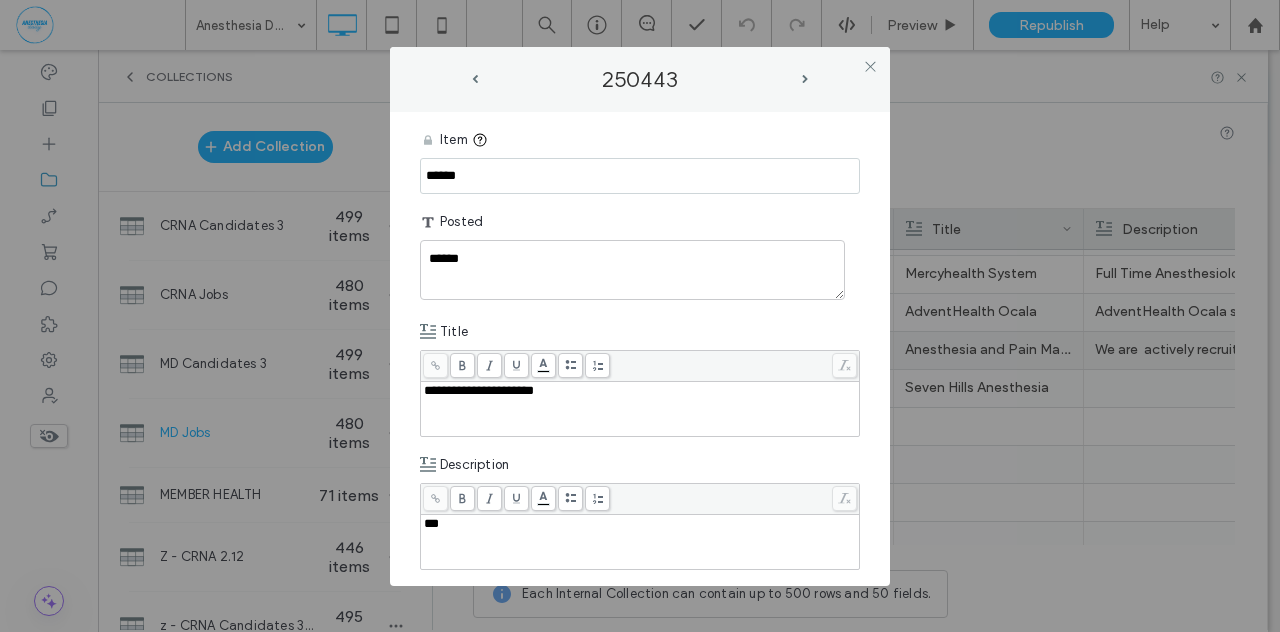 scroll, scrollTop: 307, scrollLeft: 0, axis: vertical 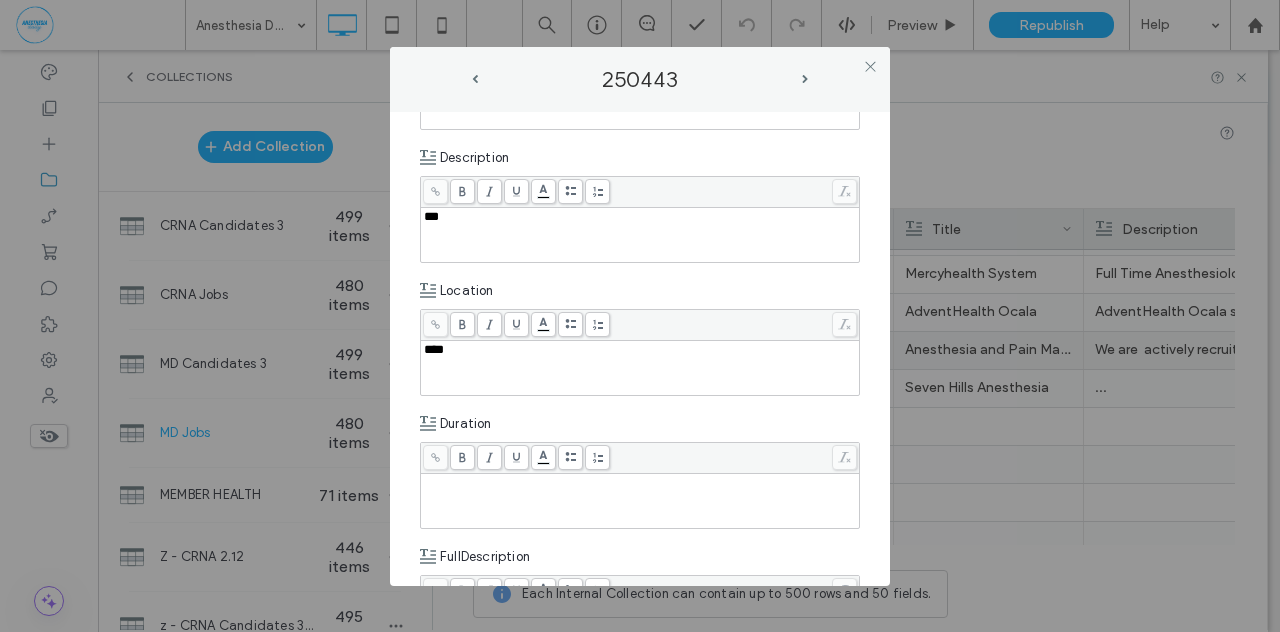 type 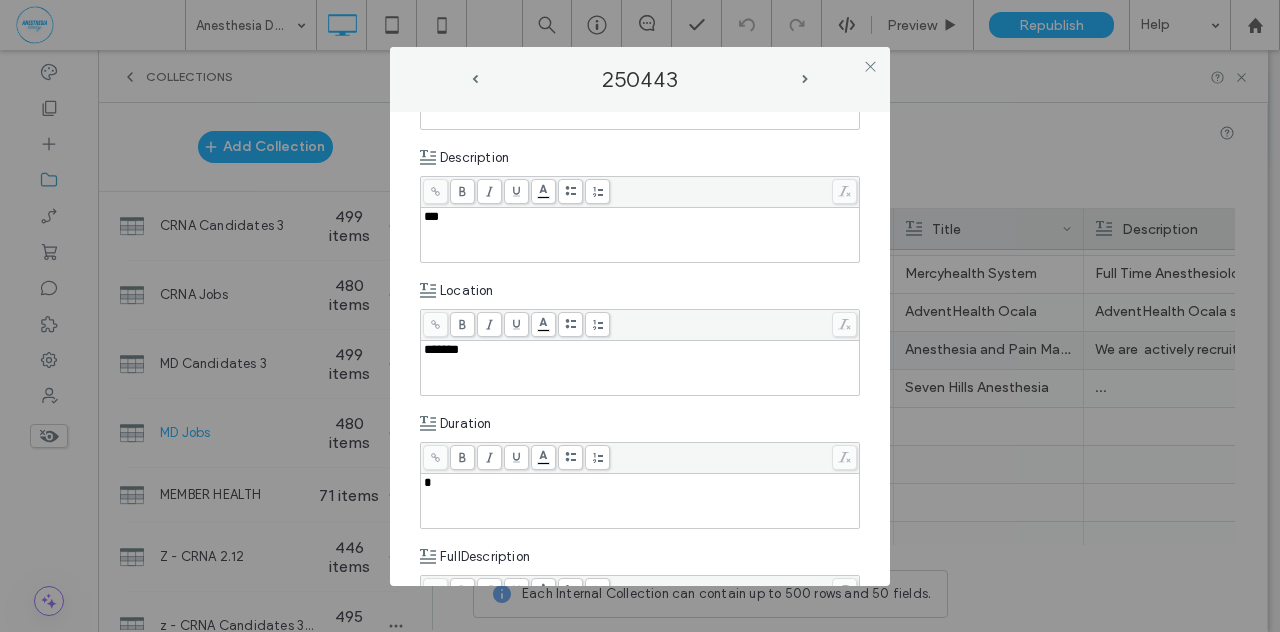 type 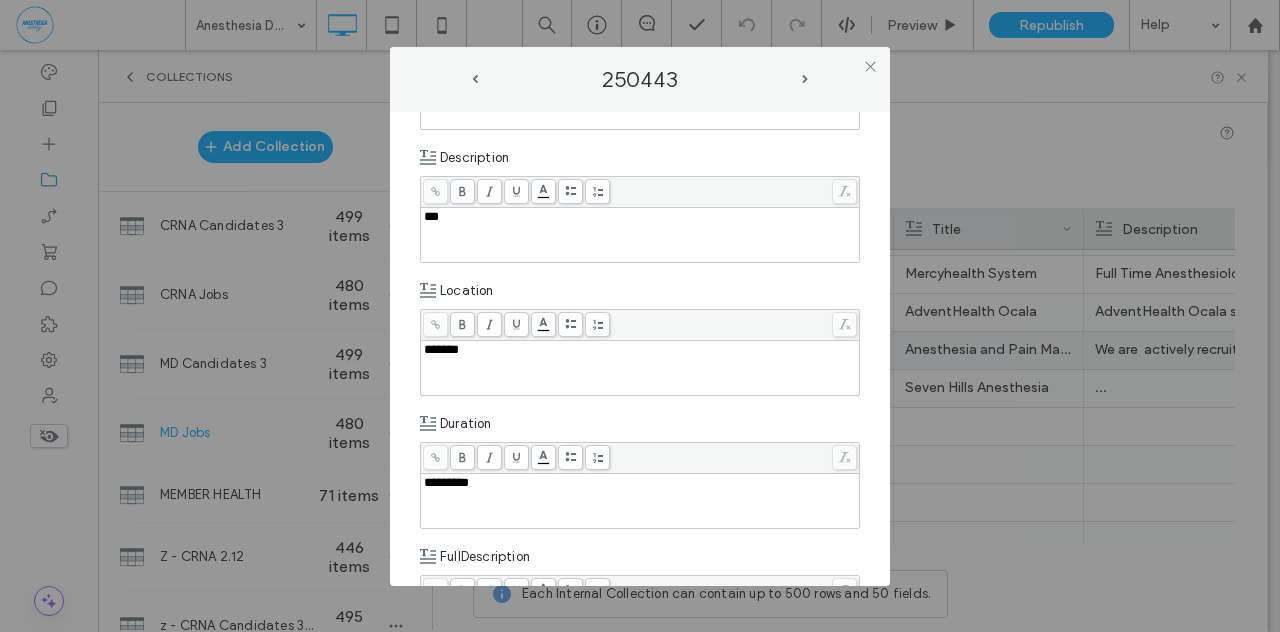 scroll, scrollTop: 570, scrollLeft: 0, axis: vertical 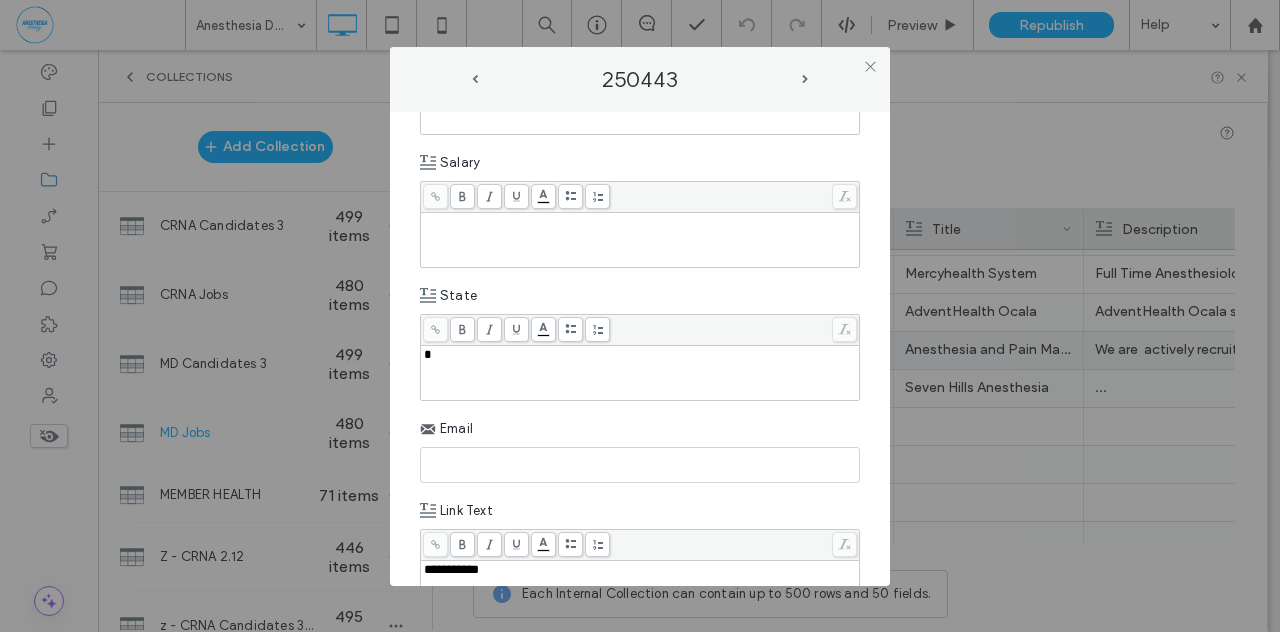 type 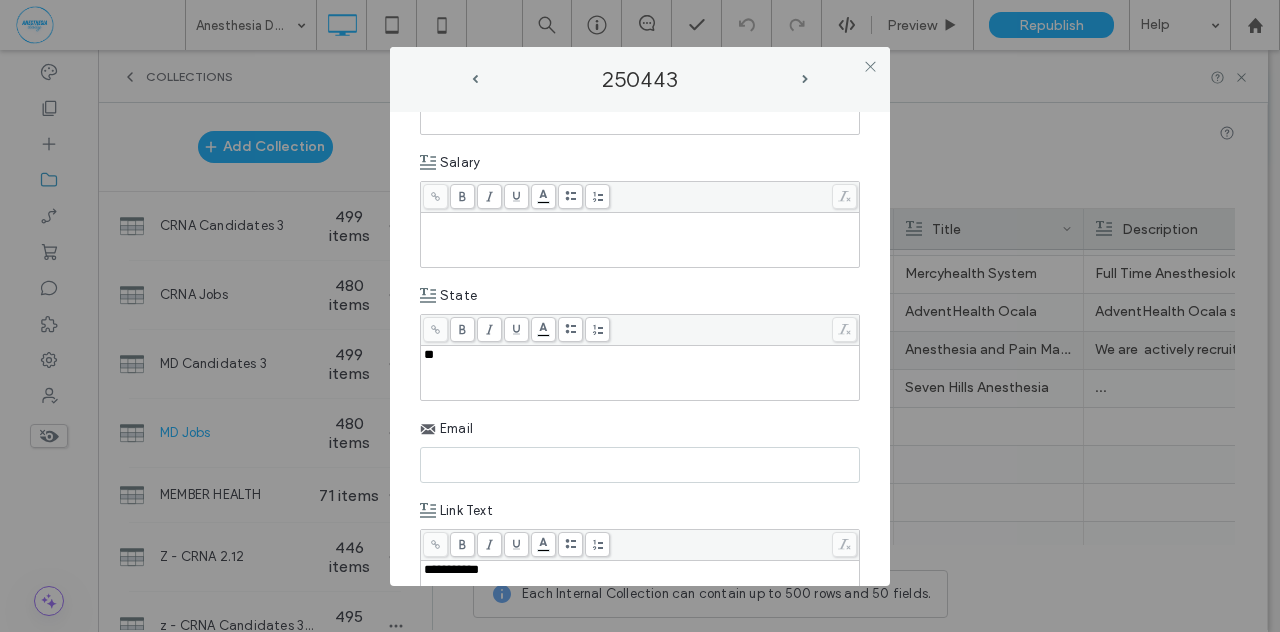 scroll, scrollTop: 1157, scrollLeft: 0, axis: vertical 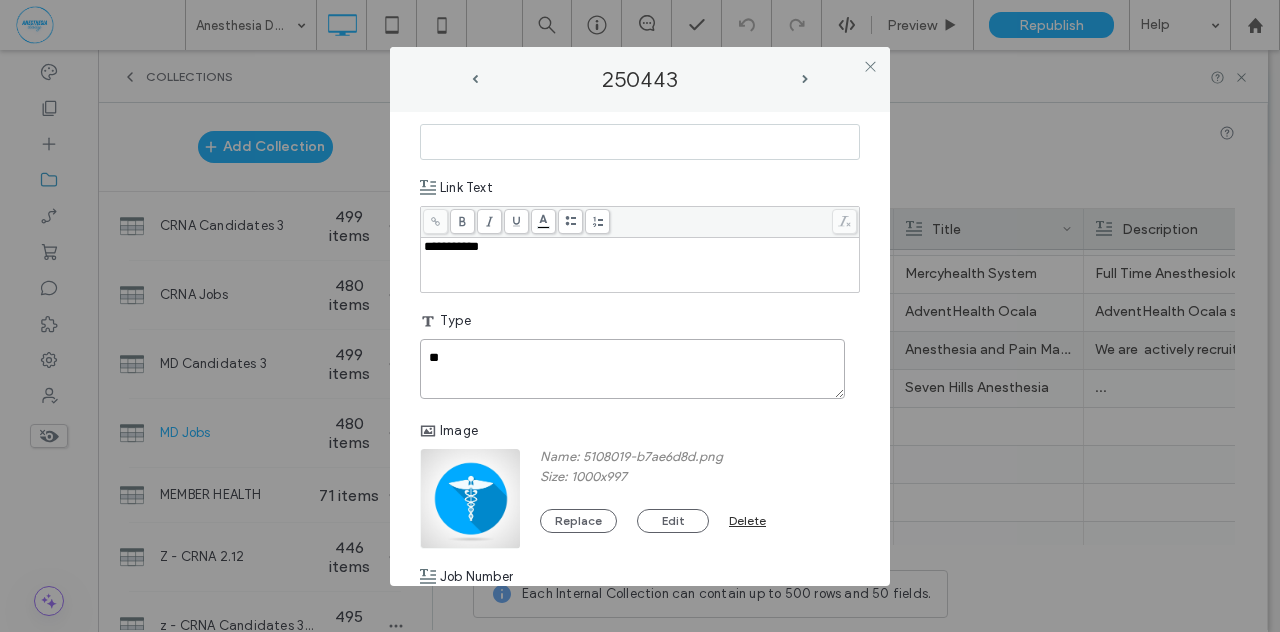 type on "**" 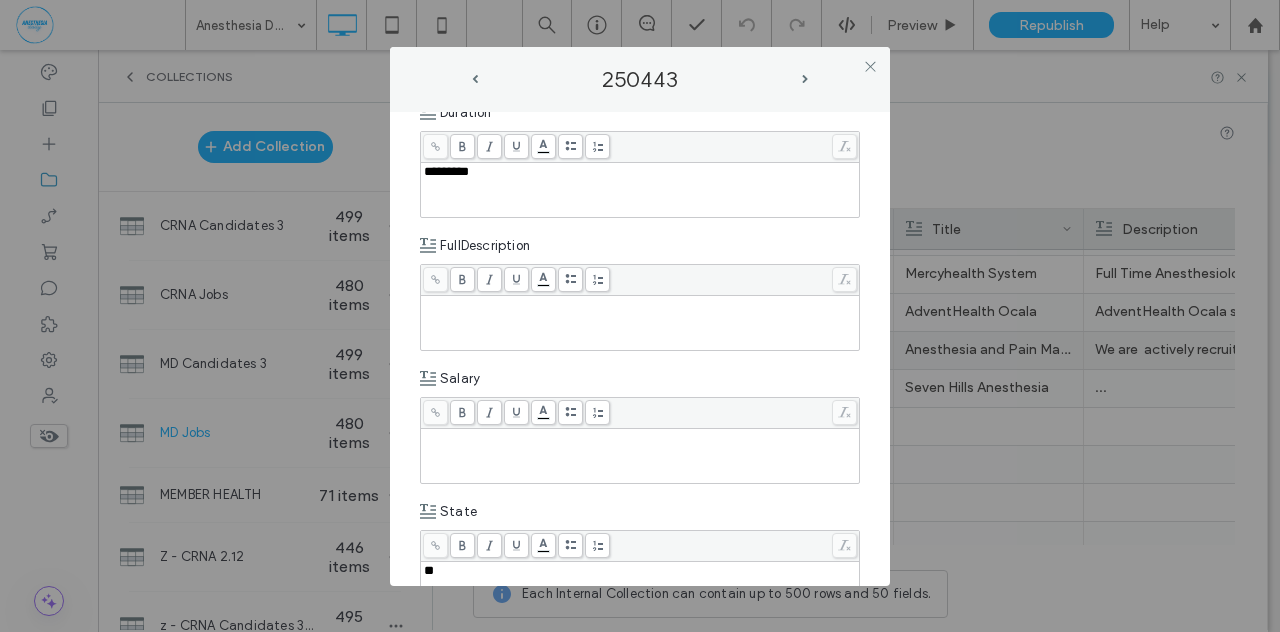 scroll, scrollTop: 612, scrollLeft: 0, axis: vertical 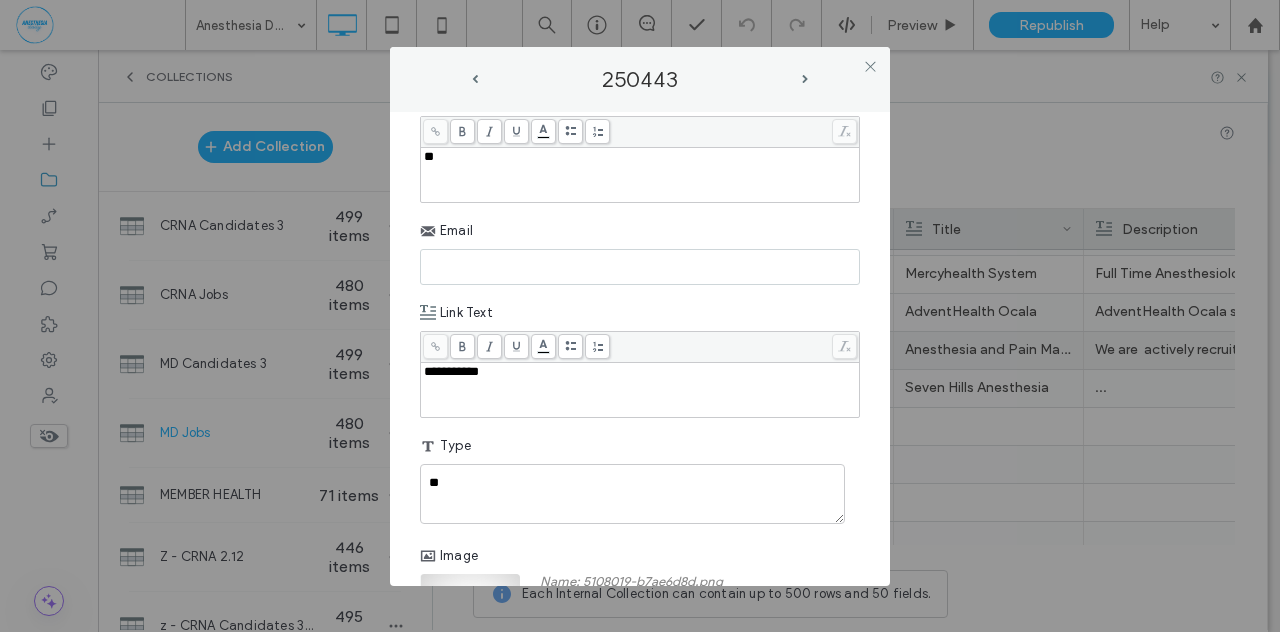 paste on "**********" 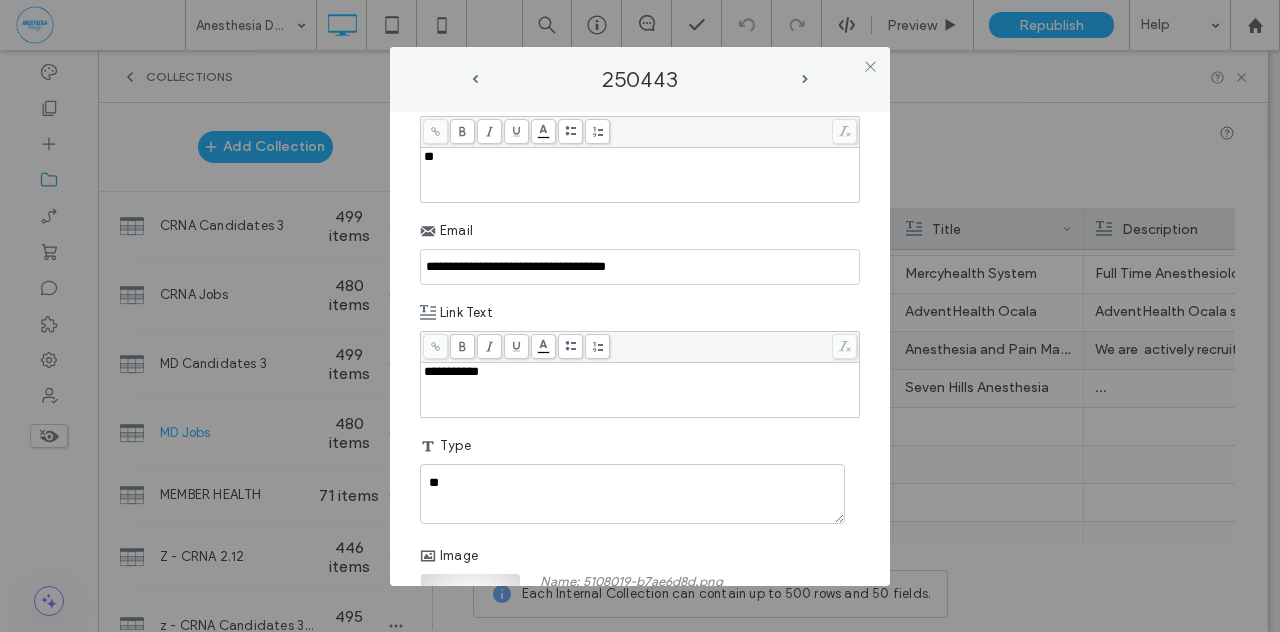 type on "**********" 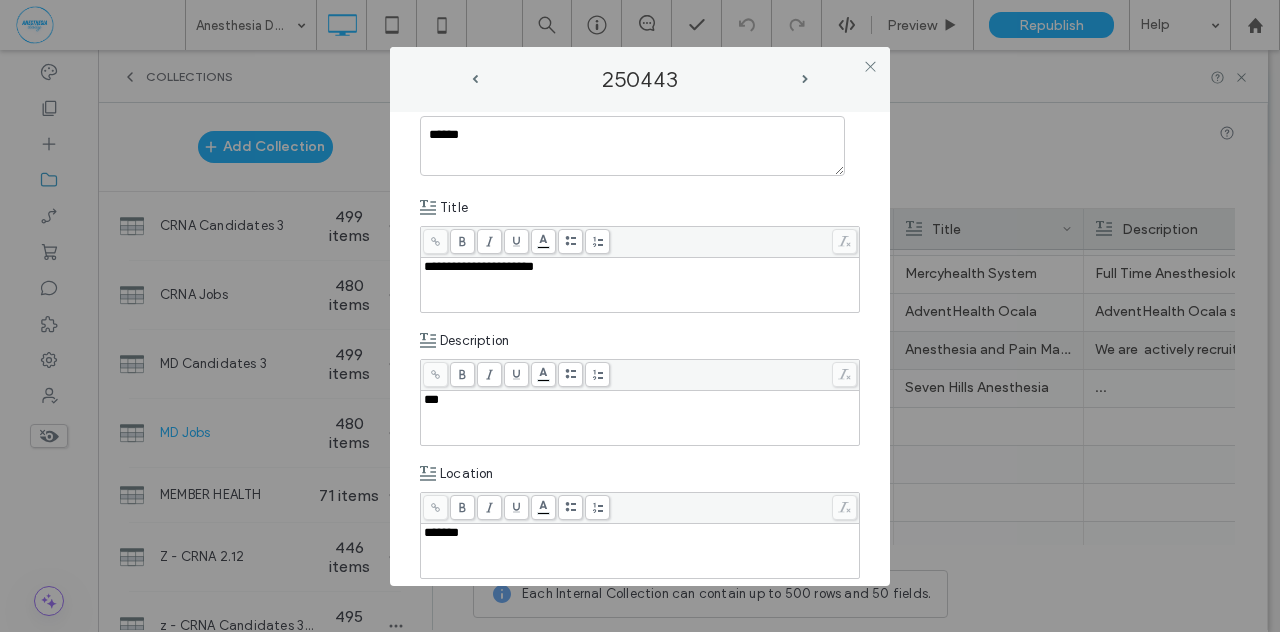 scroll, scrollTop: 122, scrollLeft: 0, axis: vertical 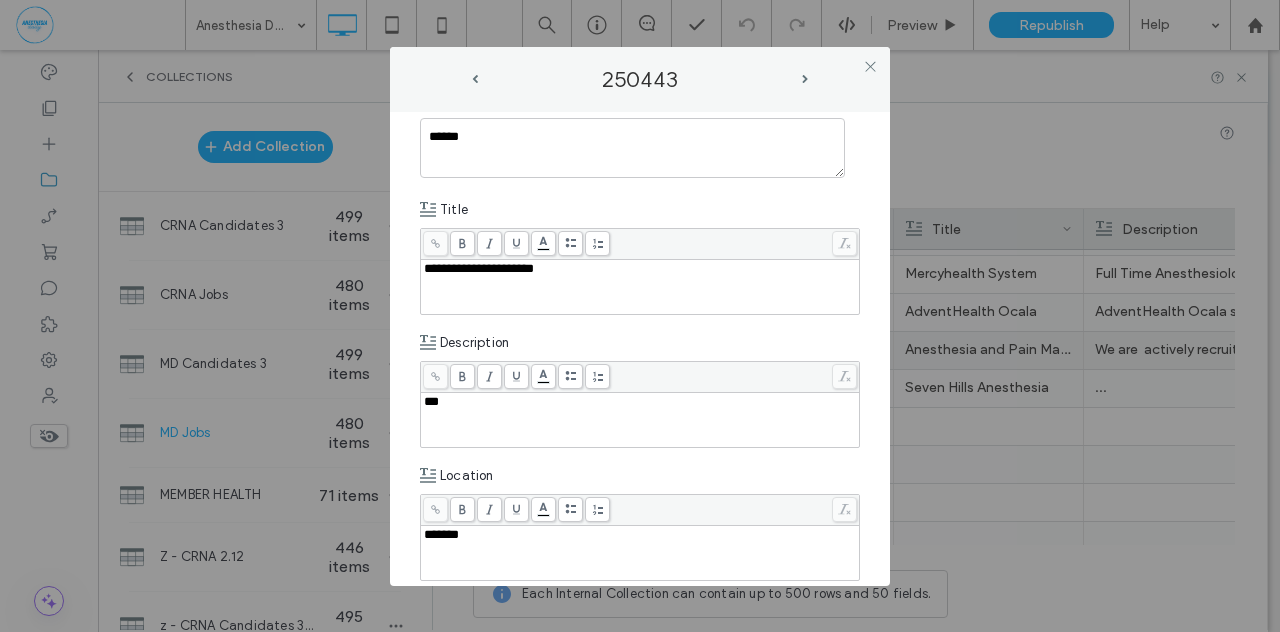 click on "***" at bounding box center (431, 401) 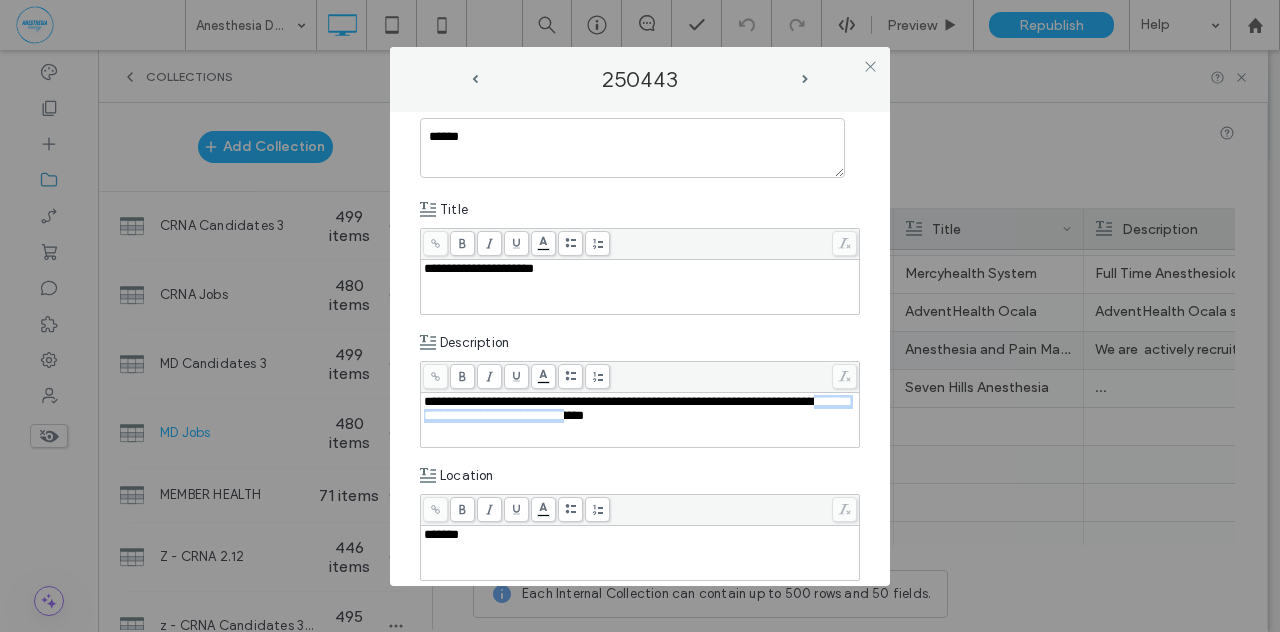 drag, startPoint x: 532, startPoint y: 416, endPoint x: 732, endPoint y: 411, distance: 200.06248 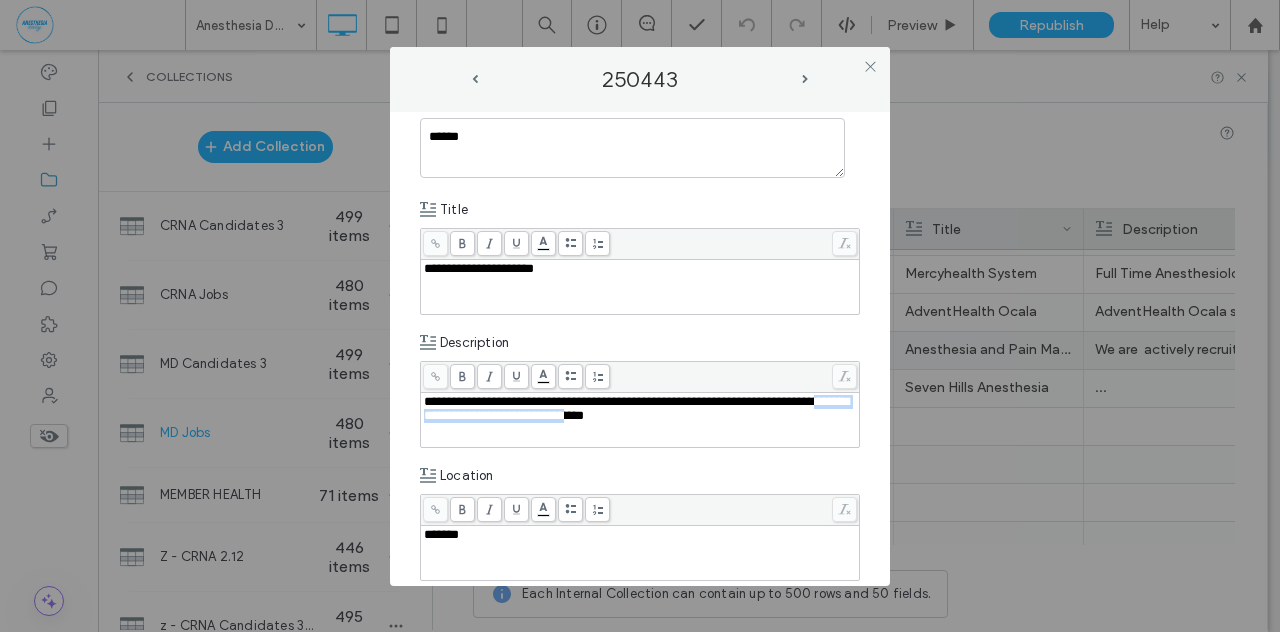 click on "**********" at bounding box center (636, 408) 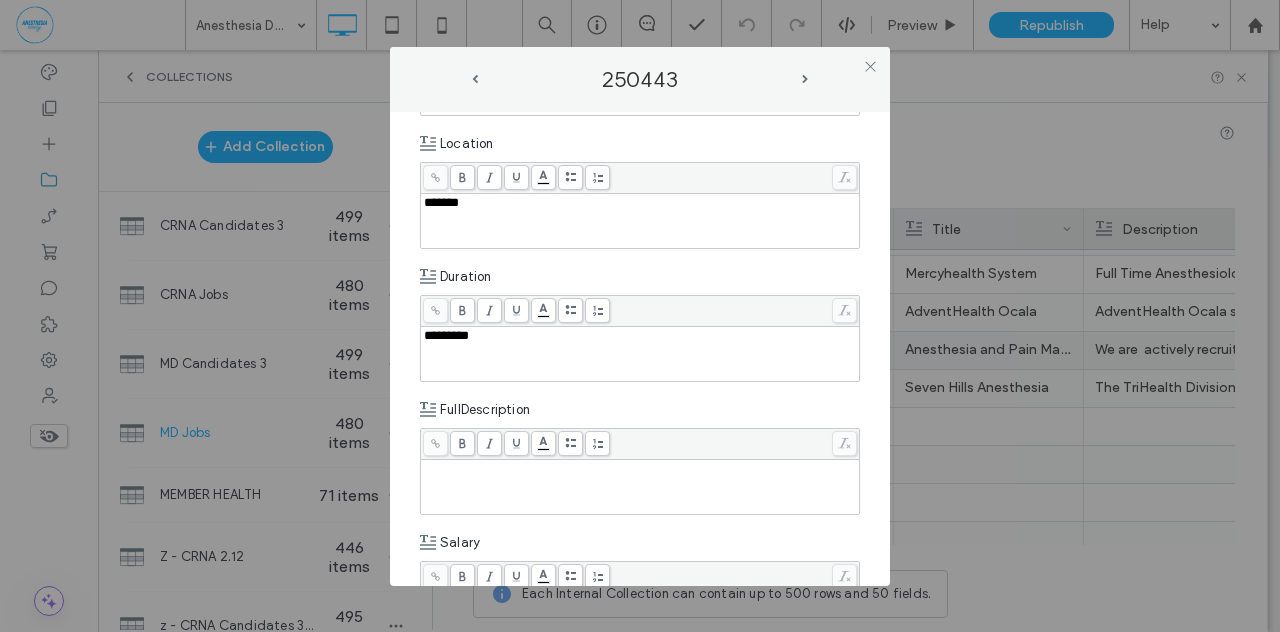scroll, scrollTop: 457, scrollLeft: 0, axis: vertical 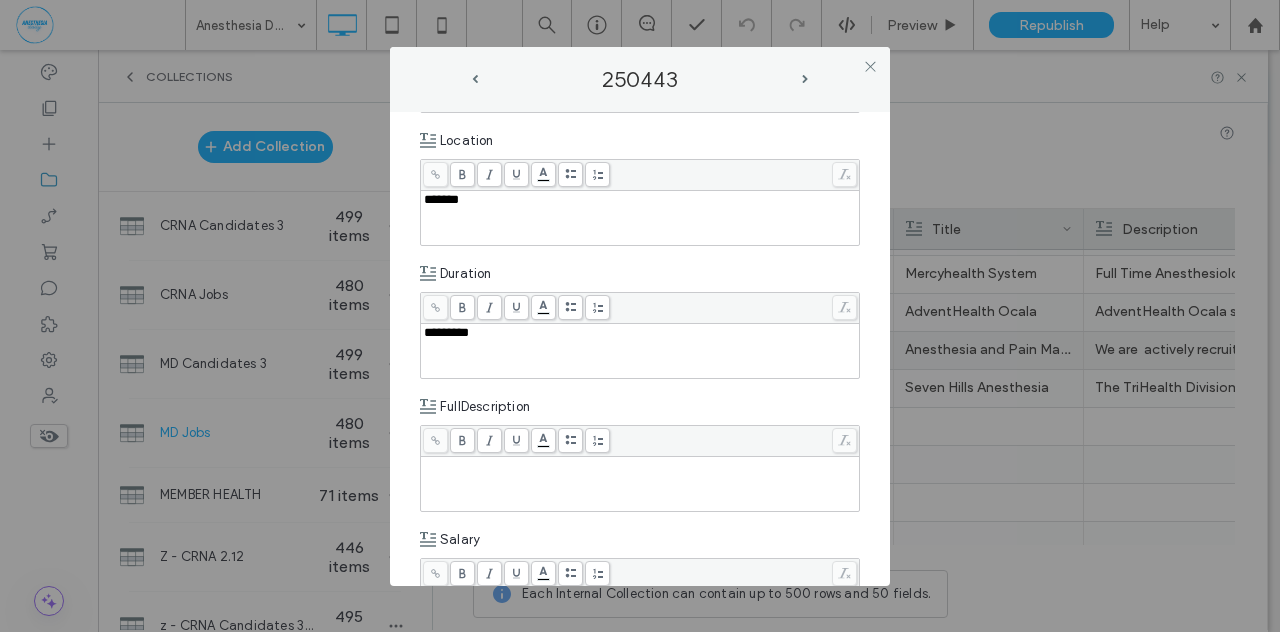 paste 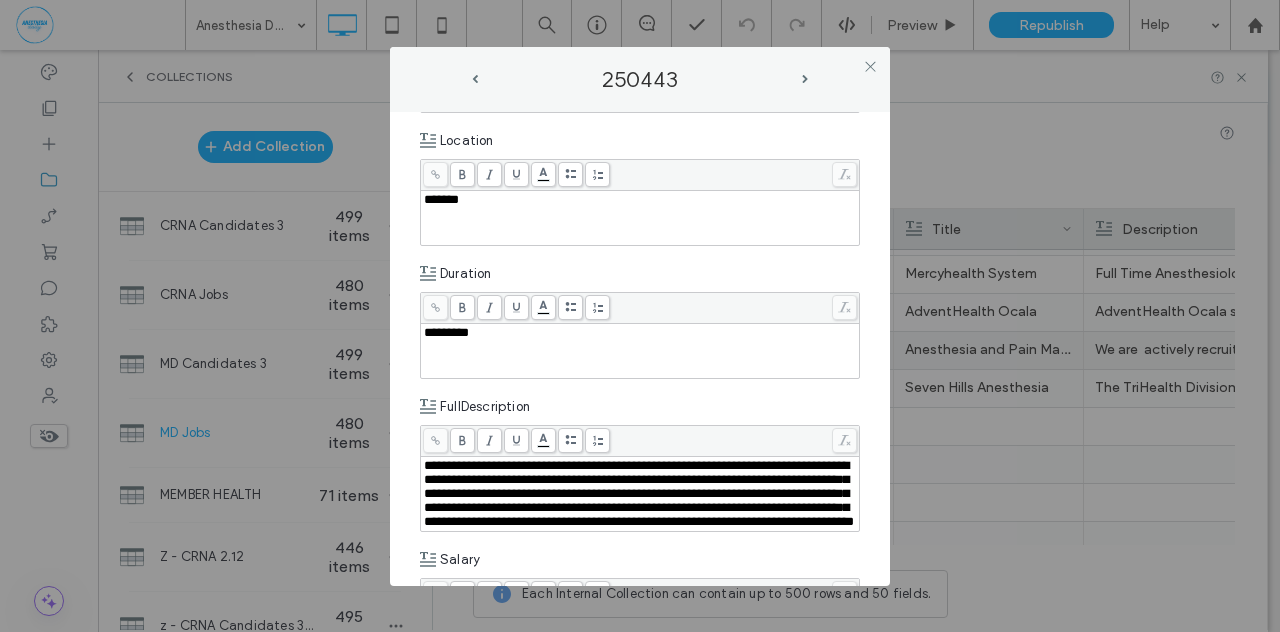 type 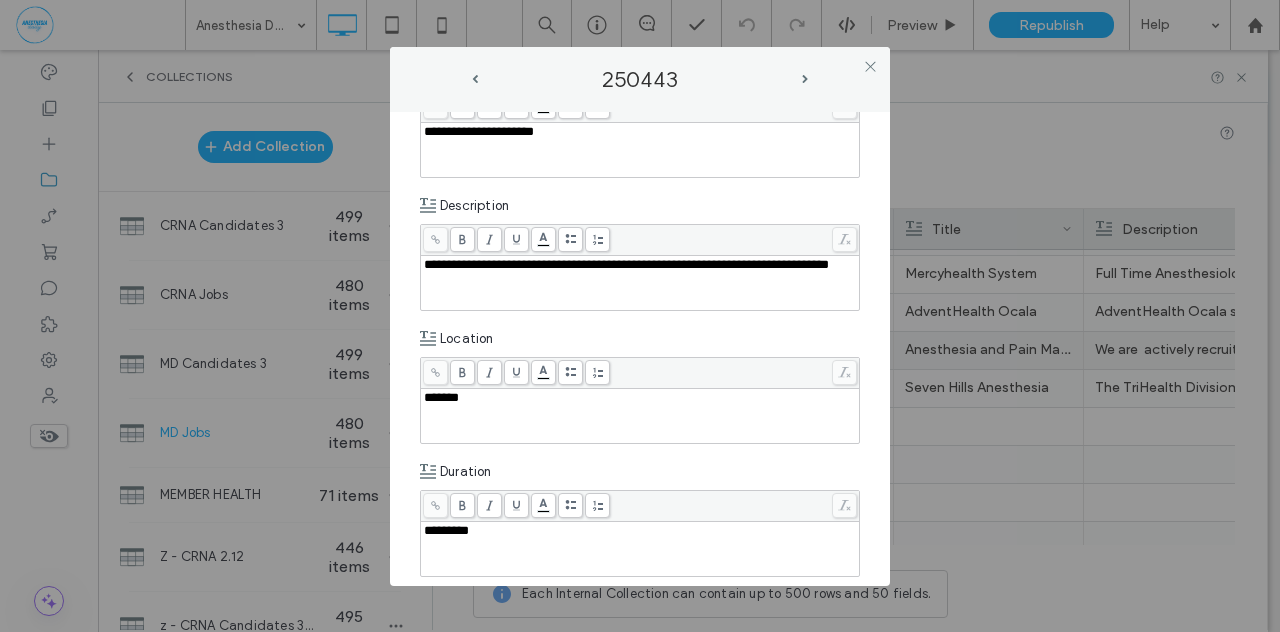 scroll, scrollTop: 177, scrollLeft: 0, axis: vertical 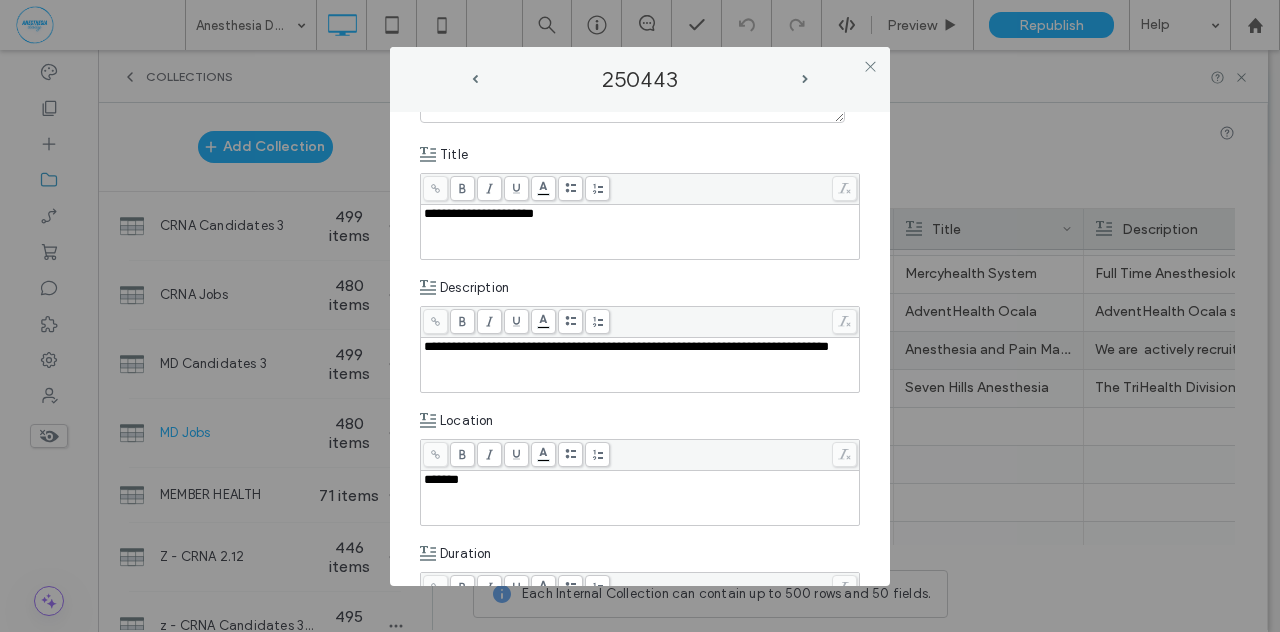 click on "**********" at bounding box center [640, 347] 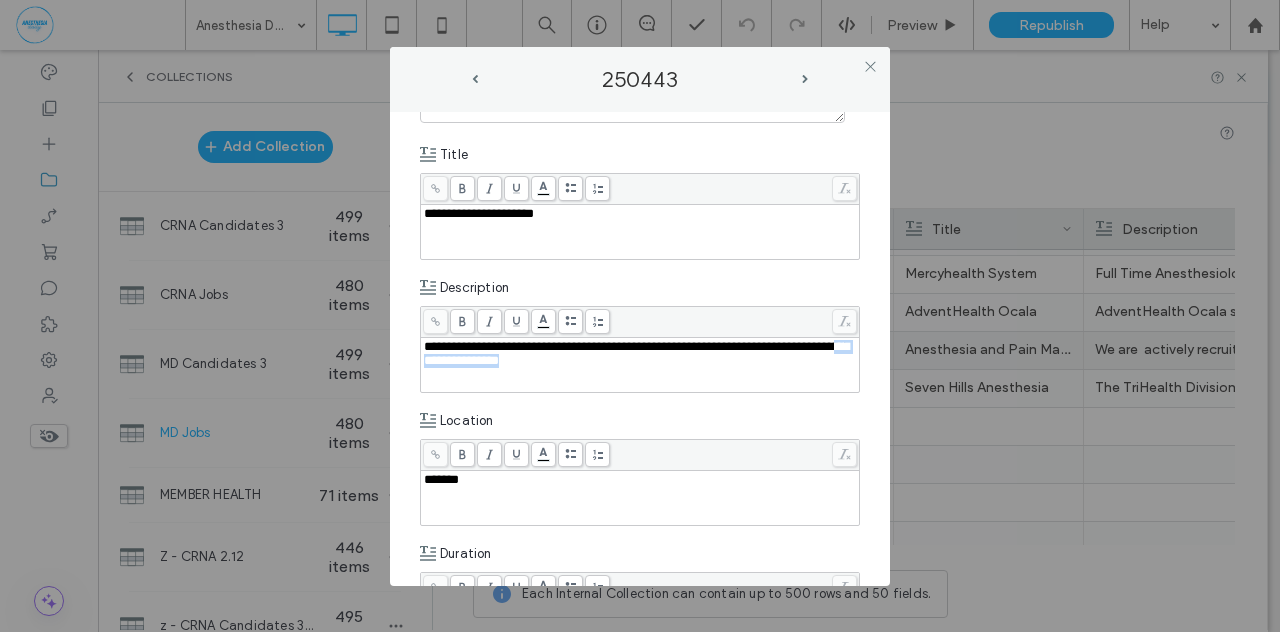 drag, startPoint x: 548, startPoint y: 361, endPoint x: 649, endPoint y: 363, distance: 101.0198 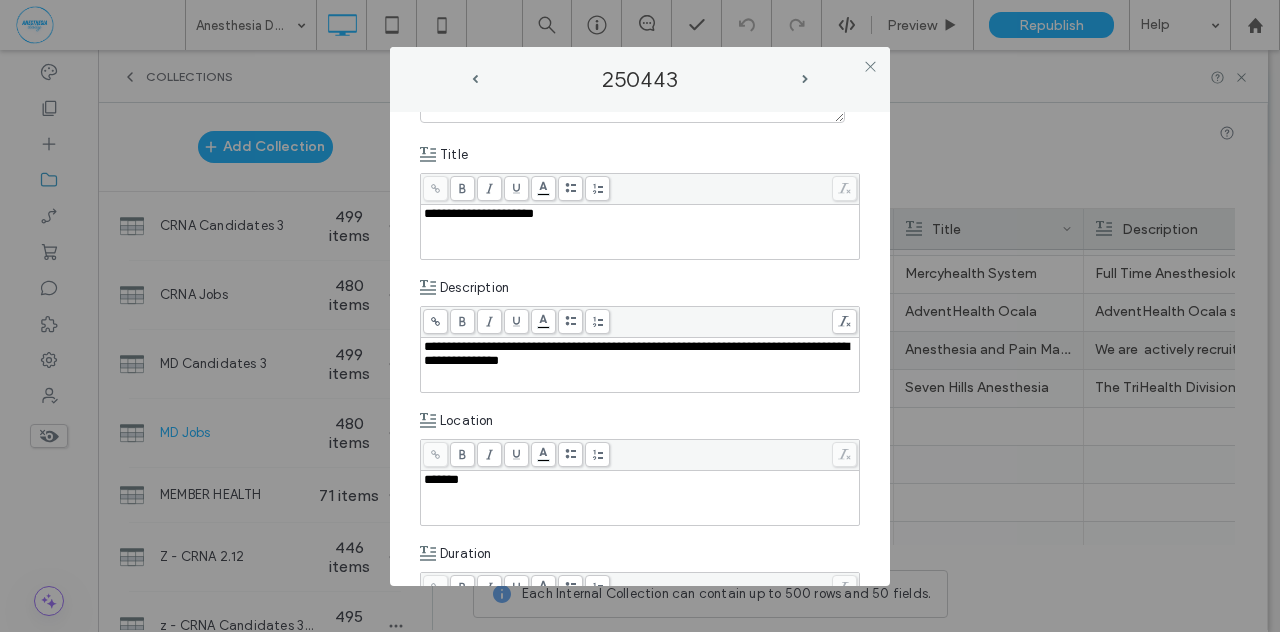 drag, startPoint x: 460, startPoint y: 317, endPoint x: 420, endPoint y: 339, distance: 45.65085 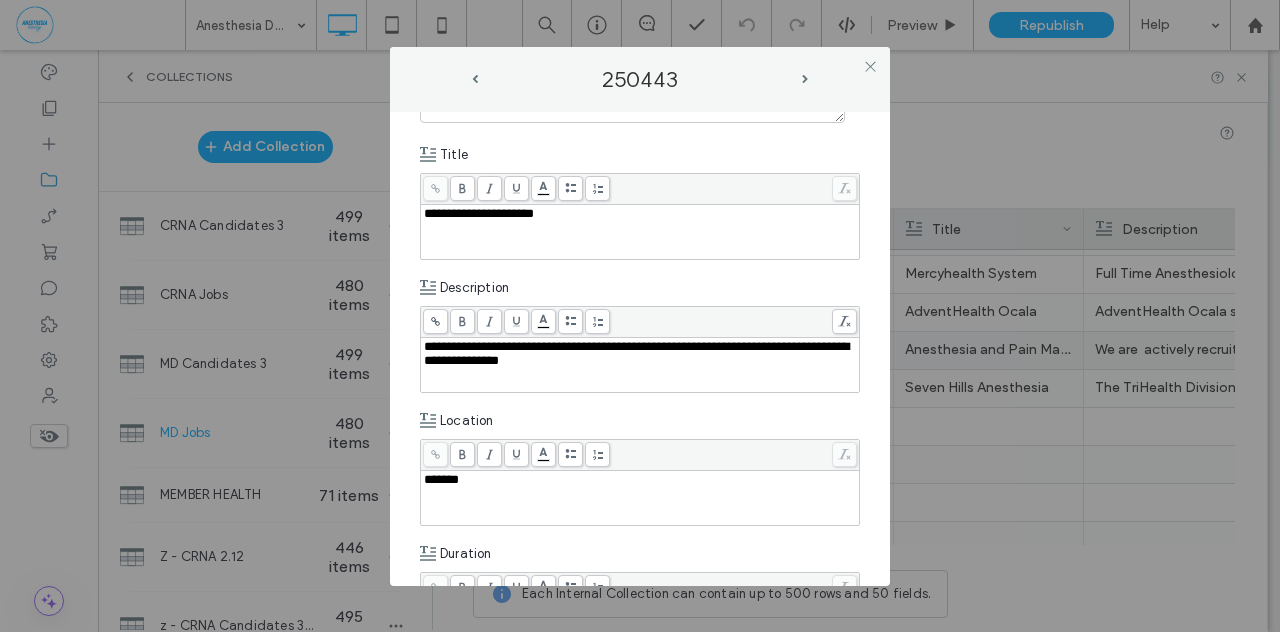 click 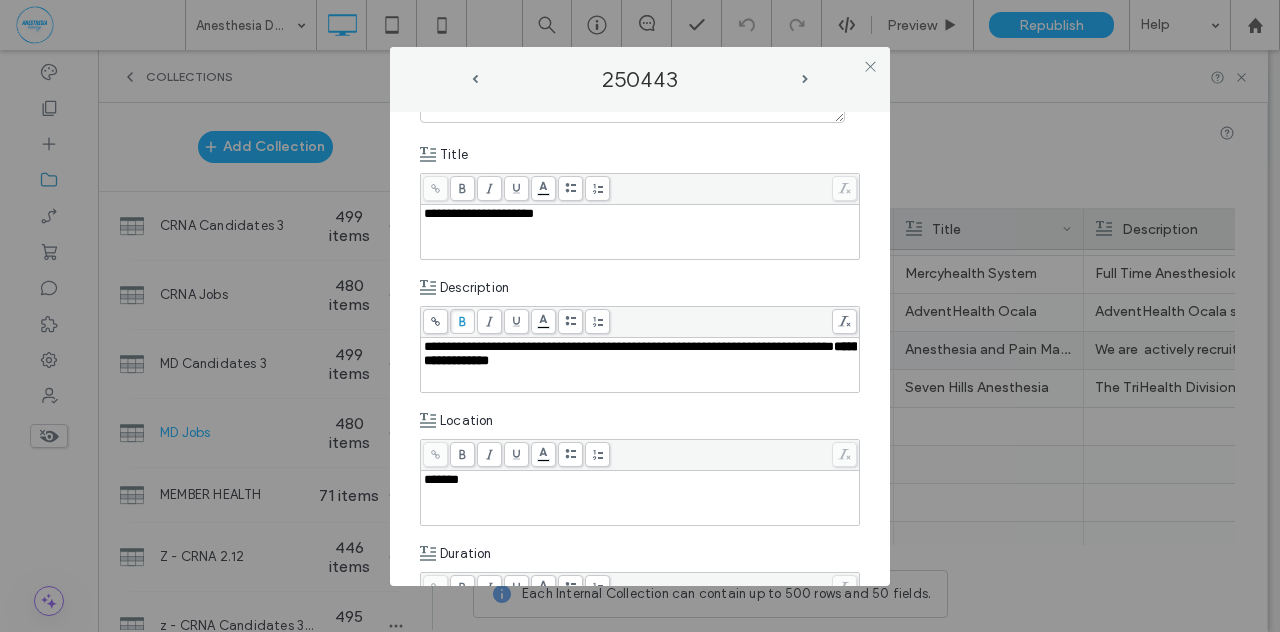 click on "**********" at bounding box center (640, 349) 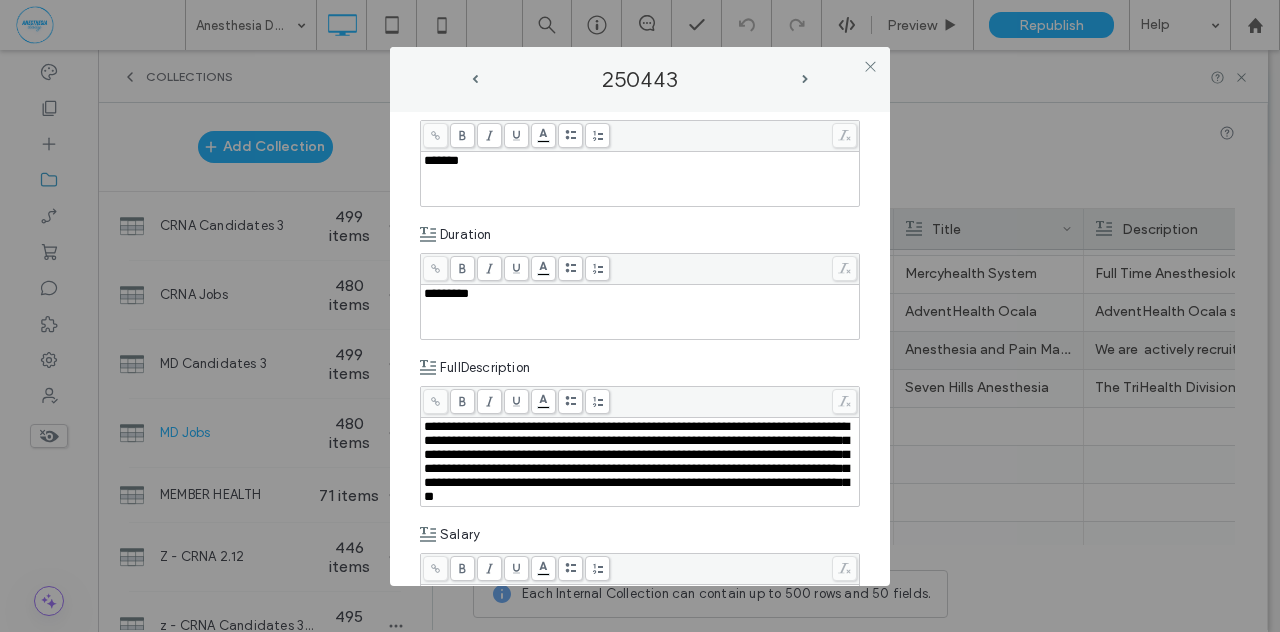 scroll, scrollTop: 644, scrollLeft: 0, axis: vertical 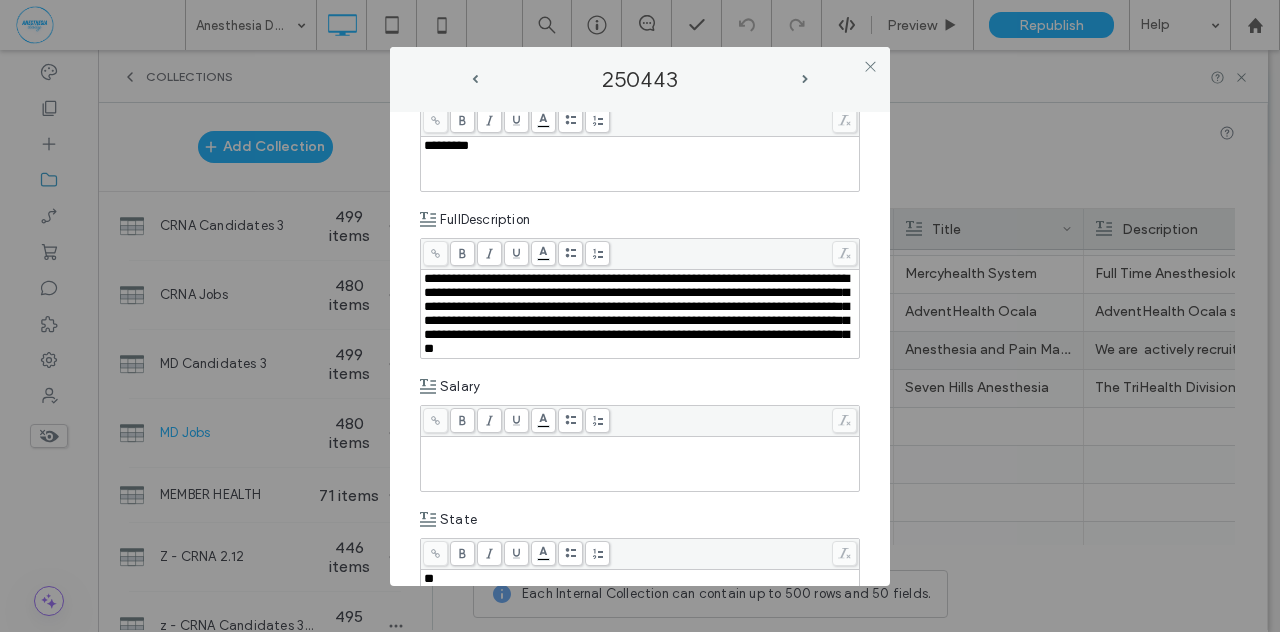 click at bounding box center (640, 464) 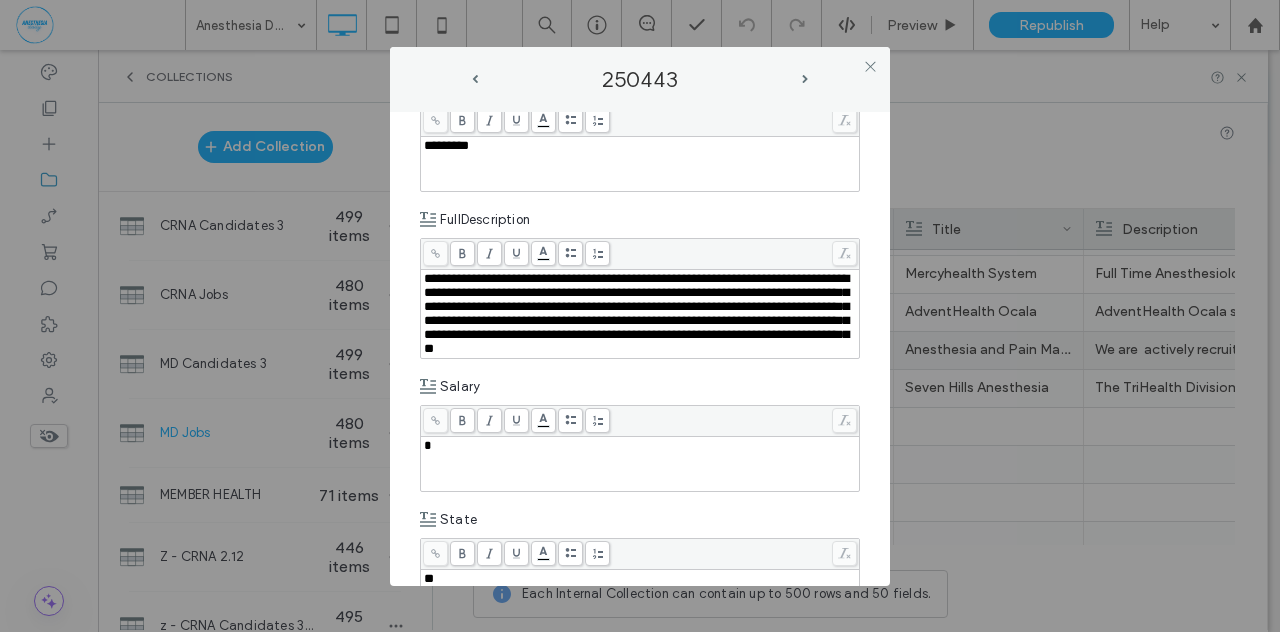 type 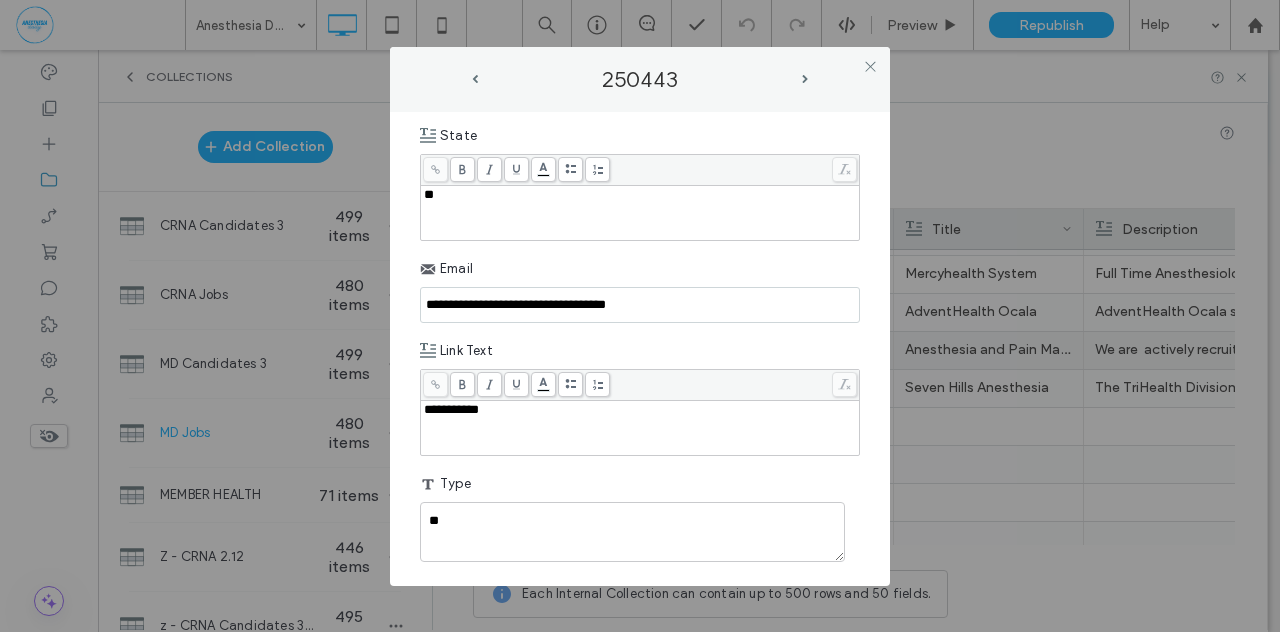 scroll, scrollTop: 1149, scrollLeft: 0, axis: vertical 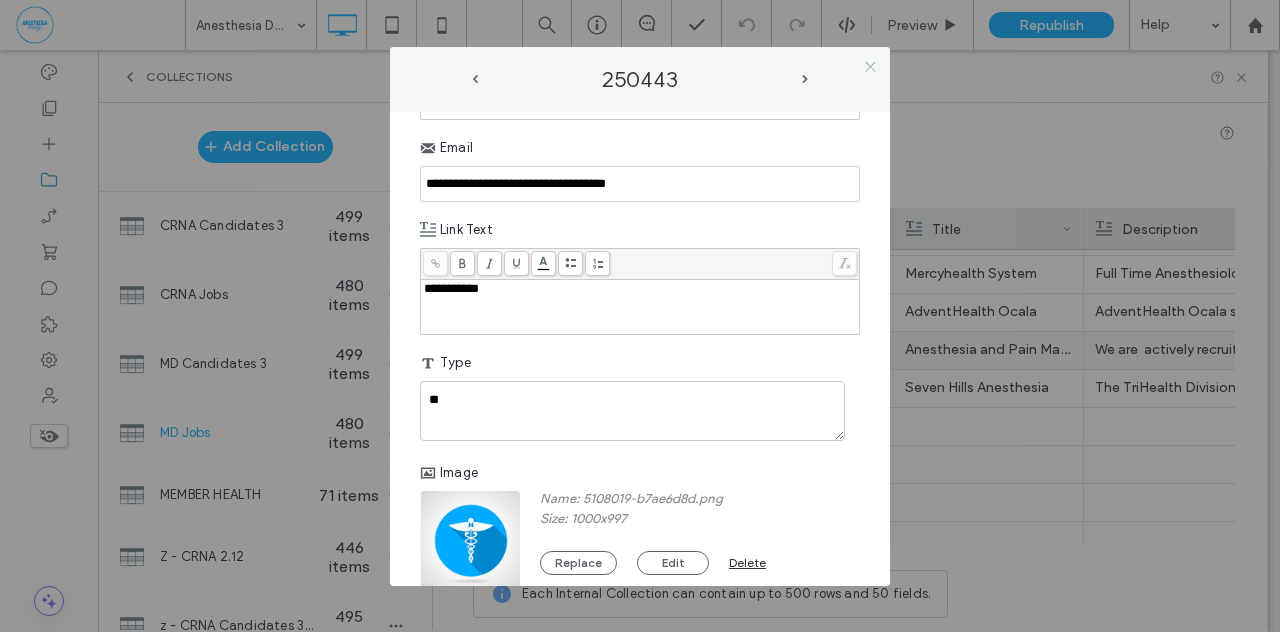 click 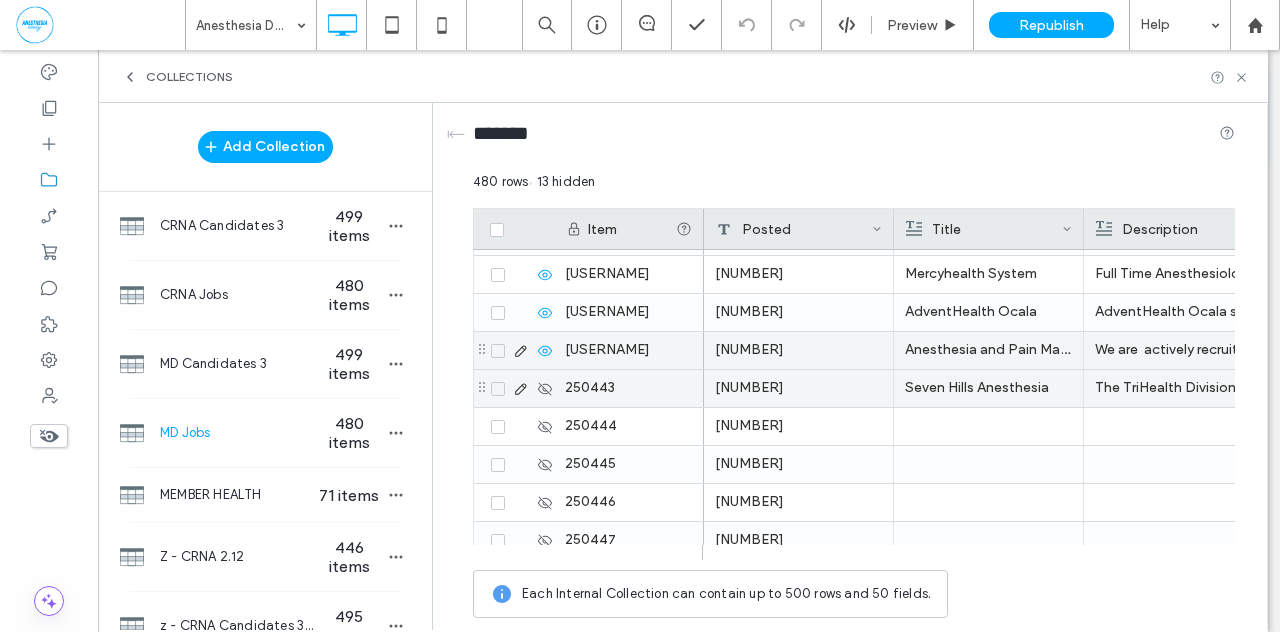click 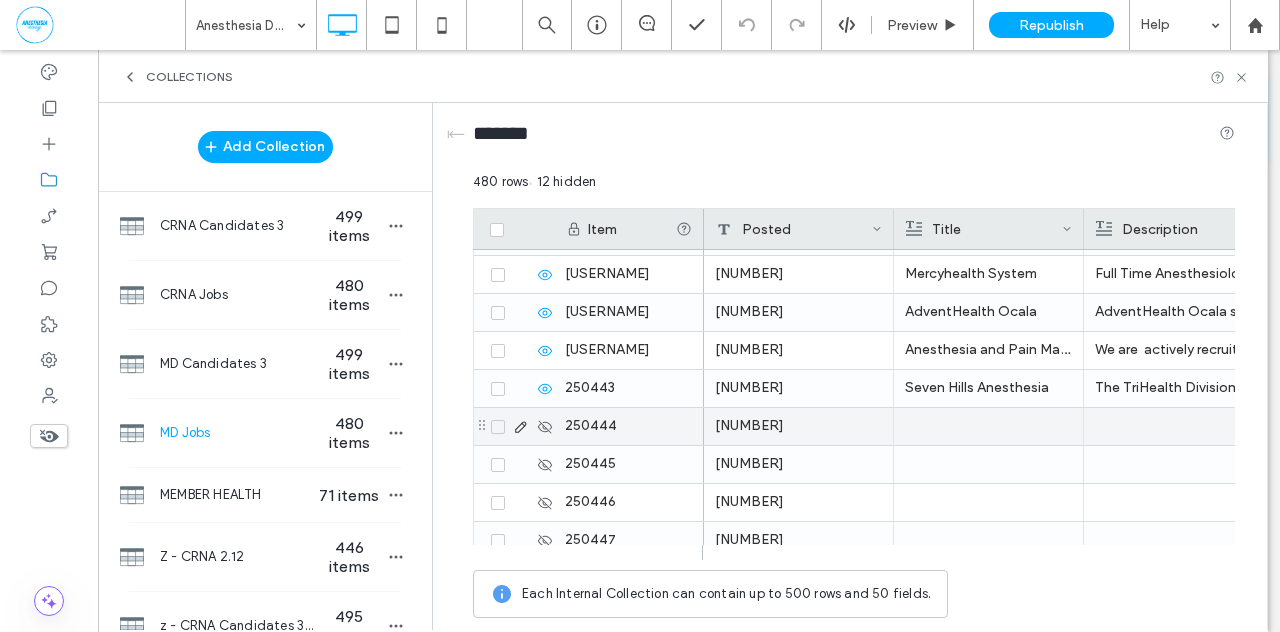 click 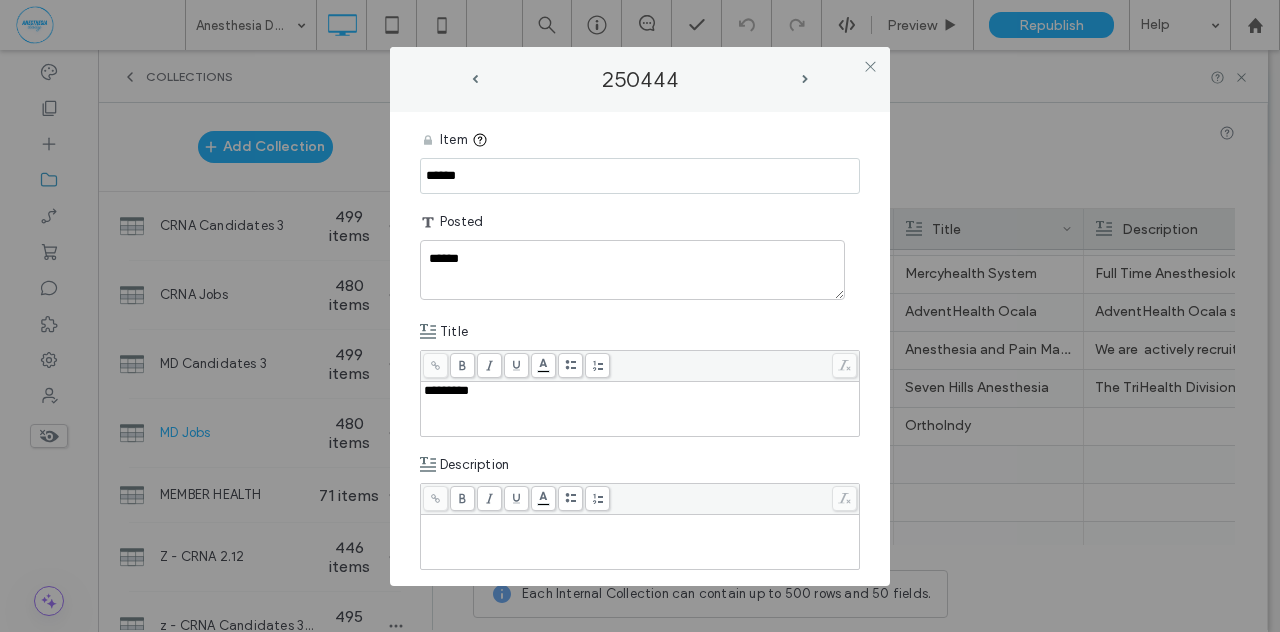 drag, startPoint x: 483, startPoint y: 174, endPoint x: 362, endPoint y: 161, distance: 121.69634 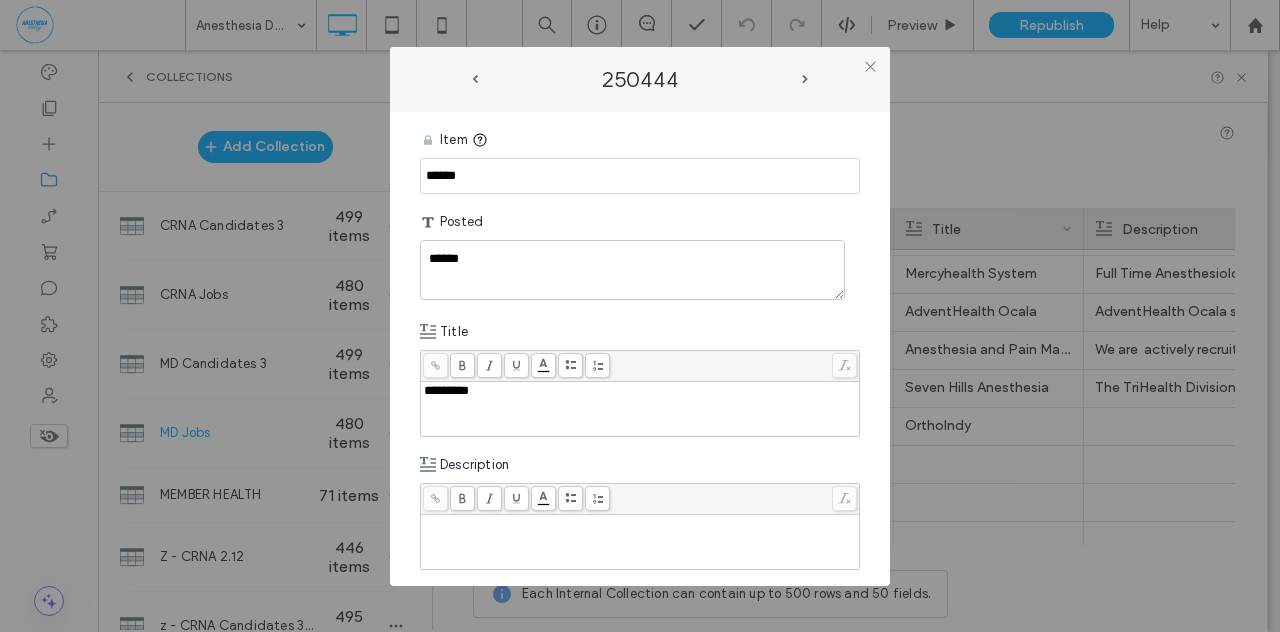 click on "**********" at bounding box center [640, 316] 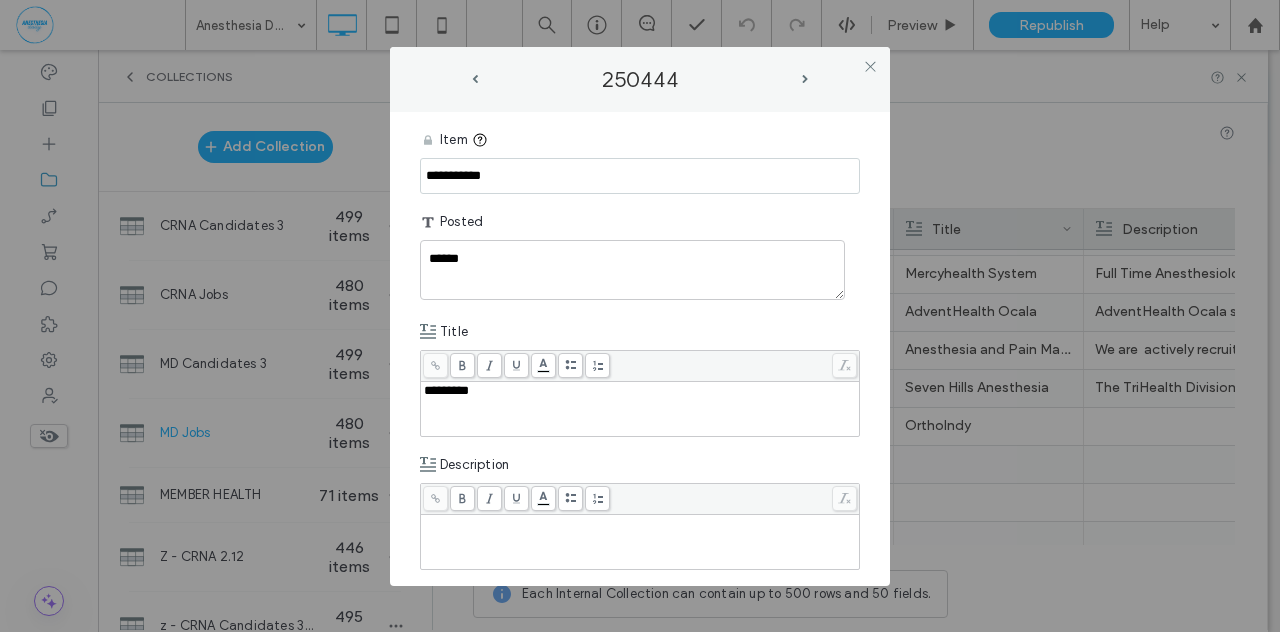 type on "**********" 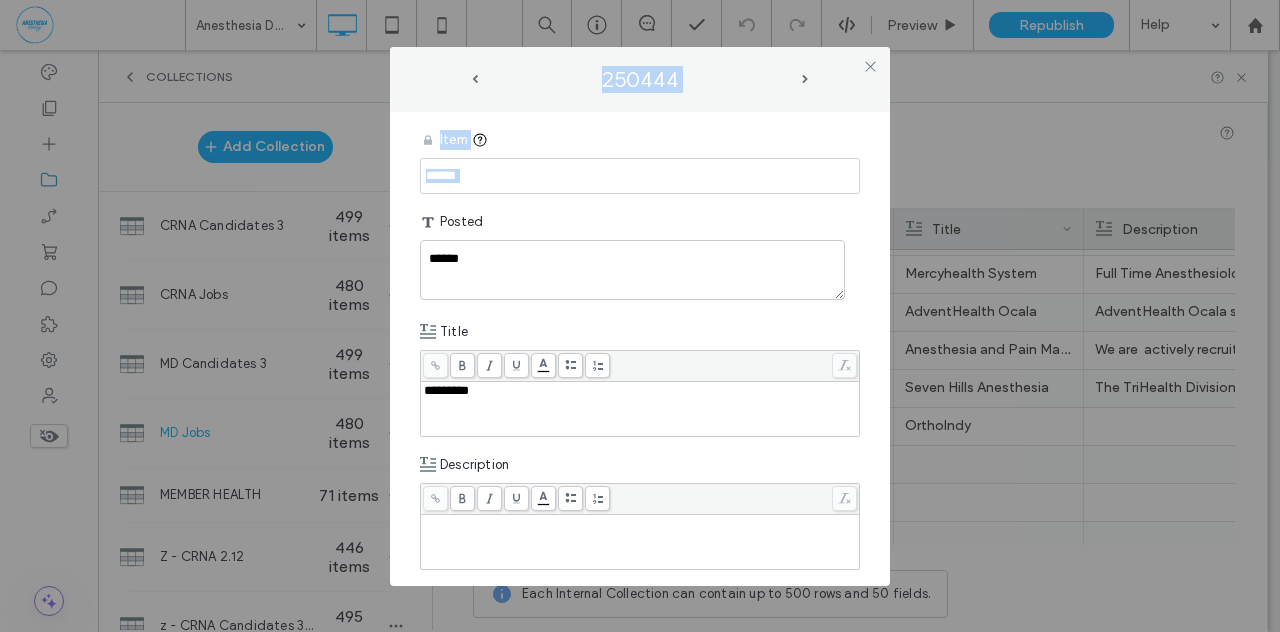 click on "******" at bounding box center (640, 176) 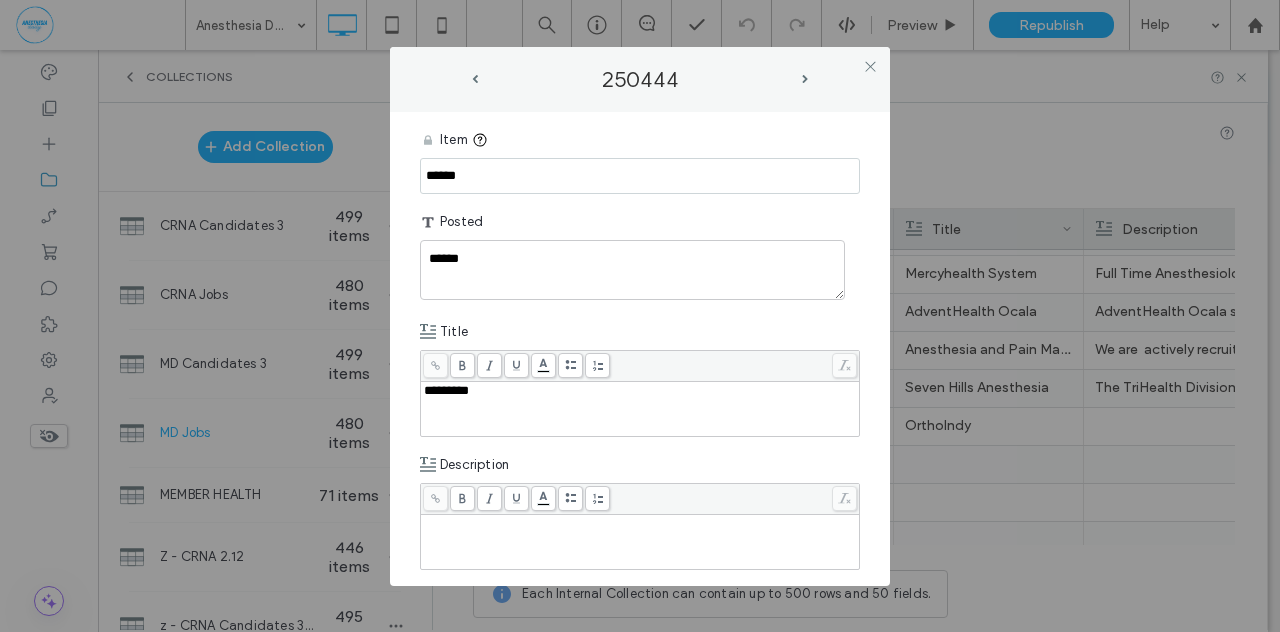 click on "Posted" at bounding box center (640, 222) 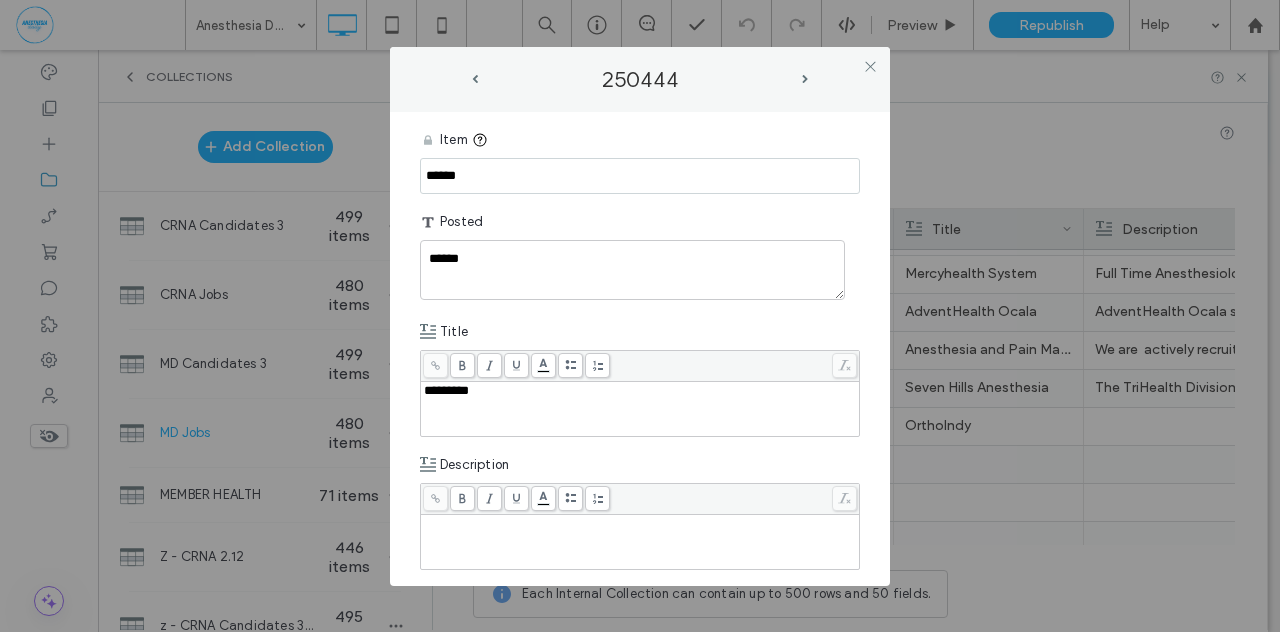 drag, startPoint x: 478, startPoint y: 173, endPoint x: 376, endPoint y: 168, distance: 102.122475 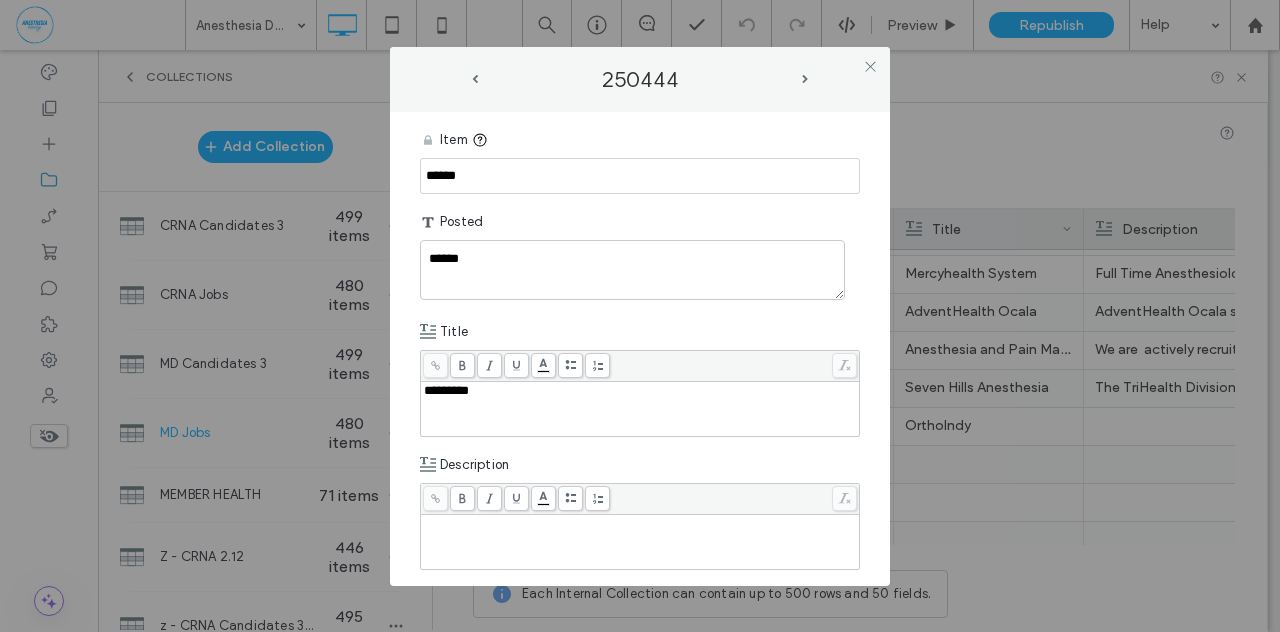 click on "**********" at bounding box center [640, 316] 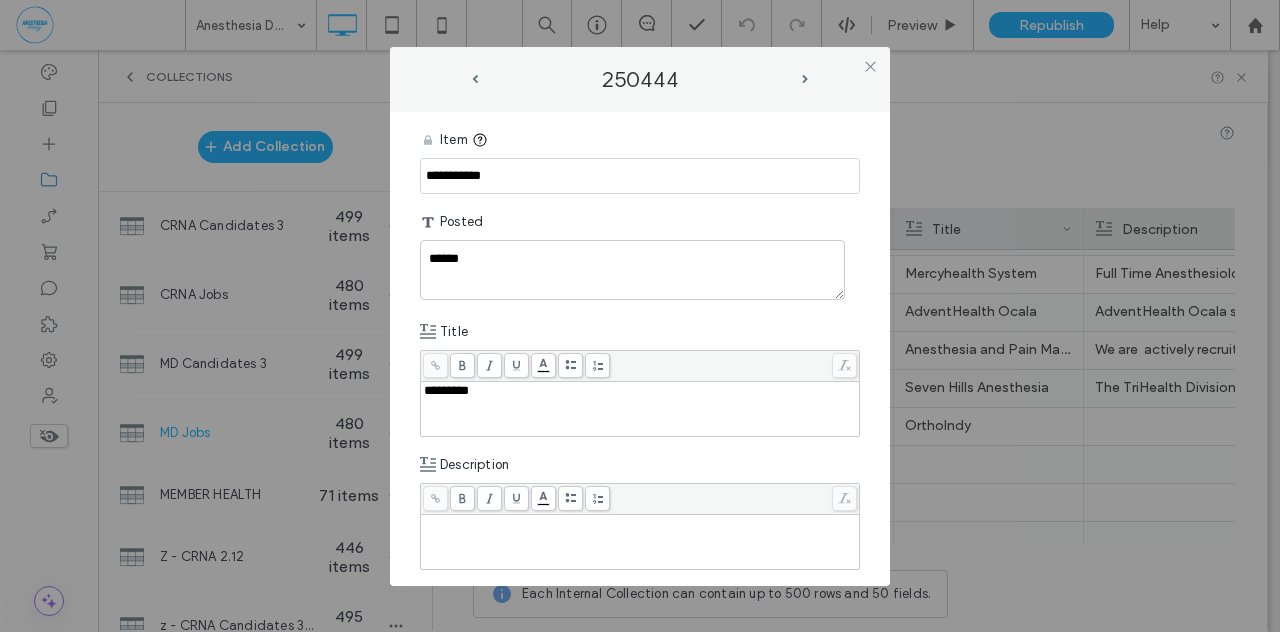 type on "**********" 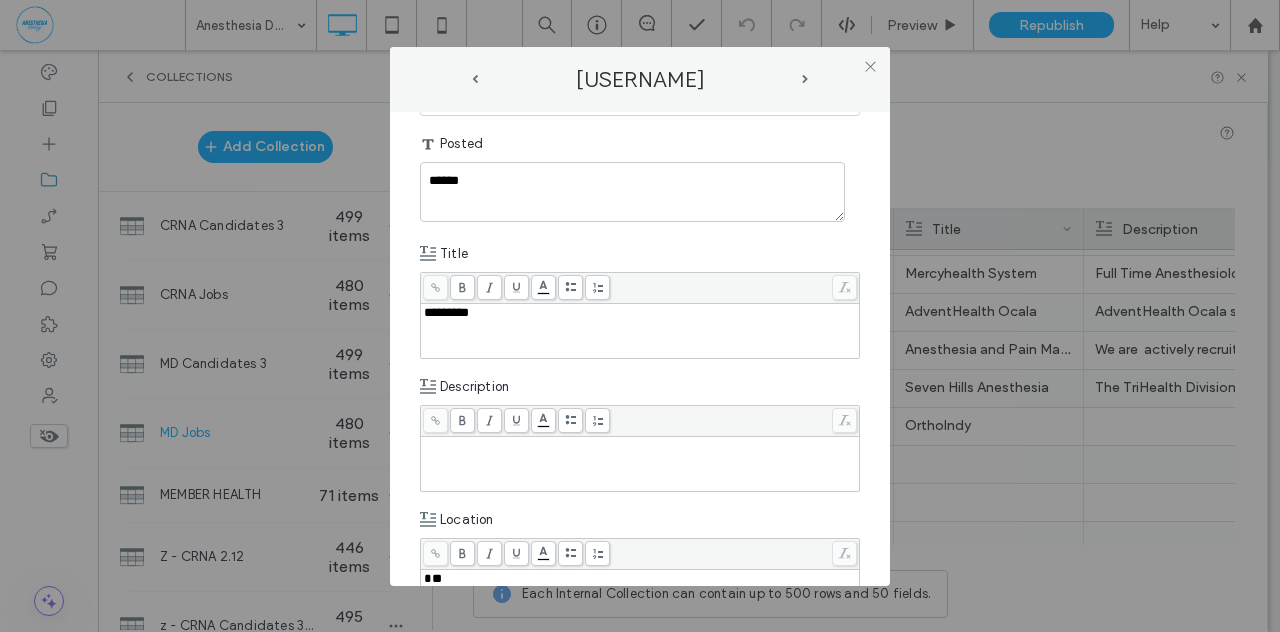 scroll, scrollTop: 124, scrollLeft: 0, axis: vertical 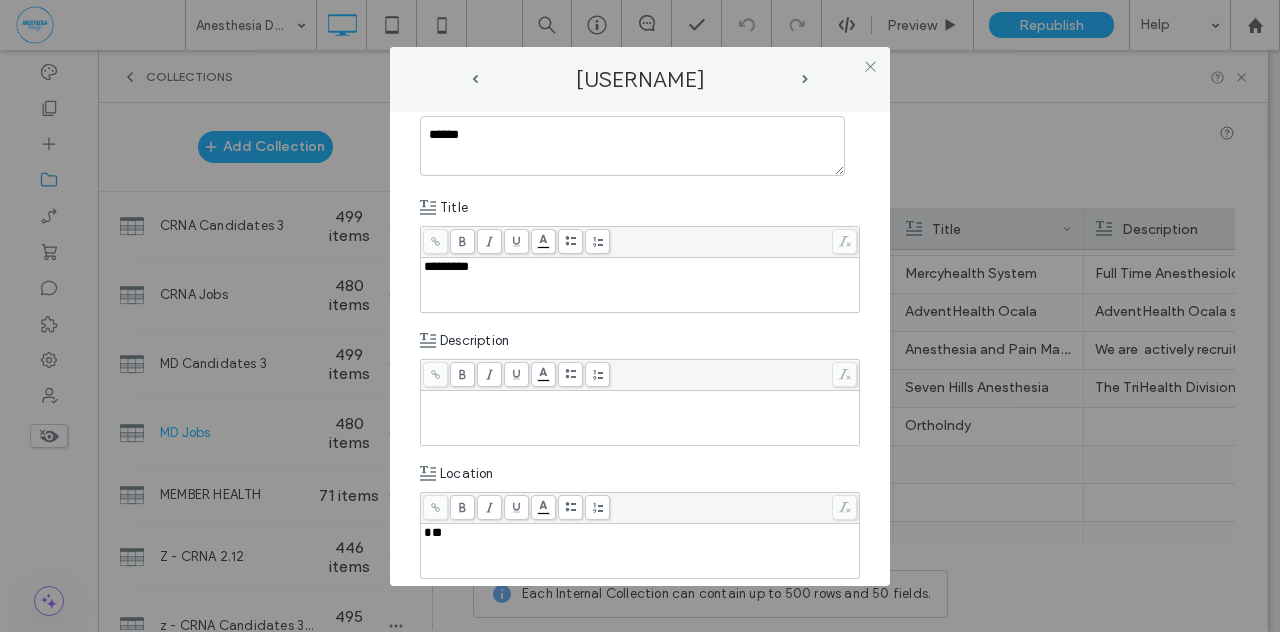 click at bounding box center (640, 400) 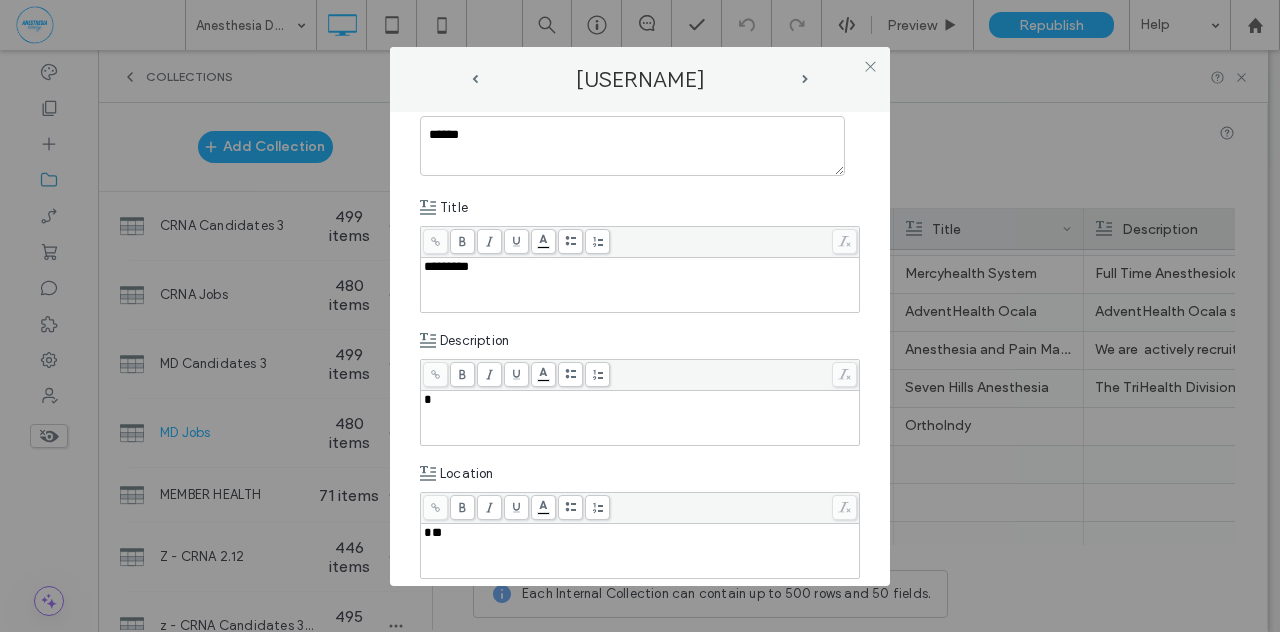 type 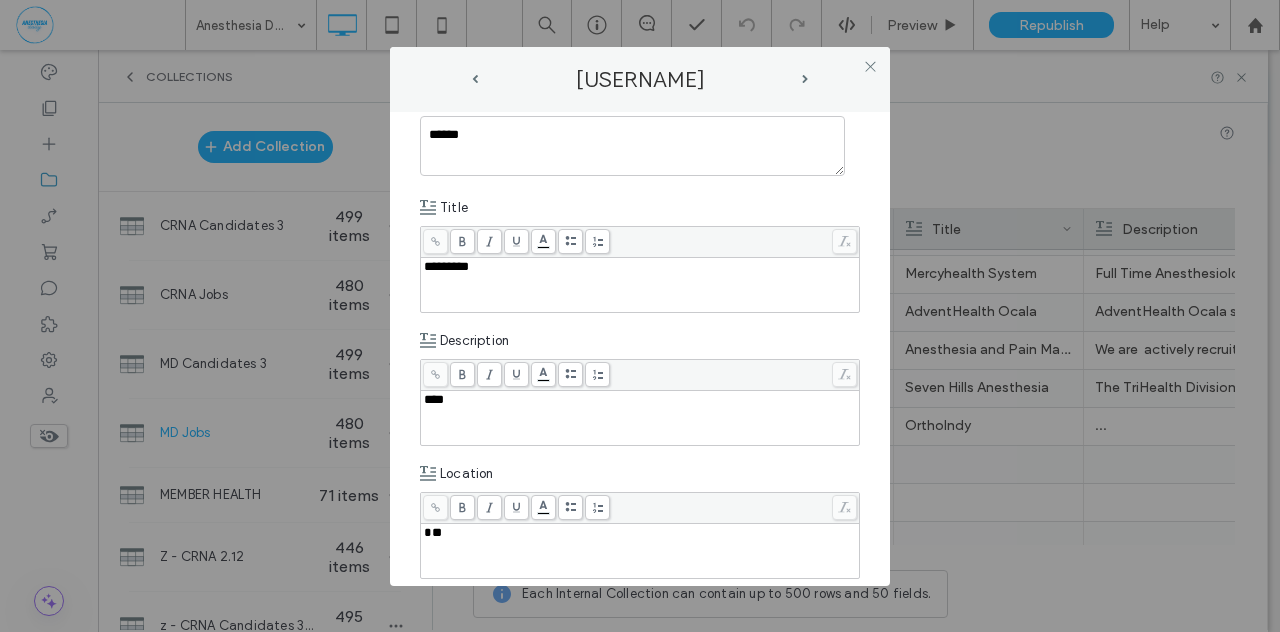 type 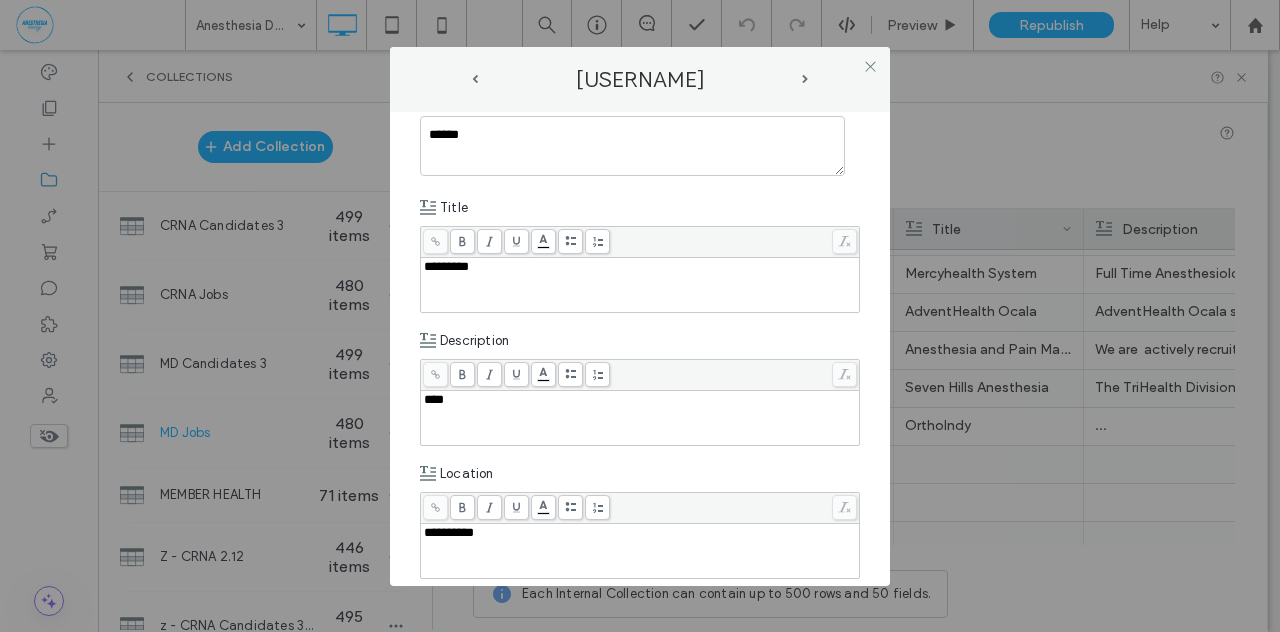 scroll, scrollTop: 438, scrollLeft: 0, axis: vertical 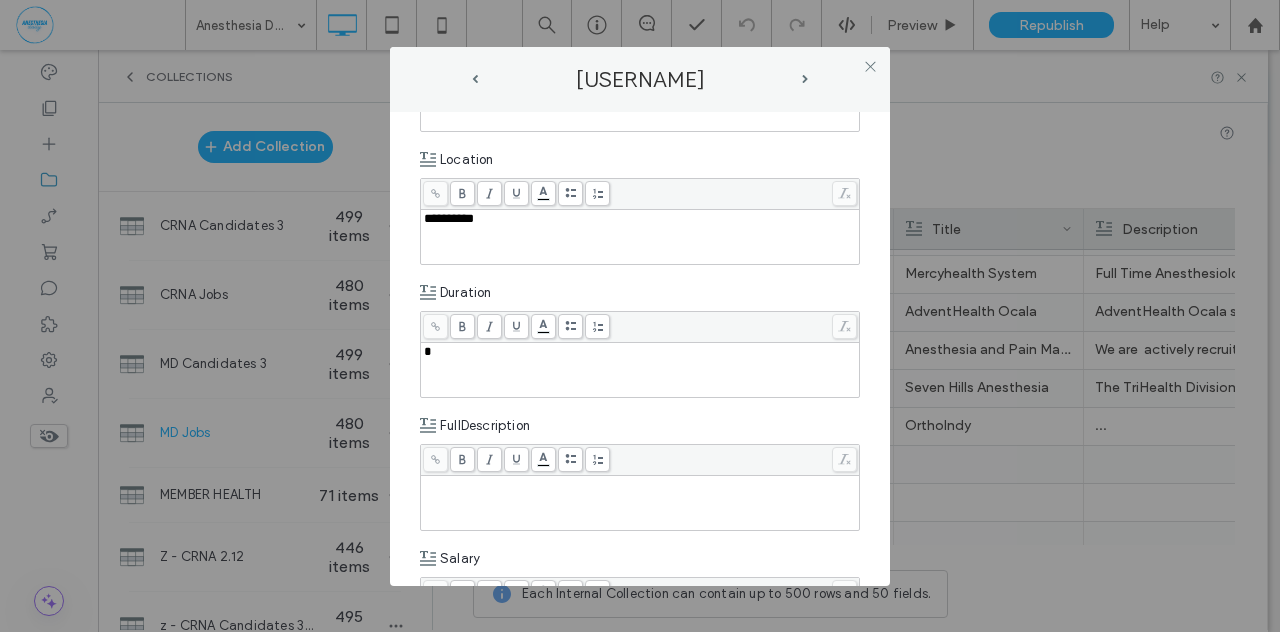type 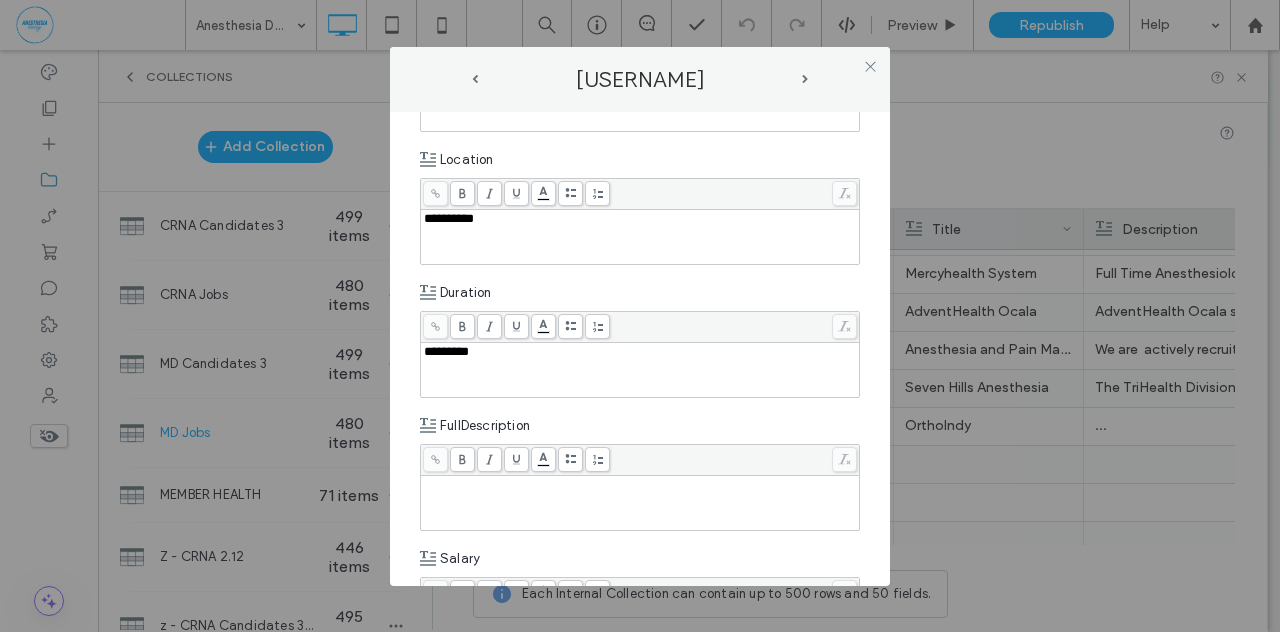 scroll, scrollTop: 702, scrollLeft: 0, axis: vertical 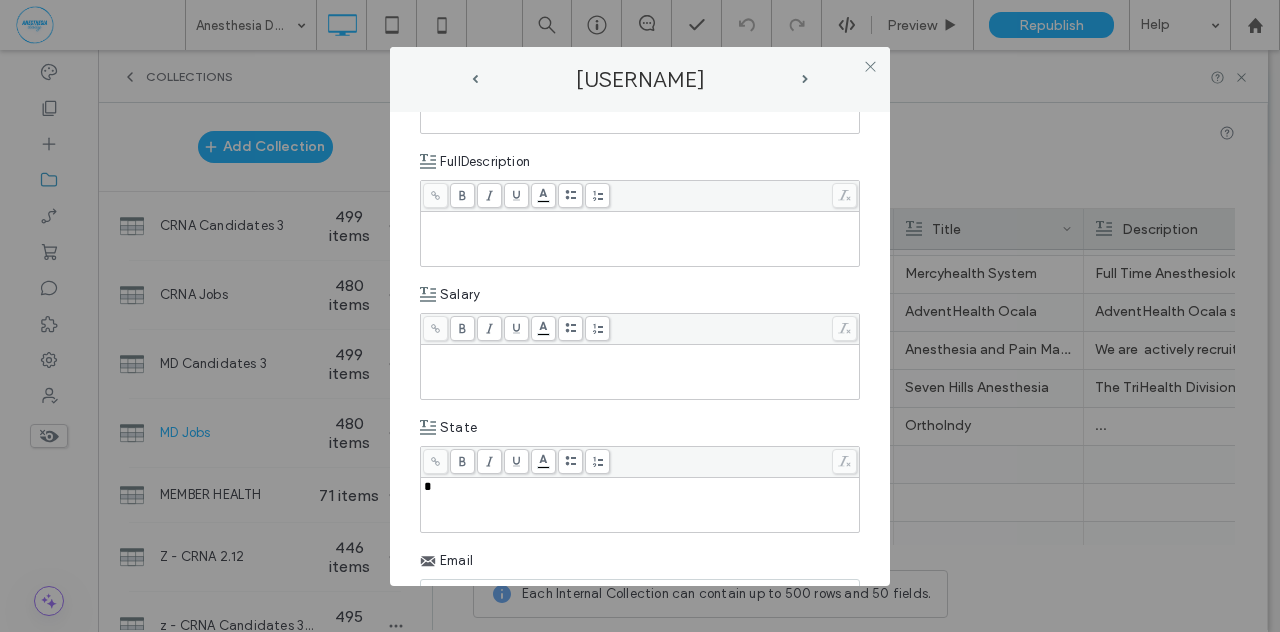 type 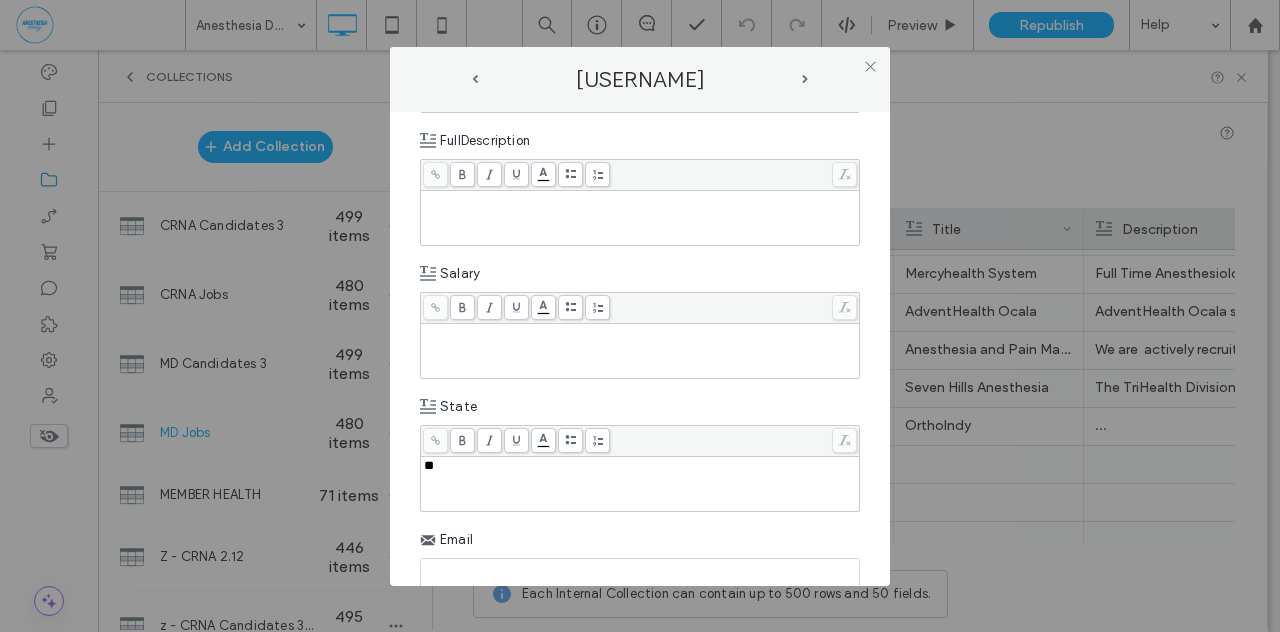 scroll, scrollTop: 1048, scrollLeft: 0, axis: vertical 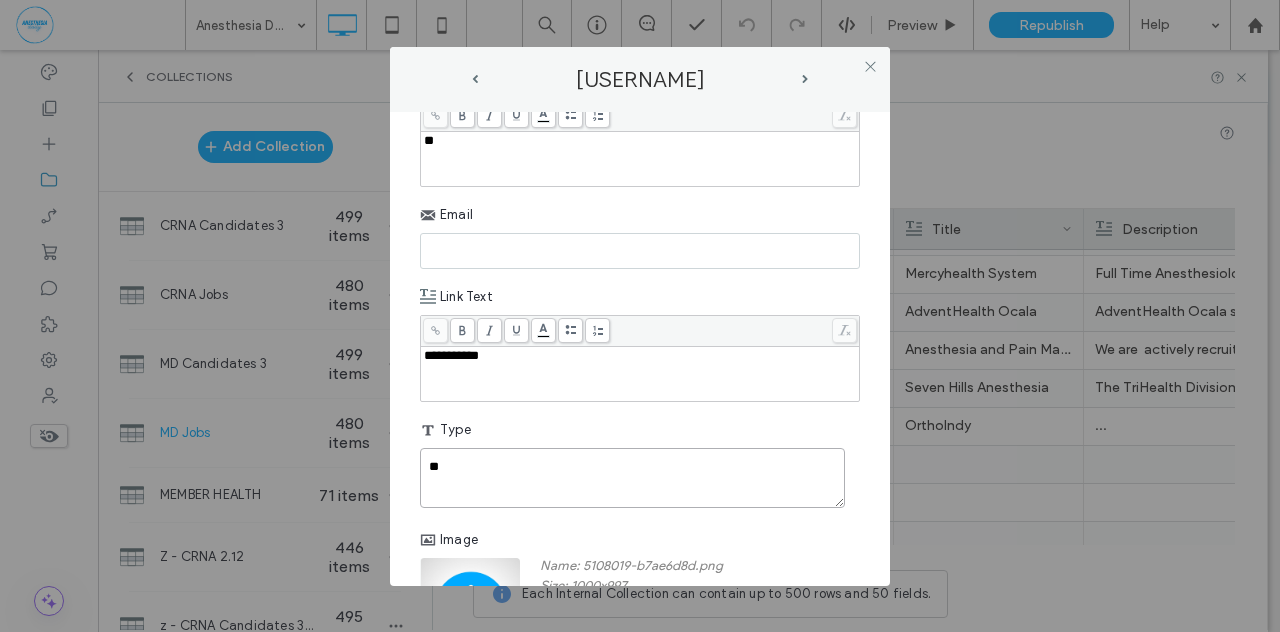 type on "**" 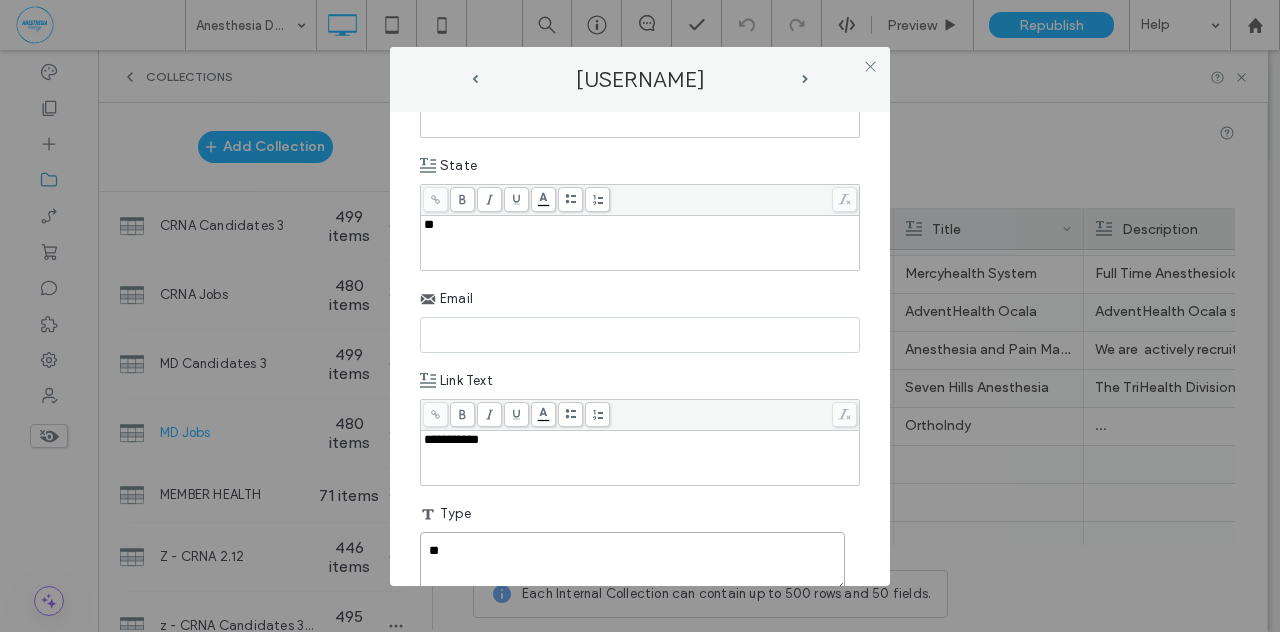 scroll, scrollTop: 884, scrollLeft: 0, axis: vertical 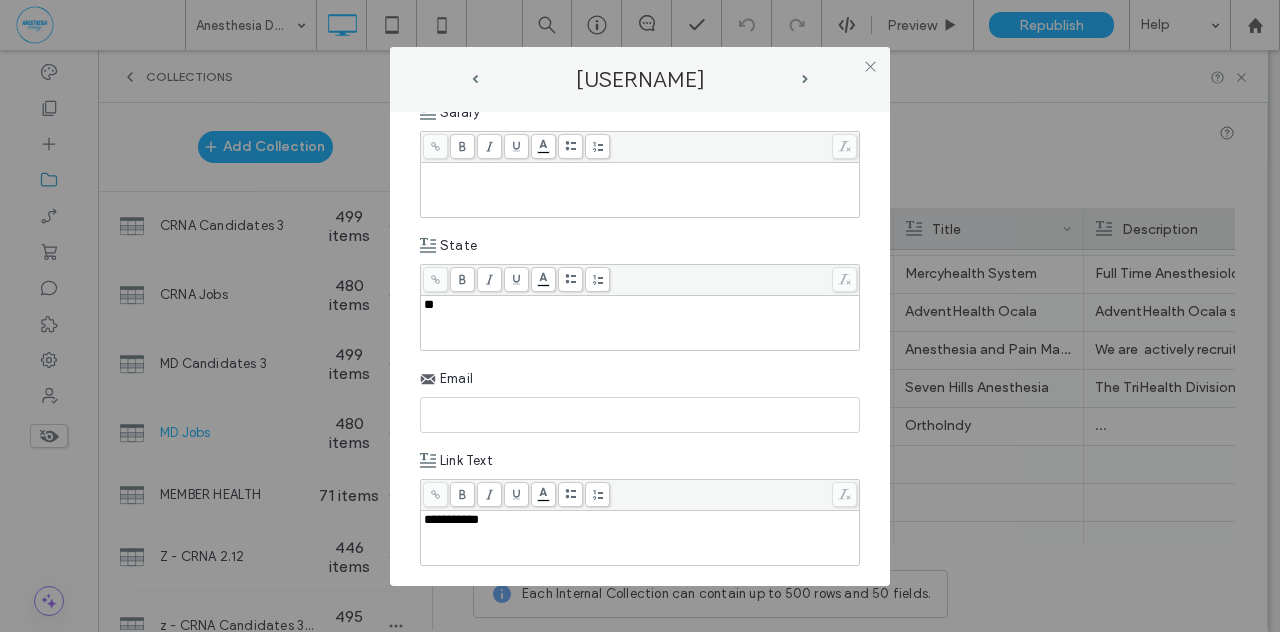 paste on "**********" 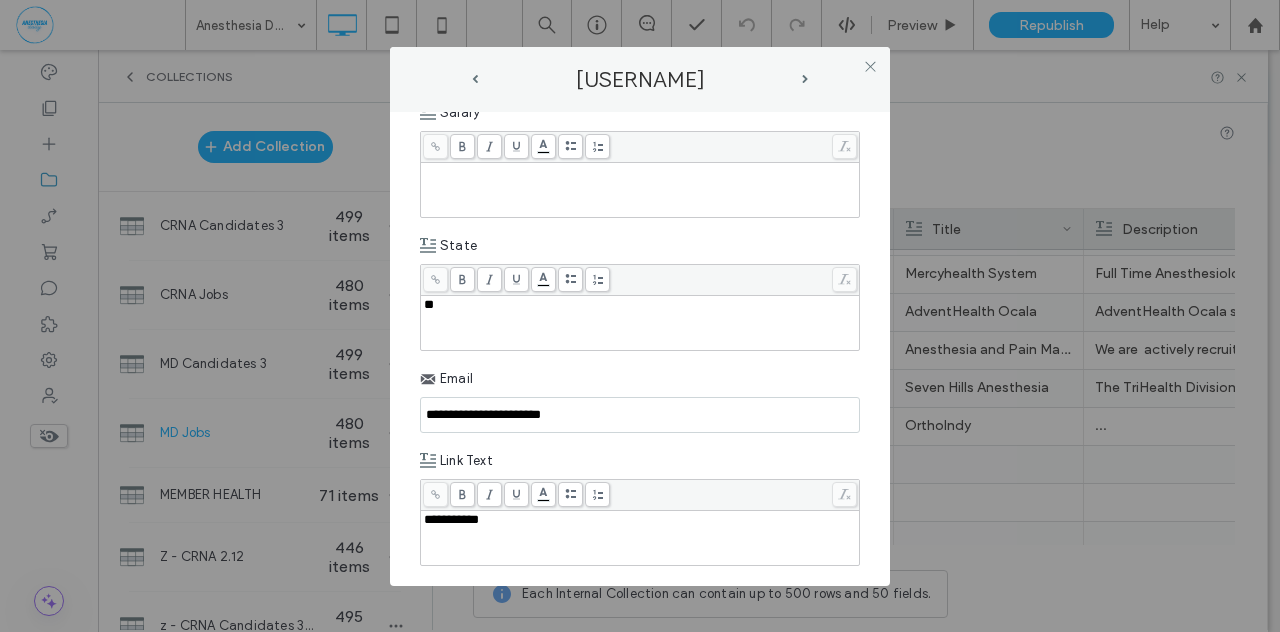 click on "**********" at bounding box center [640, 415] 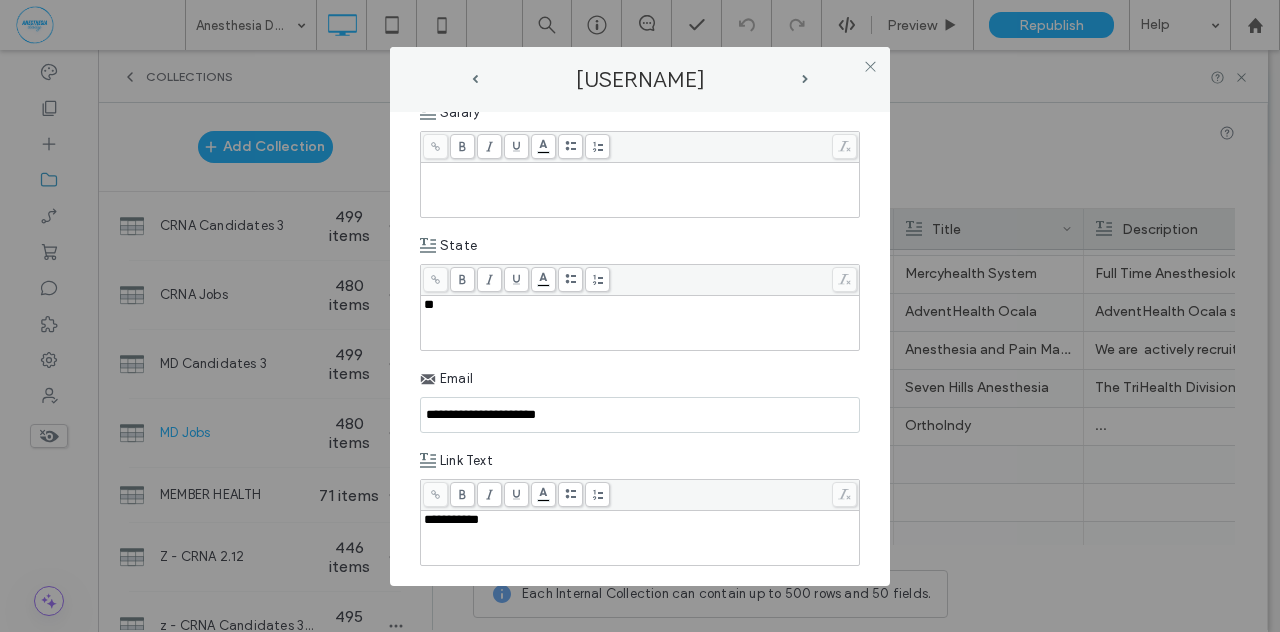 type on "**********" 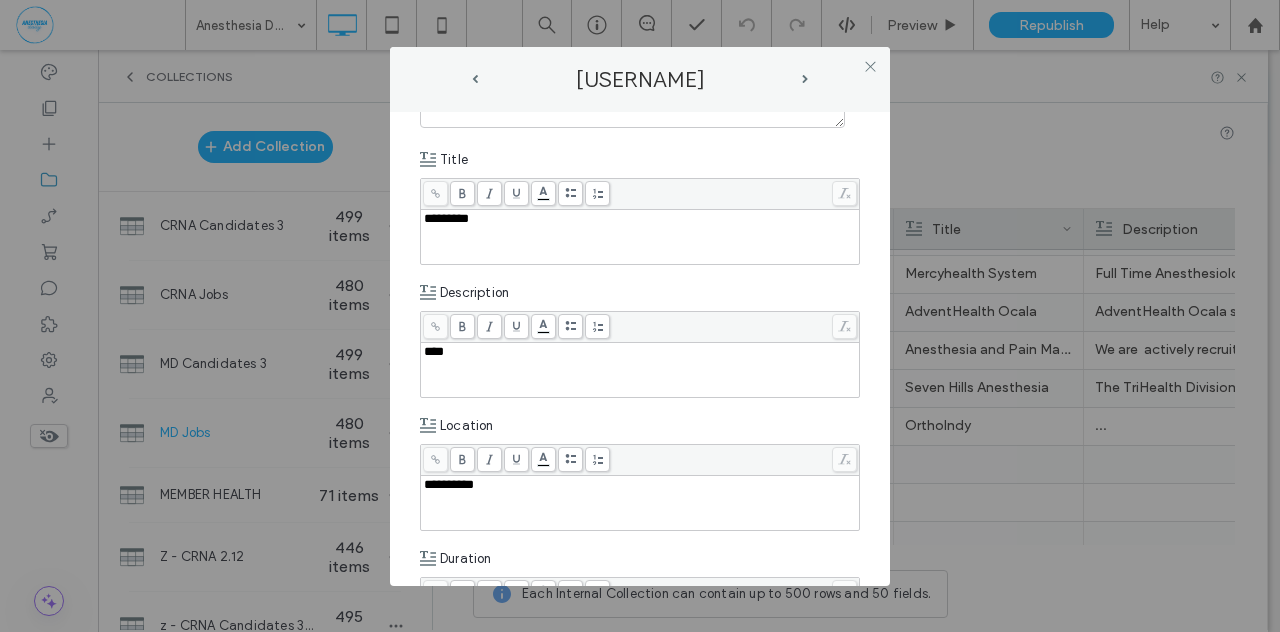 scroll, scrollTop: 262, scrollLeft: 0, axis: vertical 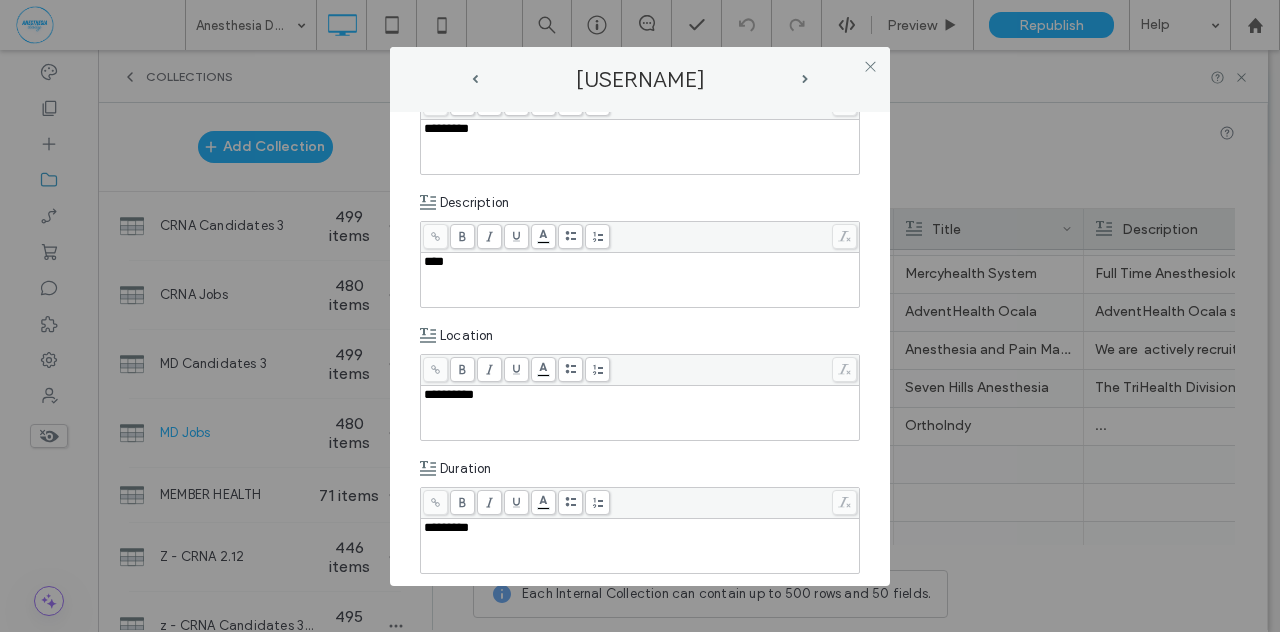 click on "***" at bounding box center (434, 261) 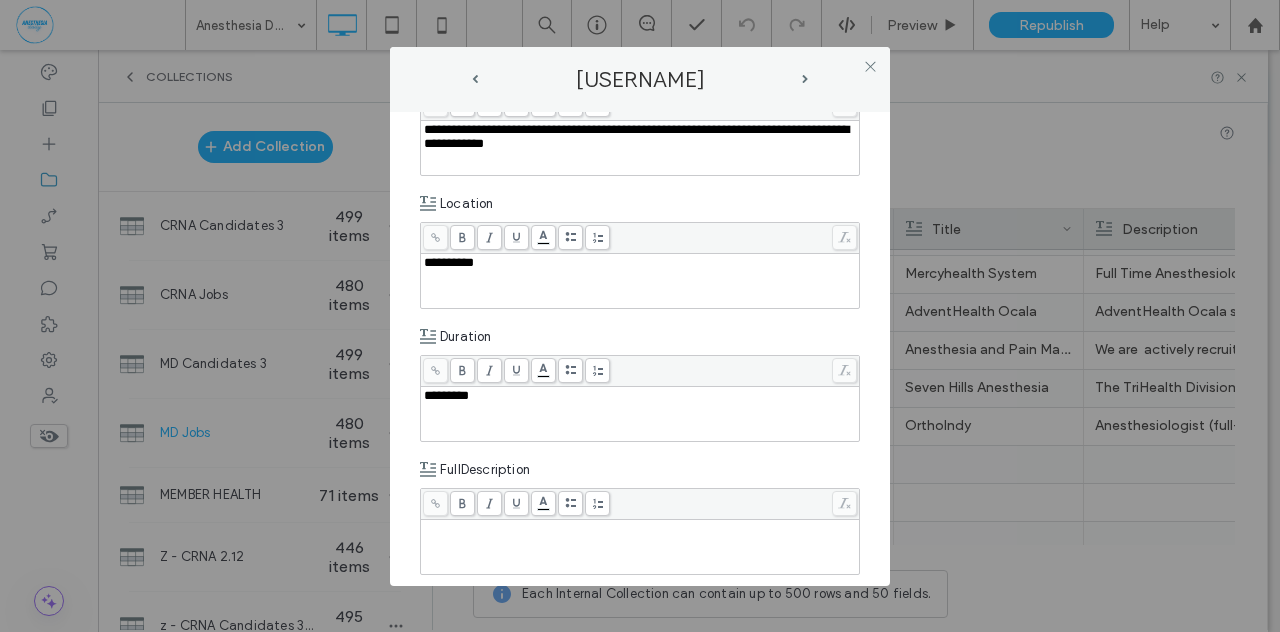 scroll, scrollTop: 480, scrollLeft: 0, axis: vertical 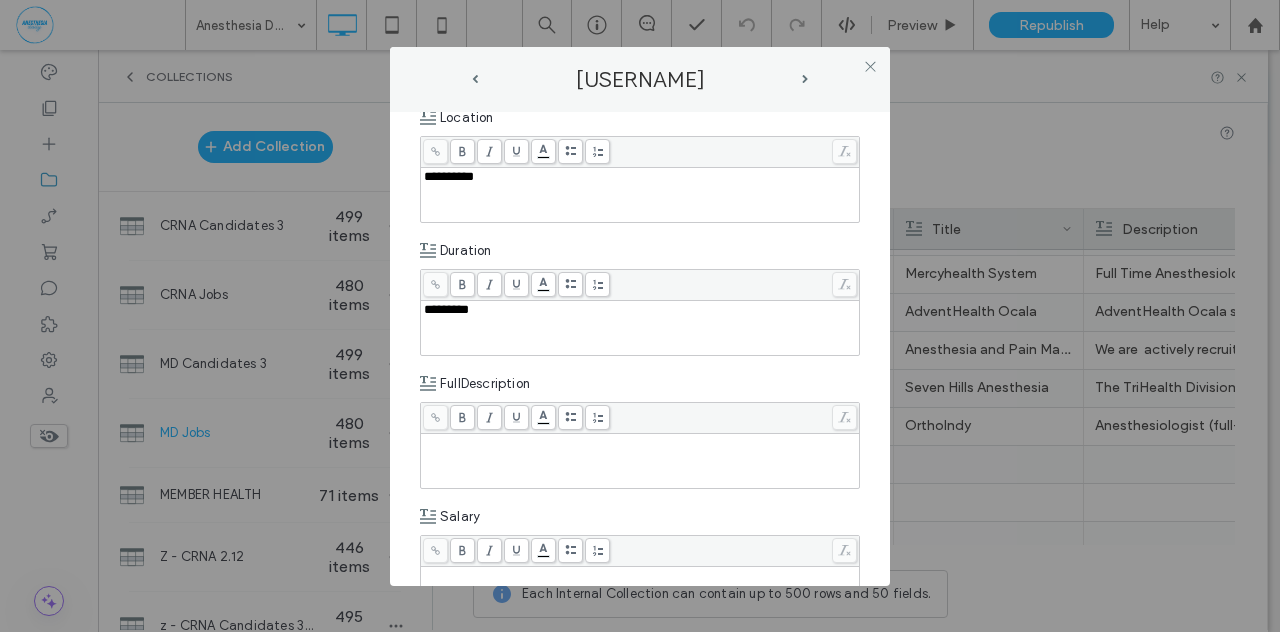 paste 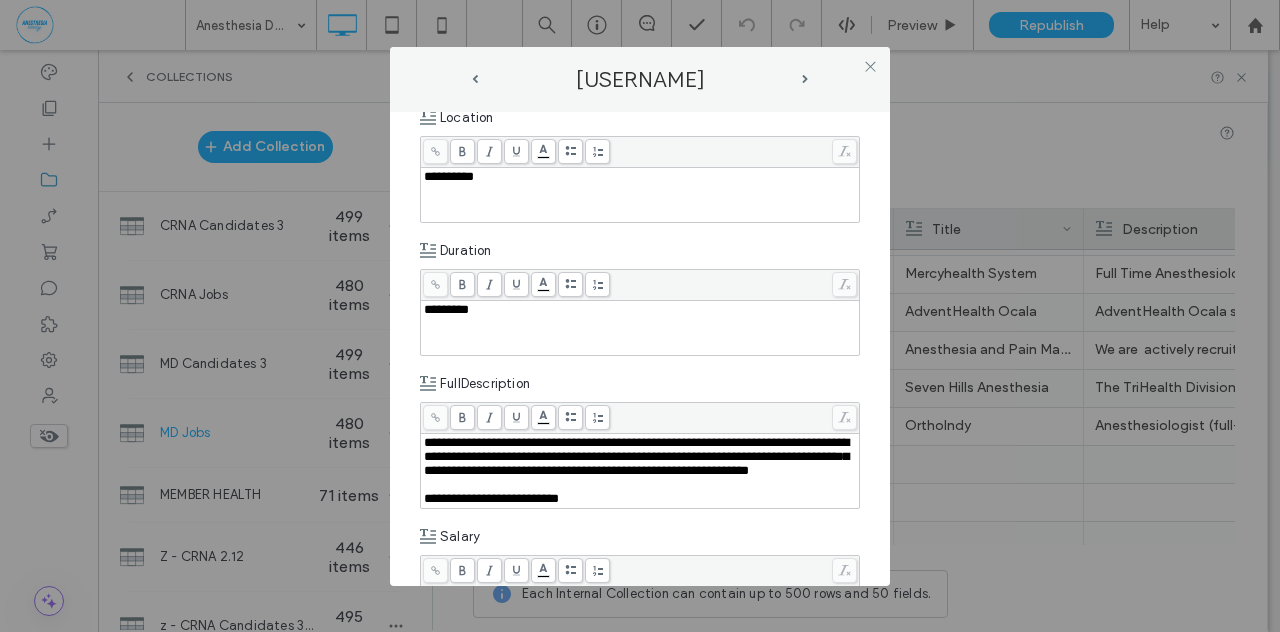 click on "**********" at bounding box center [491, 498] 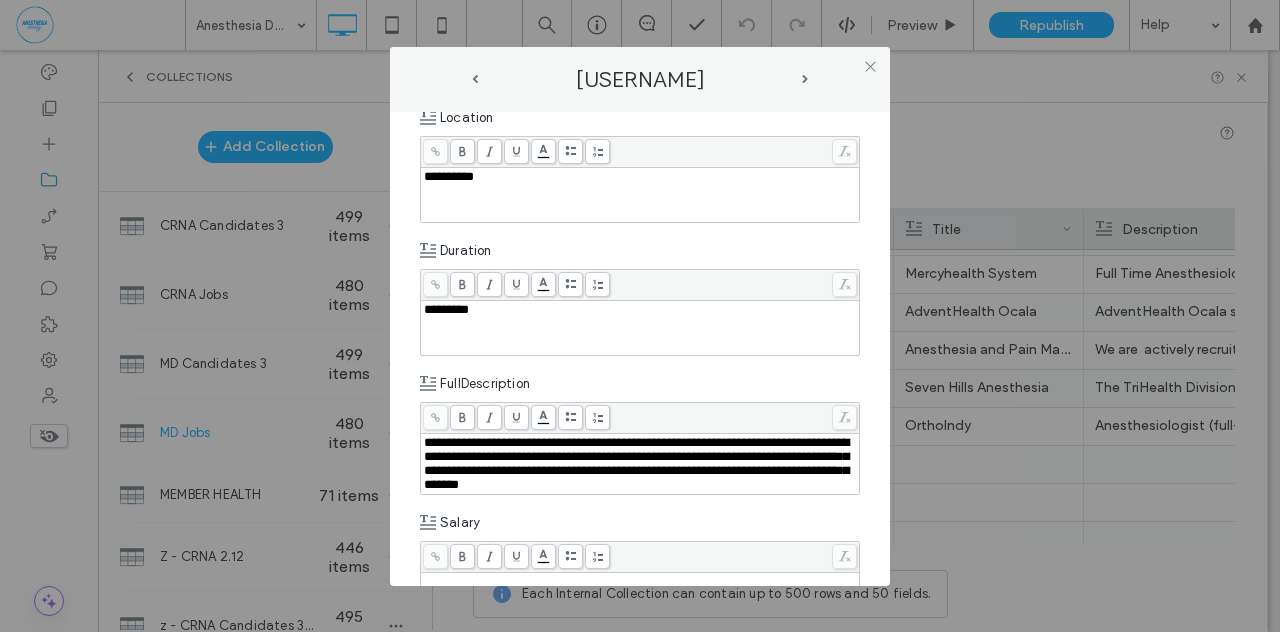 type 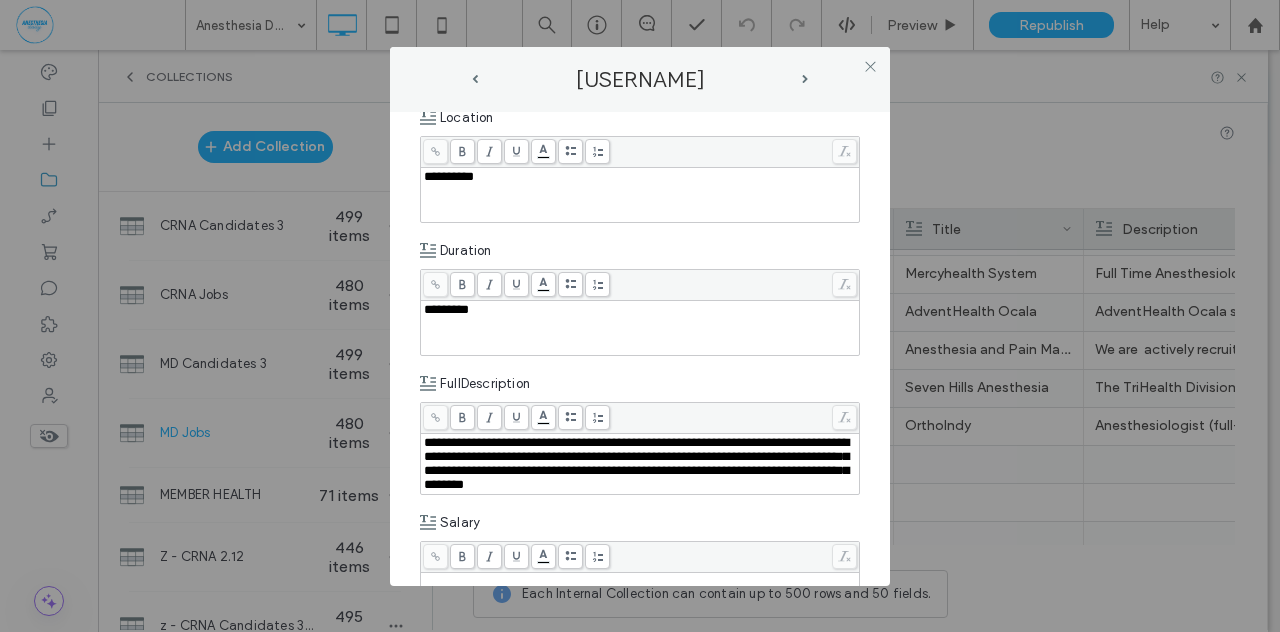 click on "**********" at bounding box center [640, 464] 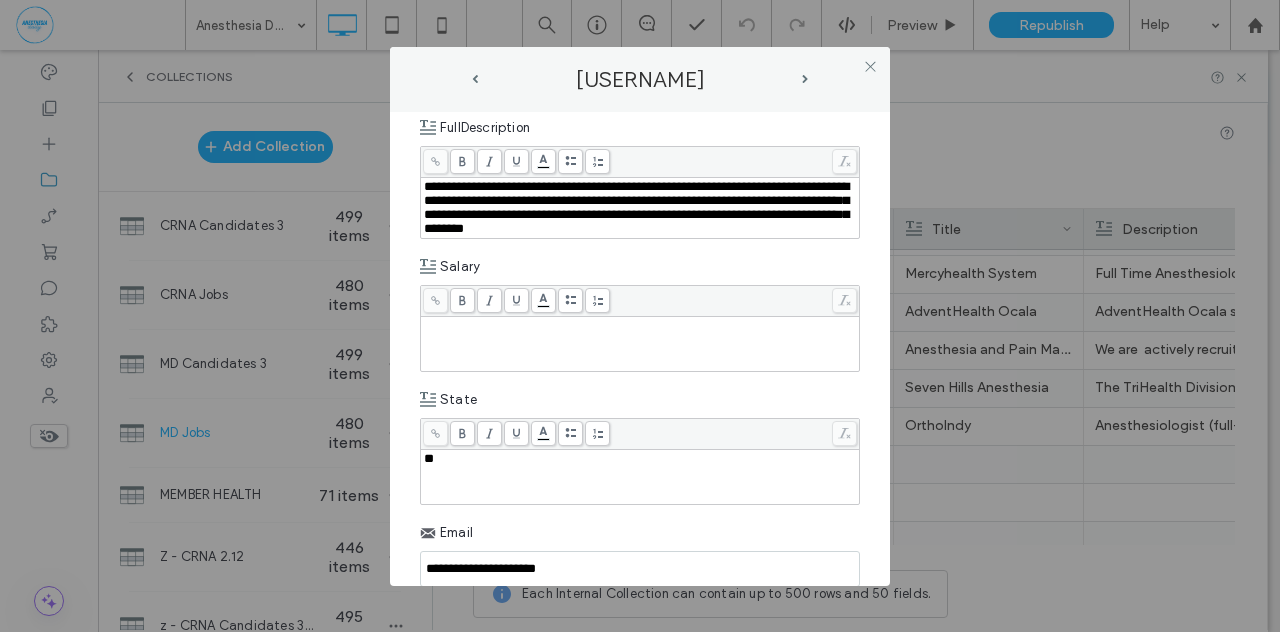 scroll, scrollTop: 734, scrollLeft: 0, axis: vertical 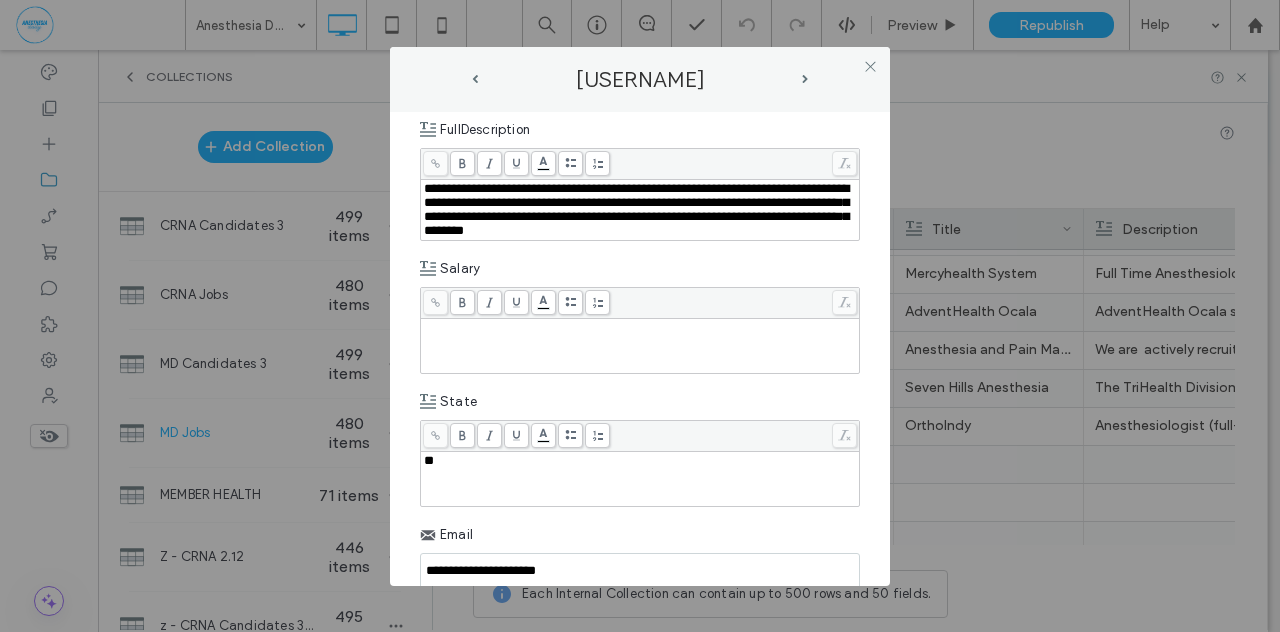 click at bounding box center [640, 328] 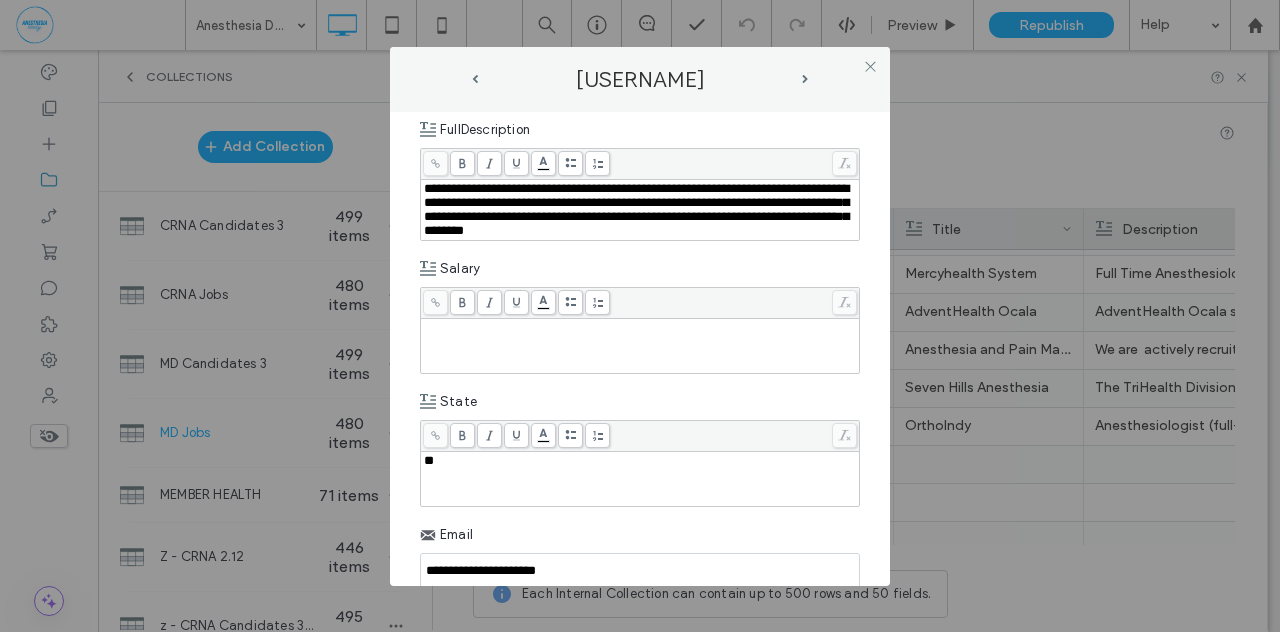type 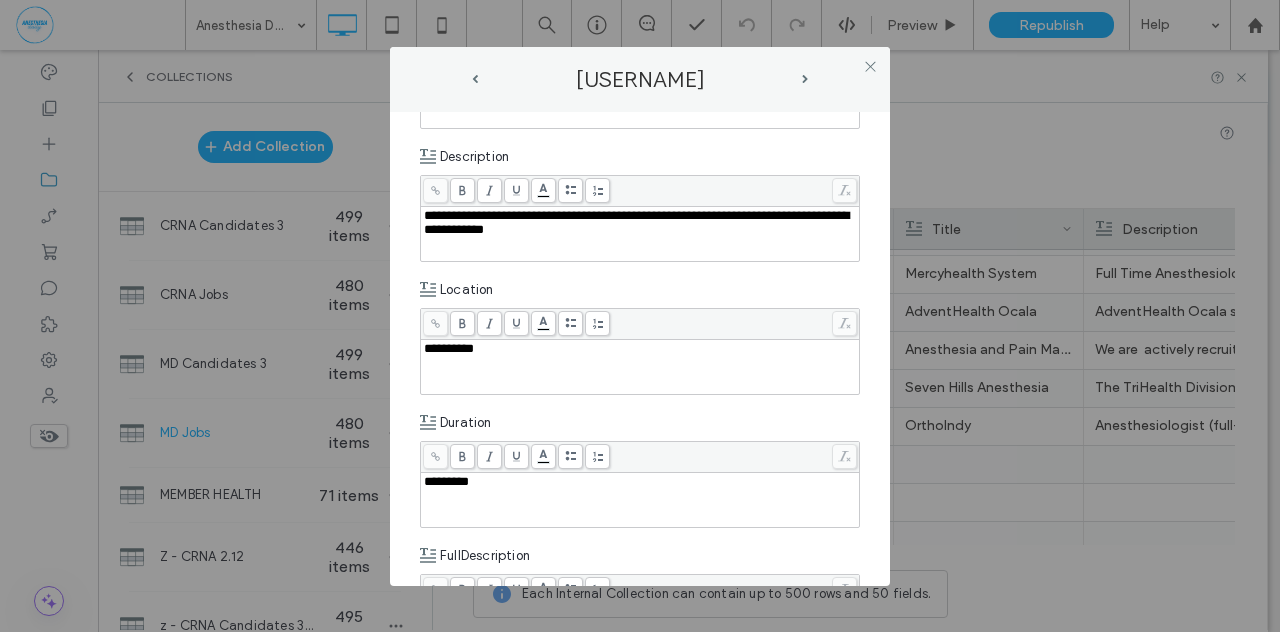 scroll, scrollTop: 306, scrollLeft: 0, axis: vertical 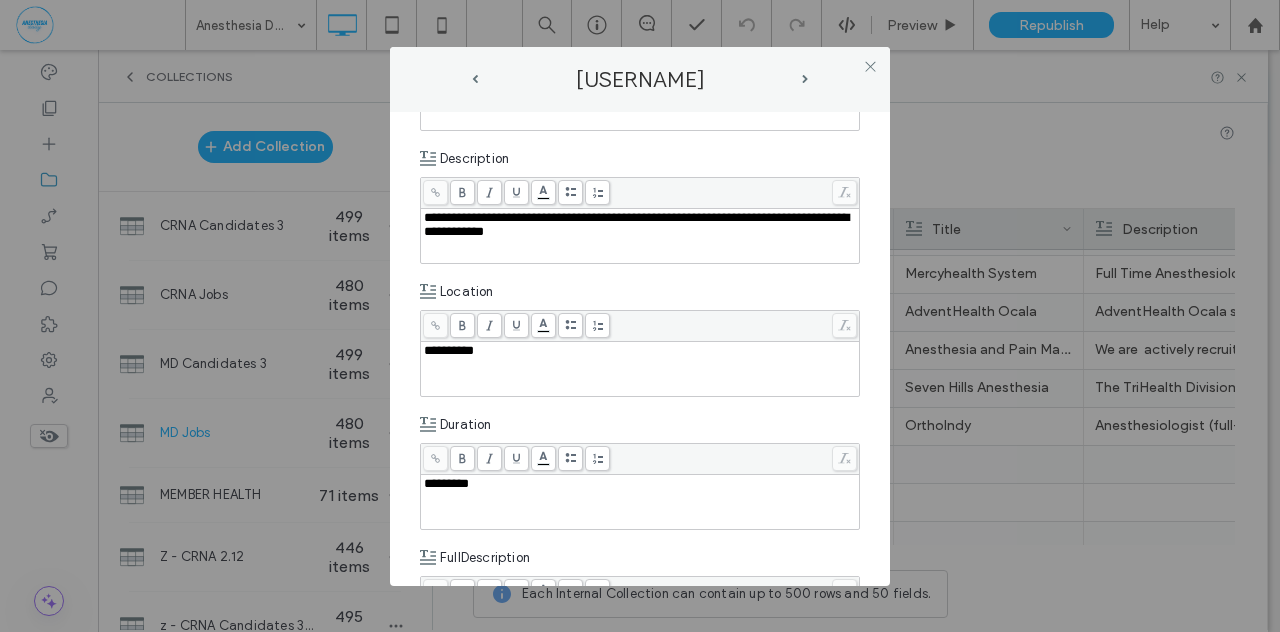 click on "**********" at bounding box center (640, 225) 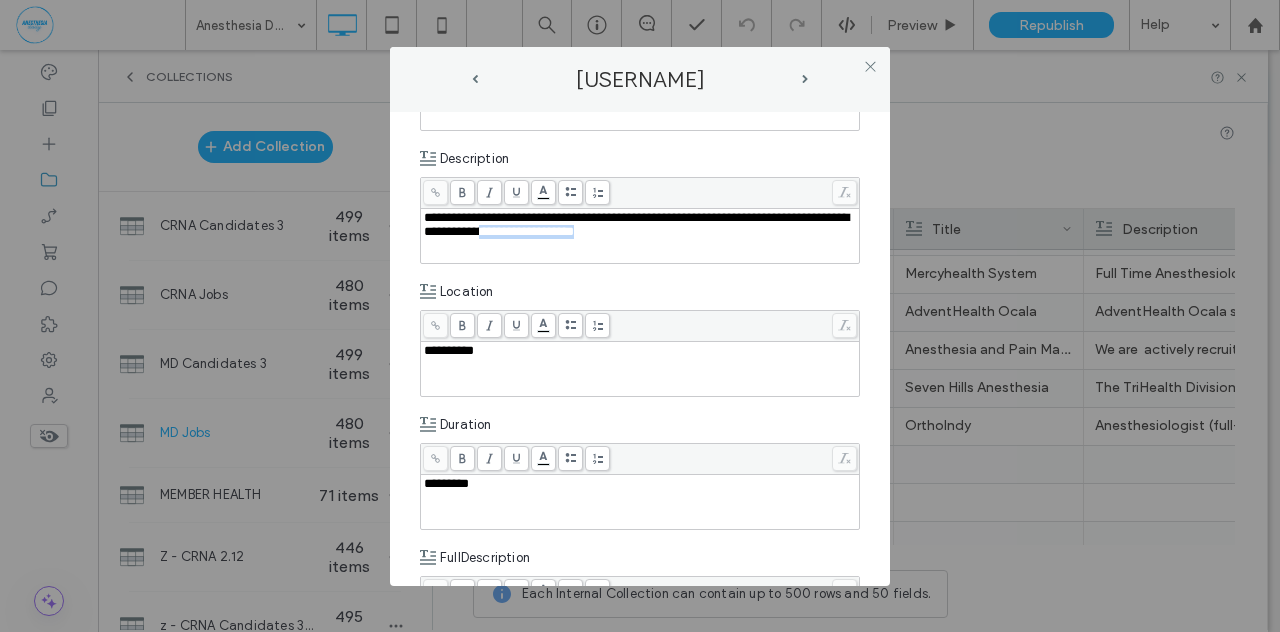 drag, startPoint x: 591, startPoint y: 234, endPoint x: 670, endPoint y: 221, distance: 80.06248 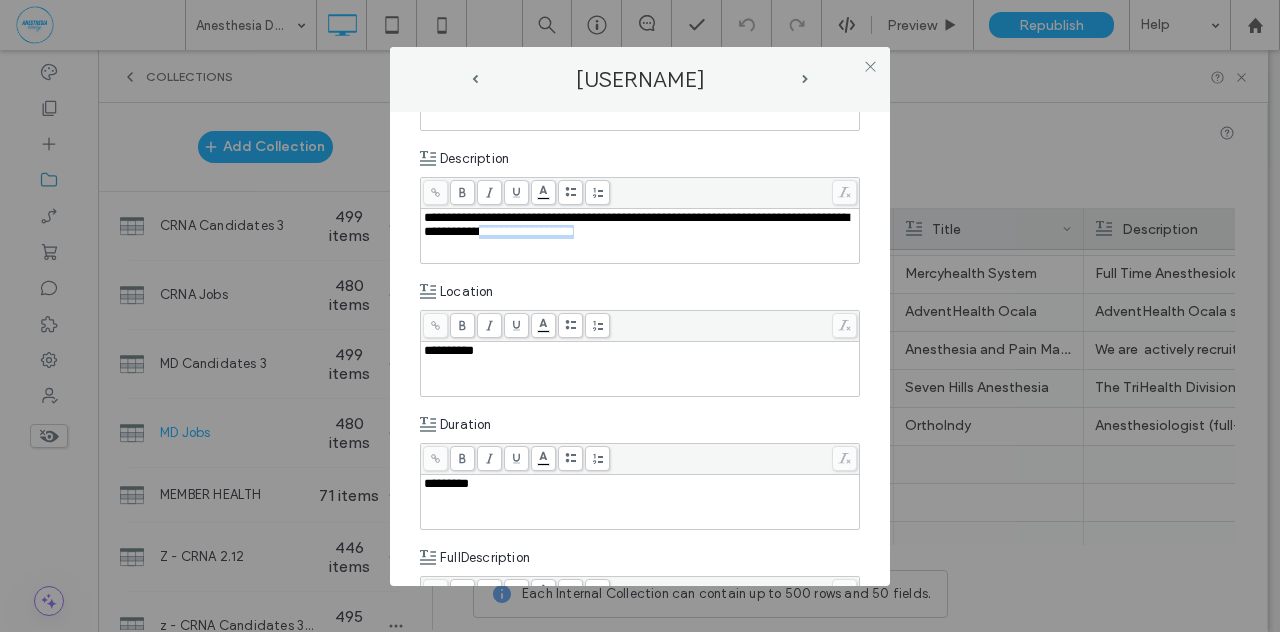 click on "**********" at bounding box center (640, 225) 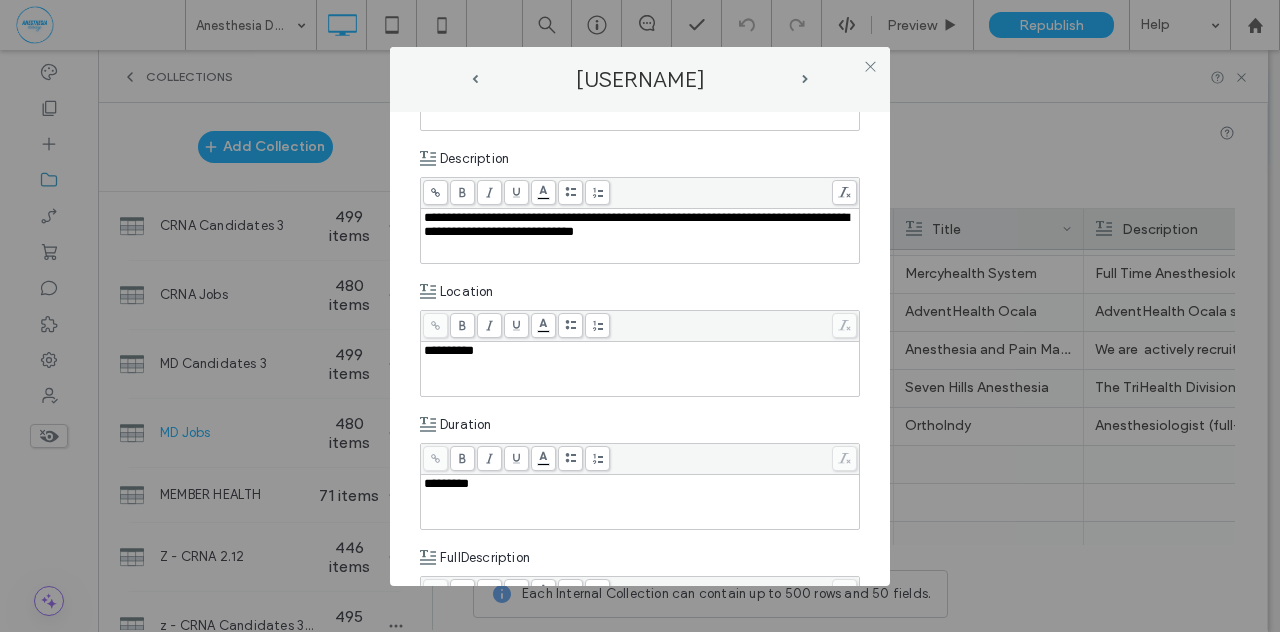 click 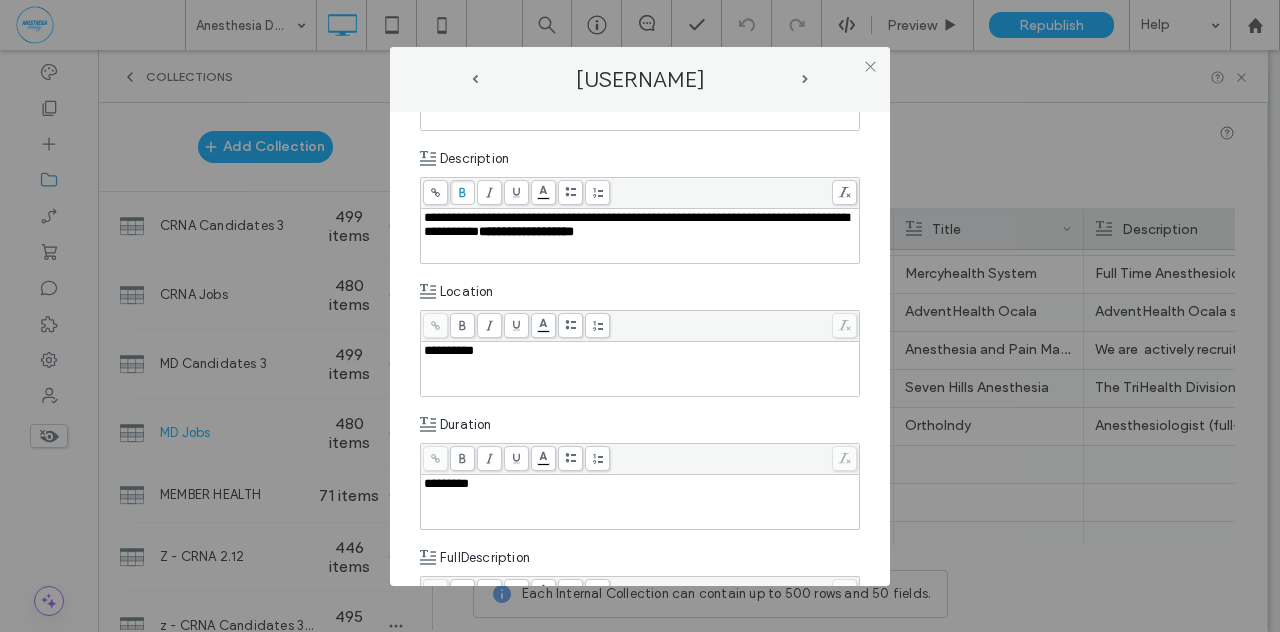 click on "**********" at bounding box center (640, 349) 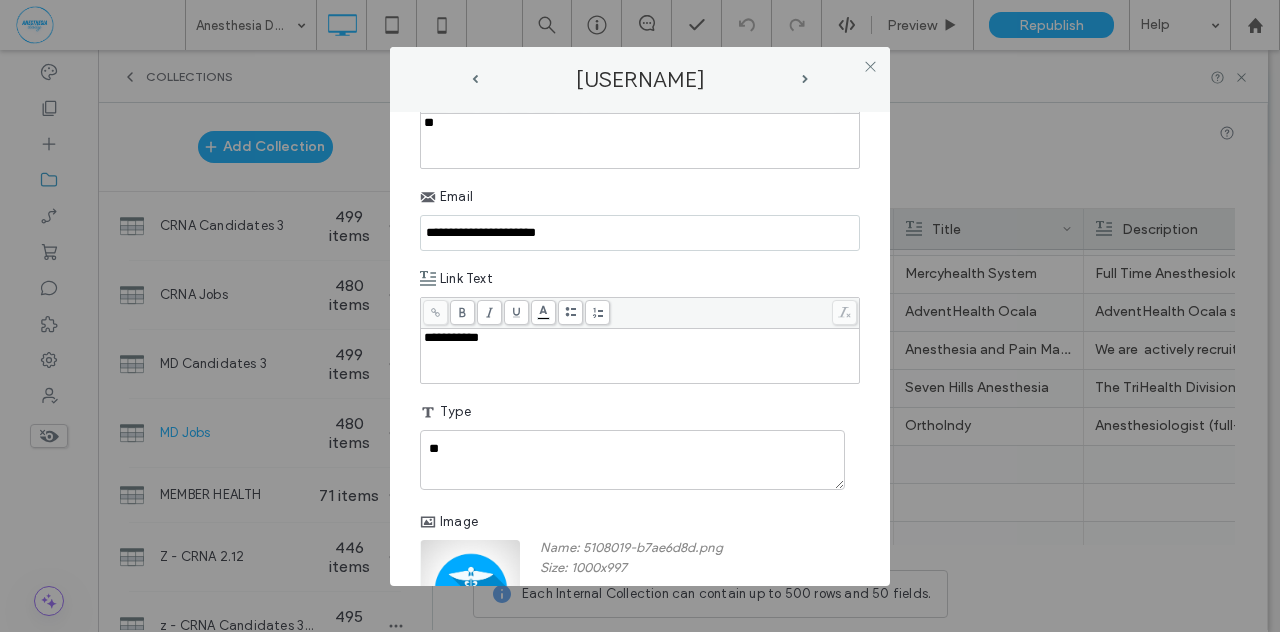 scroll, scrollTop: 1286, scrollLeft: 0, axis: vertical 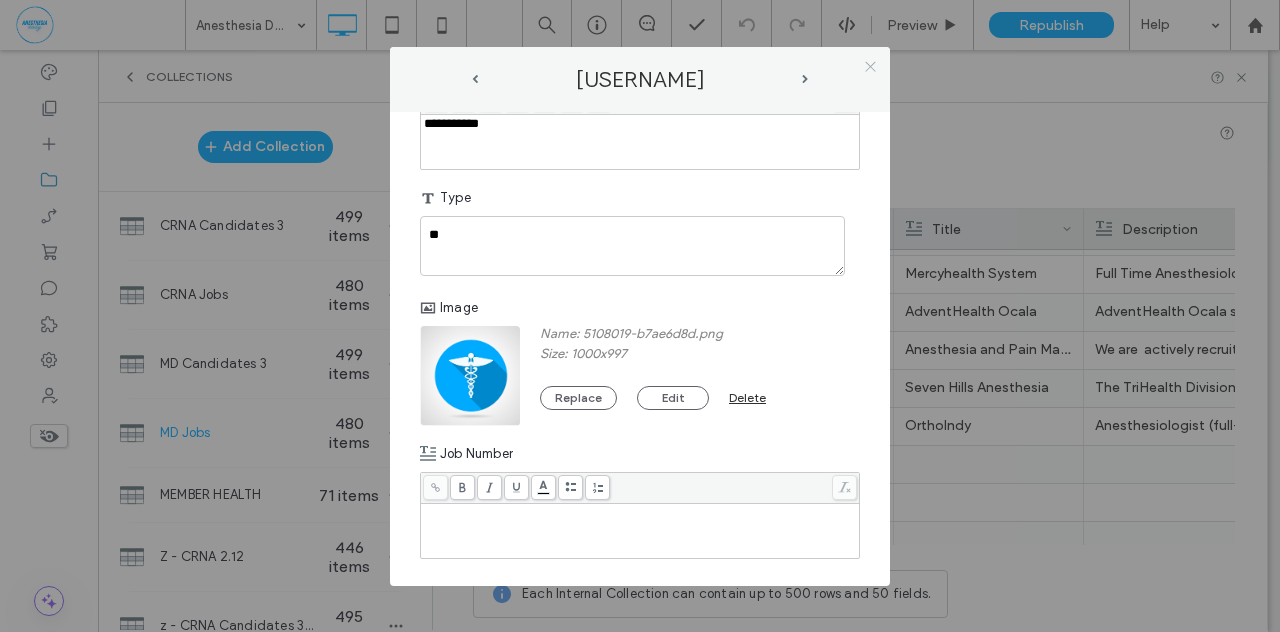 click 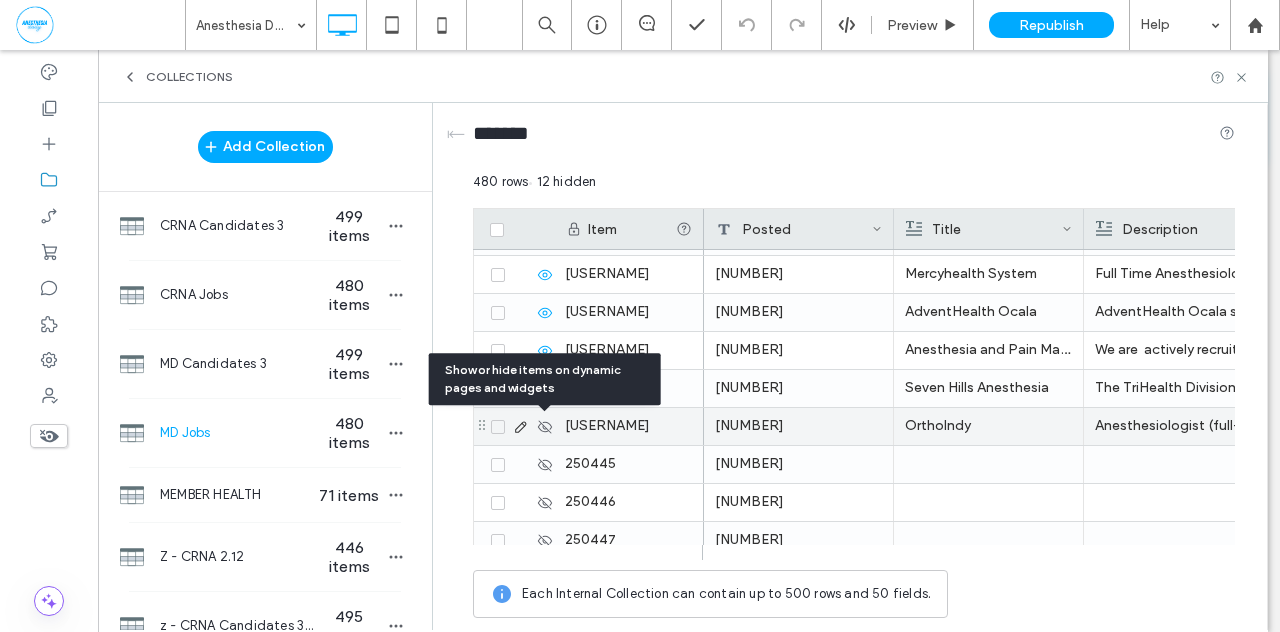 click 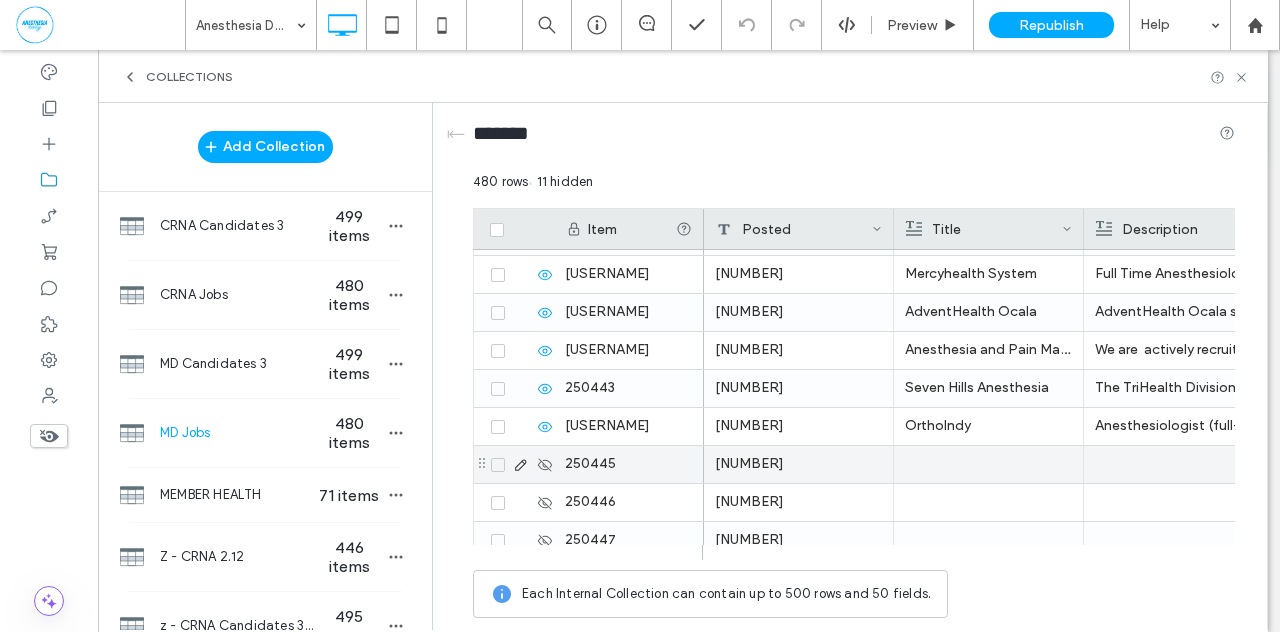click 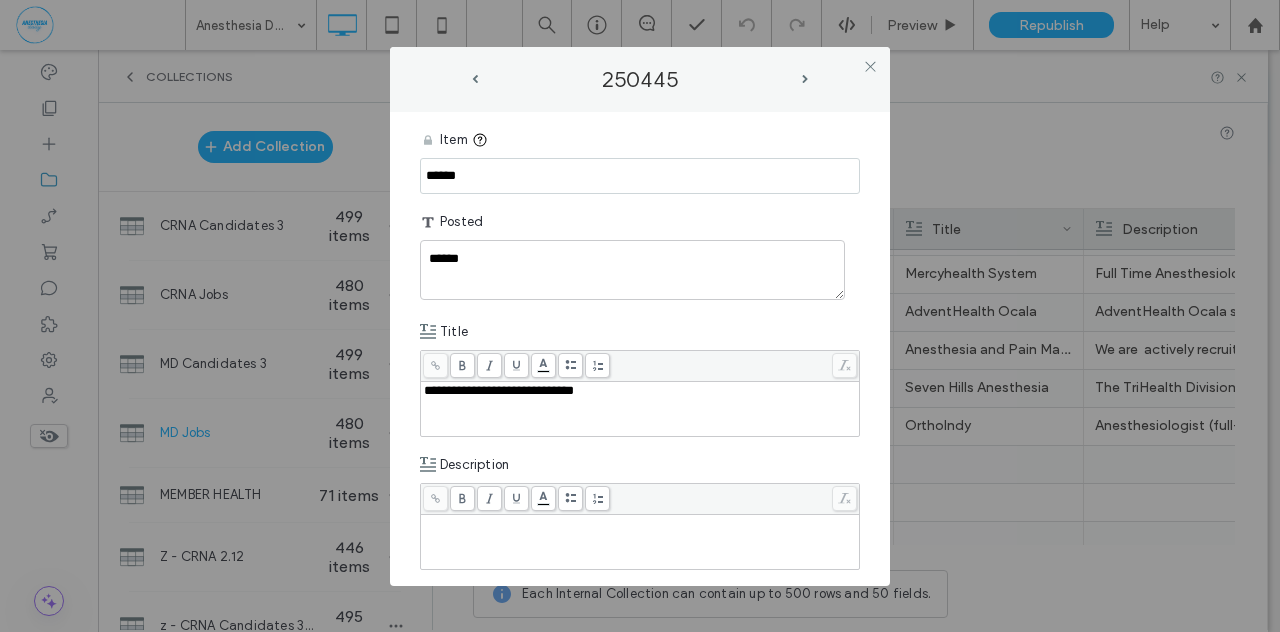 drag, startPoint x: 451, startPoint y: 172, endPoint x: 365, endPoint y: 174, distance: 86.023254 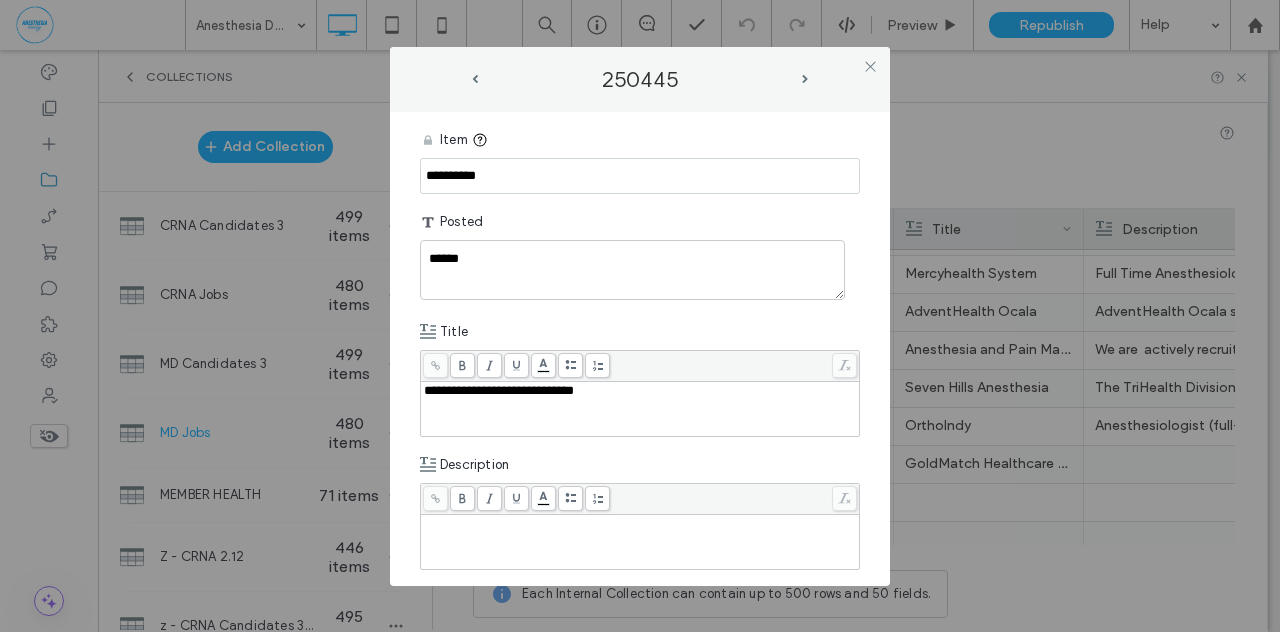 type on "**********" 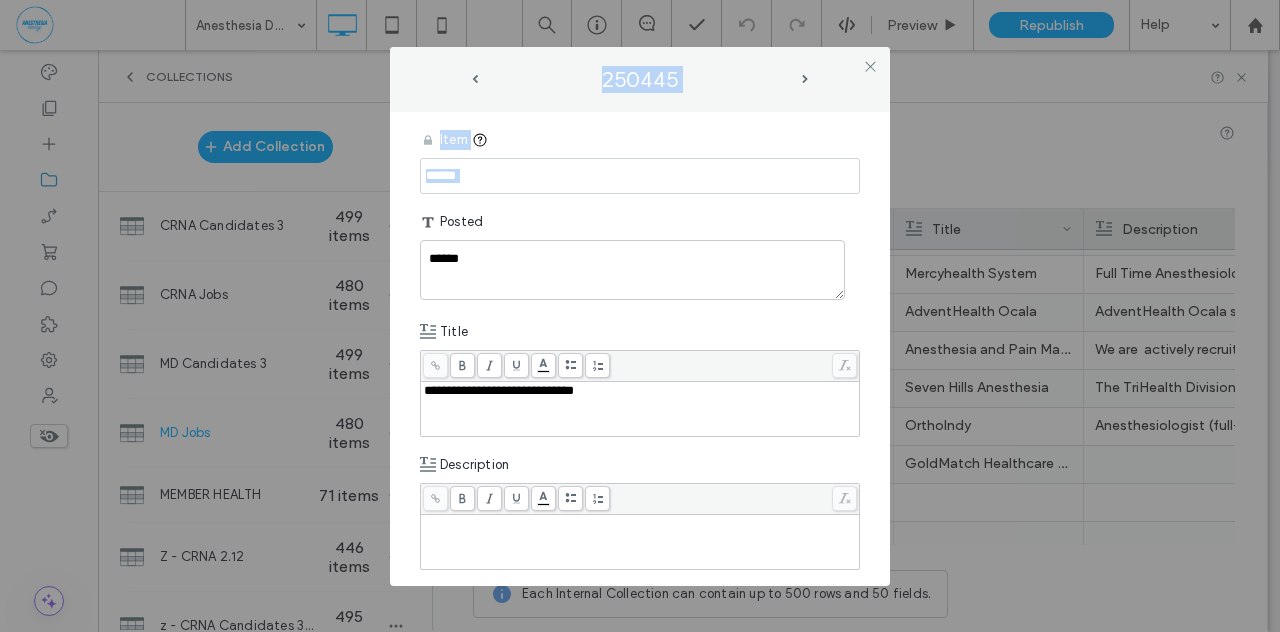 click on "******" at bounding box center (640, 176) 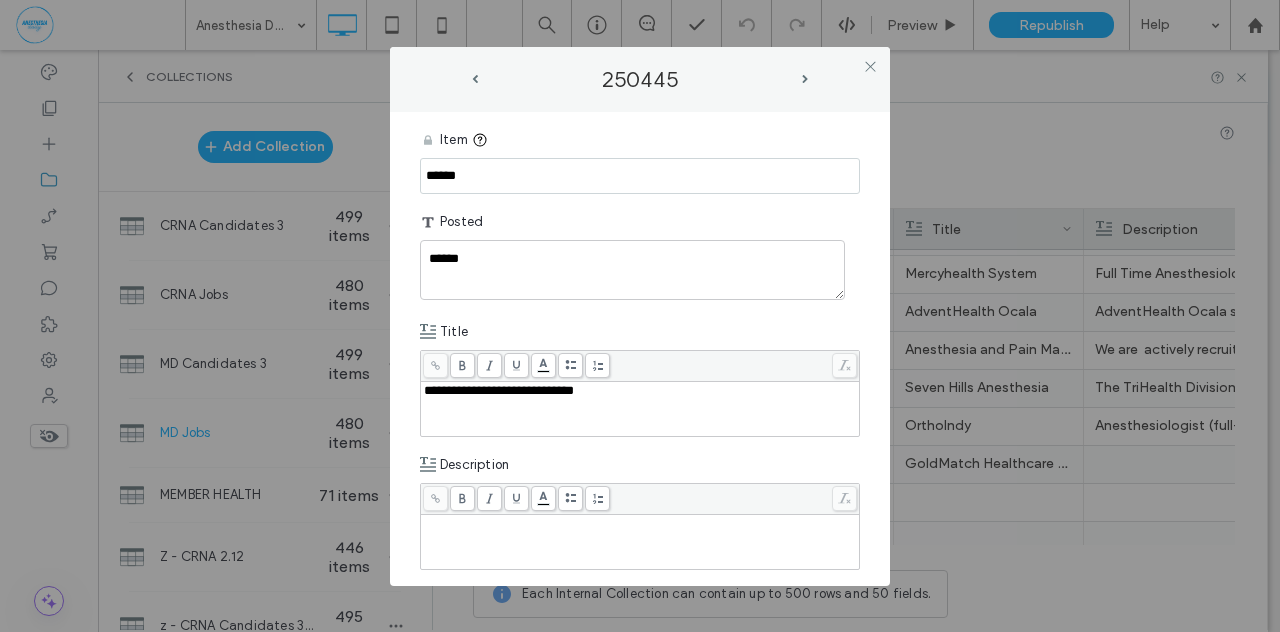 drag, startPoint x: 484, startPoint y: 178, endPoint x: 397, endPoint y: 173, distance: 87.14356 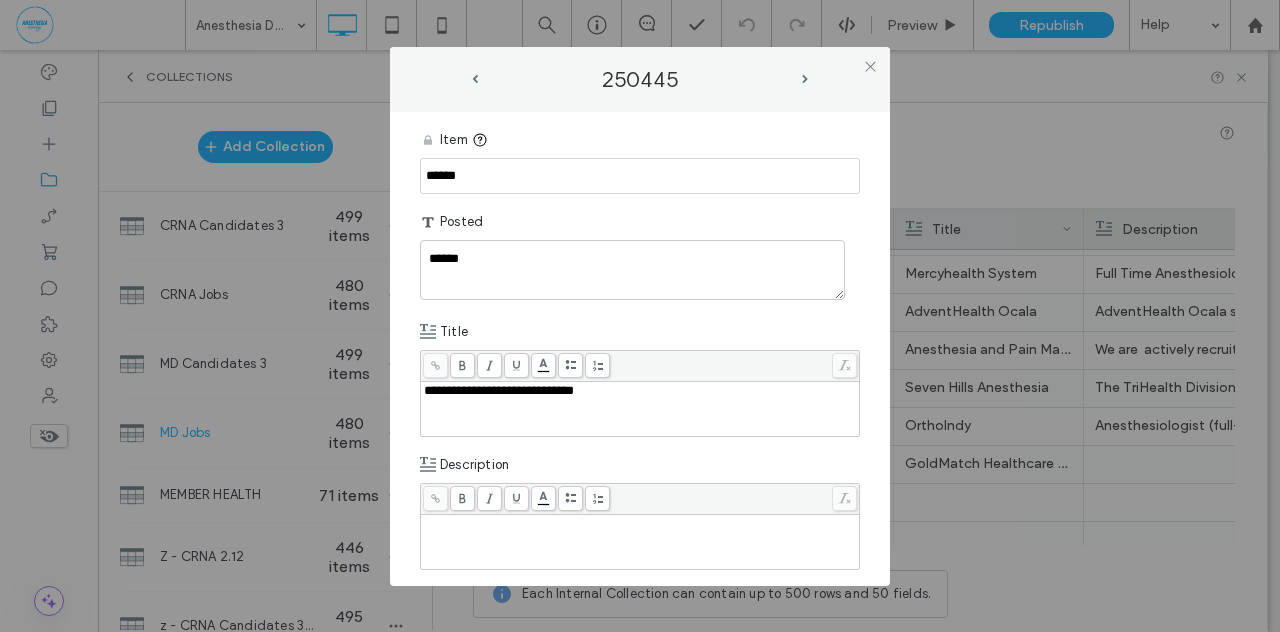 click on "**********" at bounding box center [640, 349] 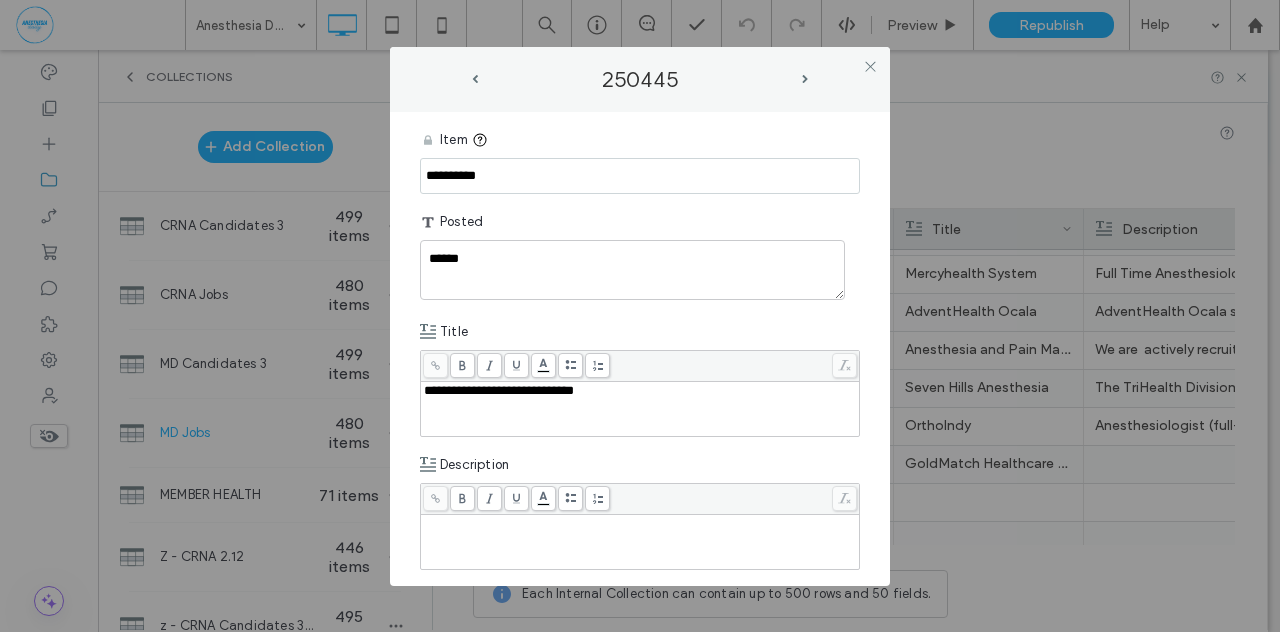 type on "**********" 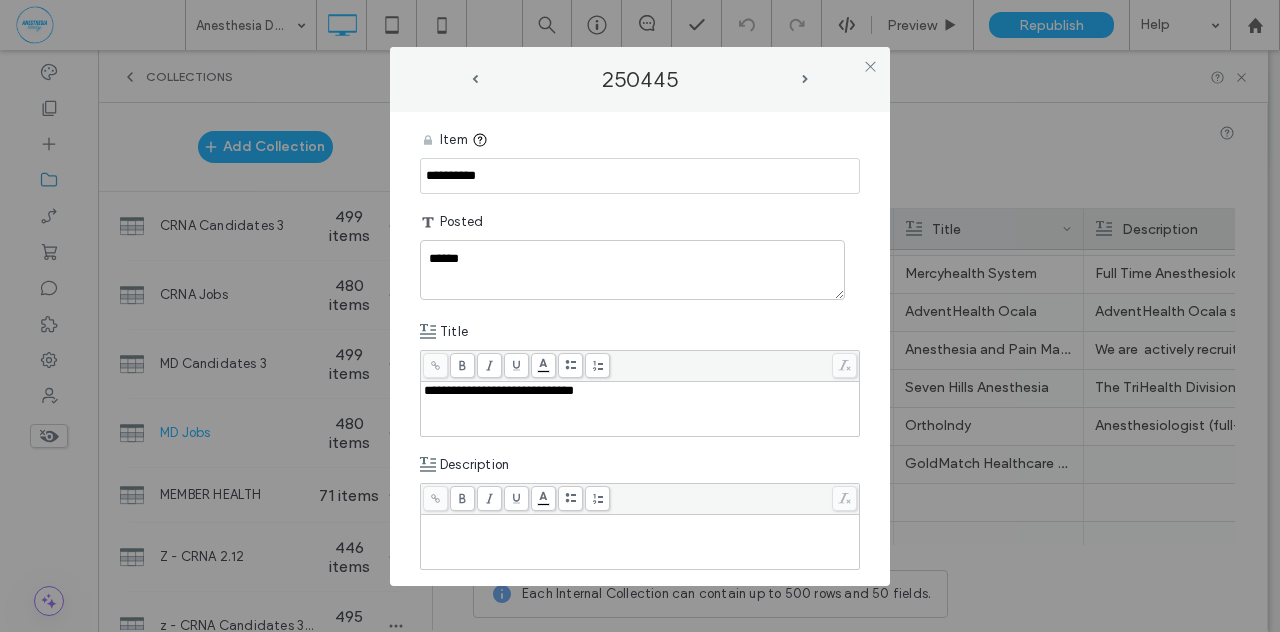 click on "**********" at bounding box center (640, 349) 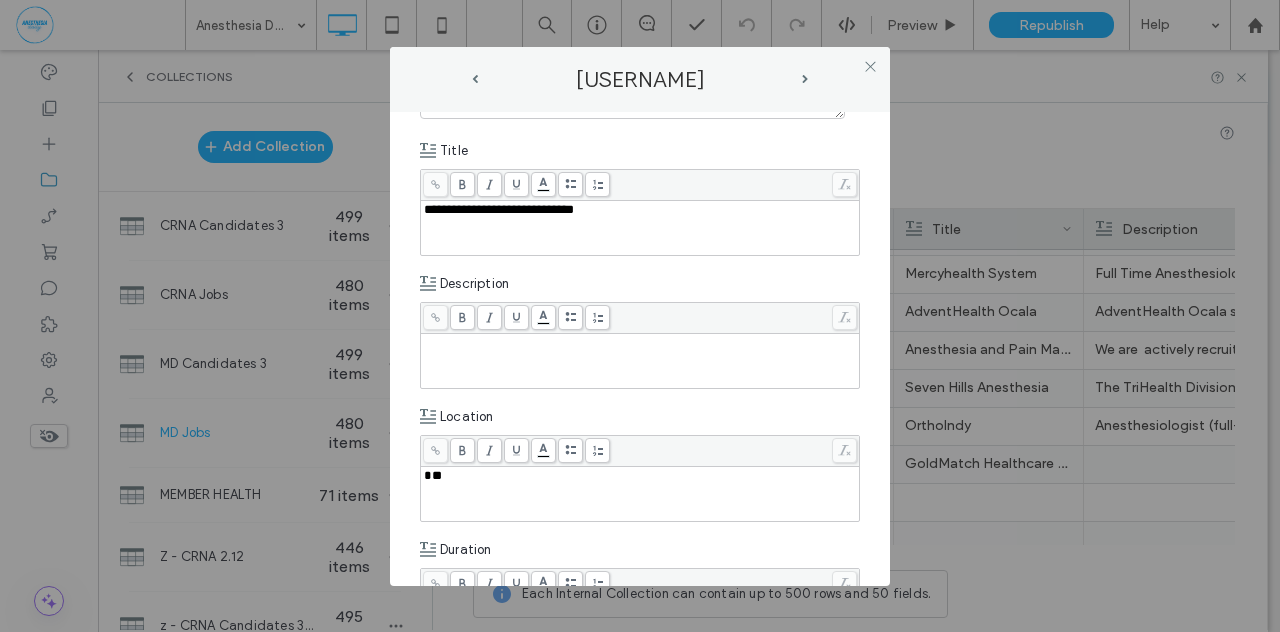 scroll, scrollTop: 233, scrollLeft: 0, axis: vertical 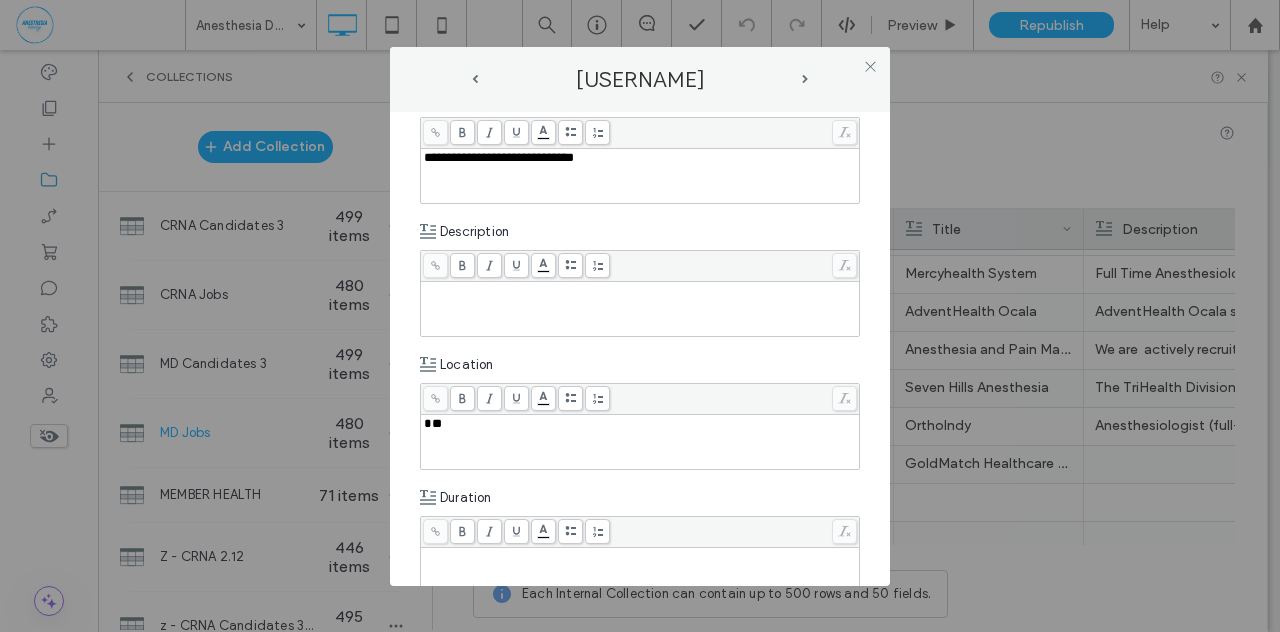 click at bounding box center (640, 309) 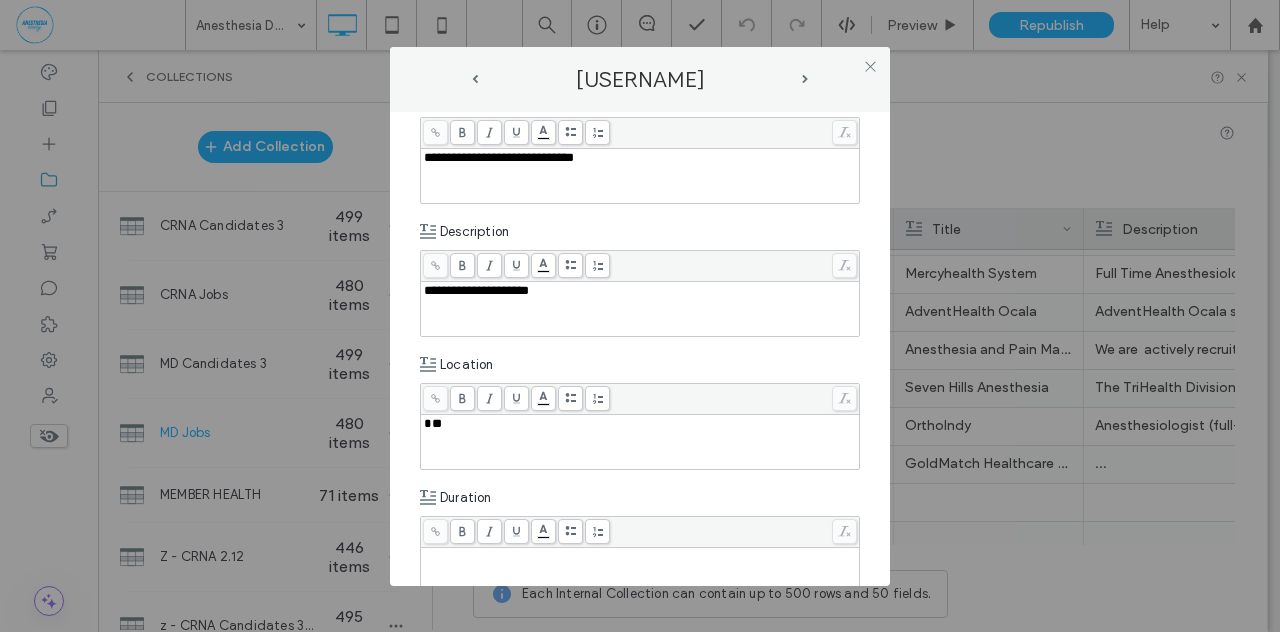 click on "**********" at bounding box center [476, 290] 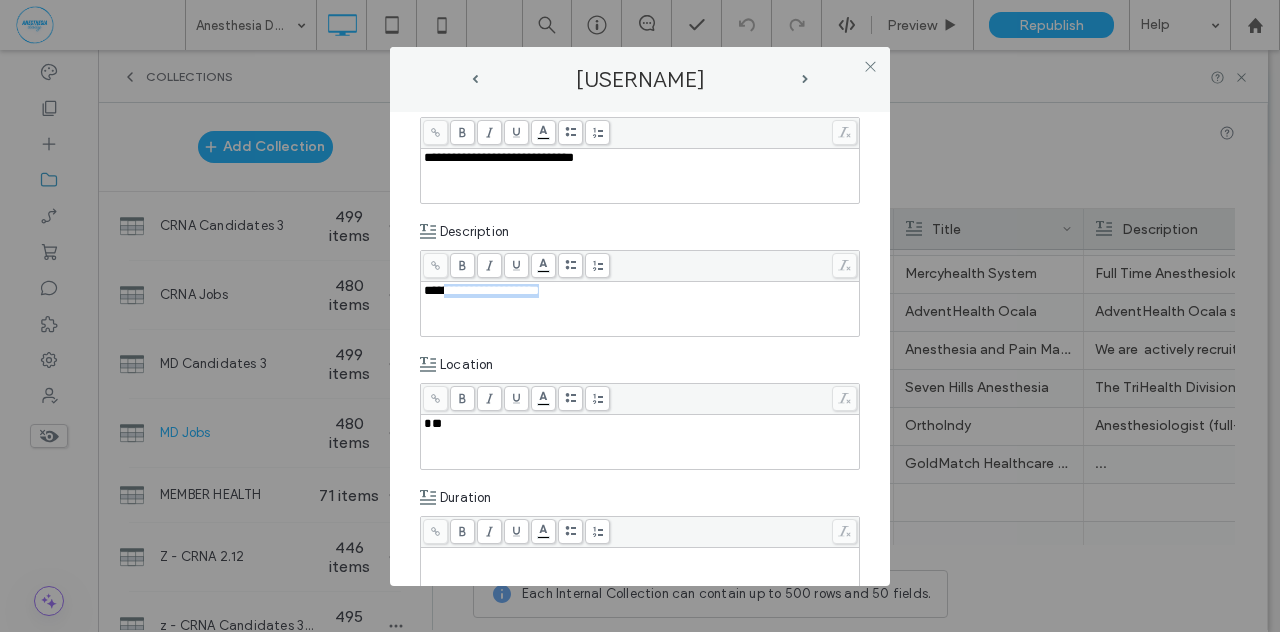 drag, startPoint x: 569, startPoint y: 289, endPoint x: 438, endPoint y: 289, distance: 131 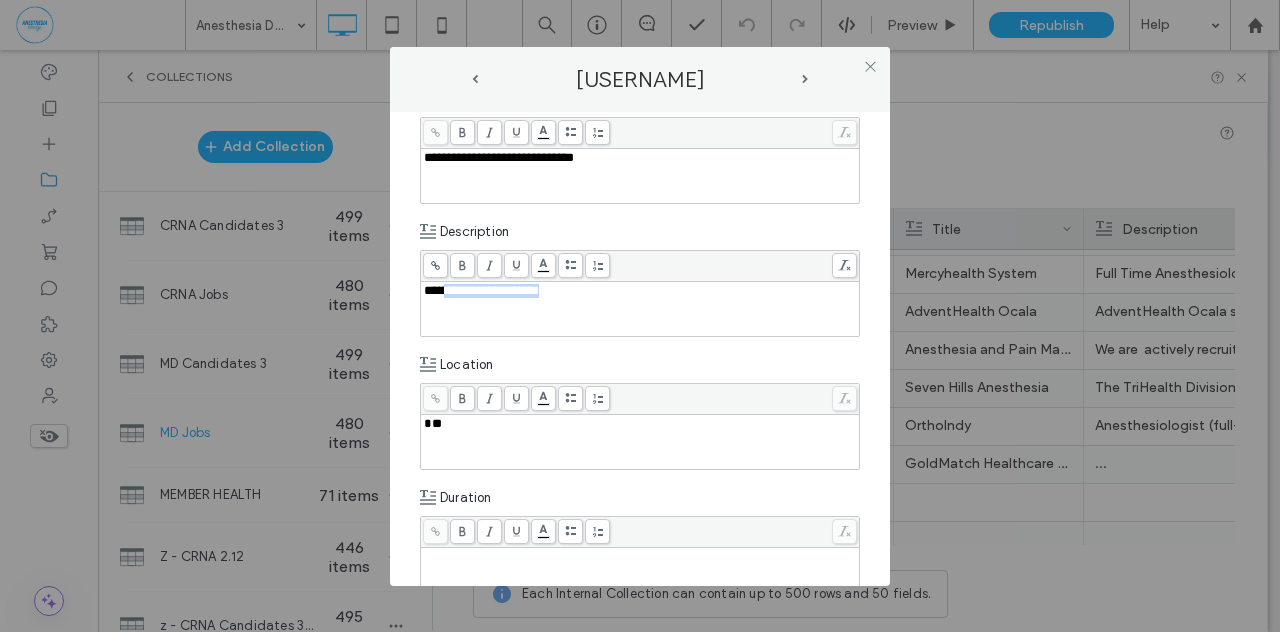 copy on "**********" 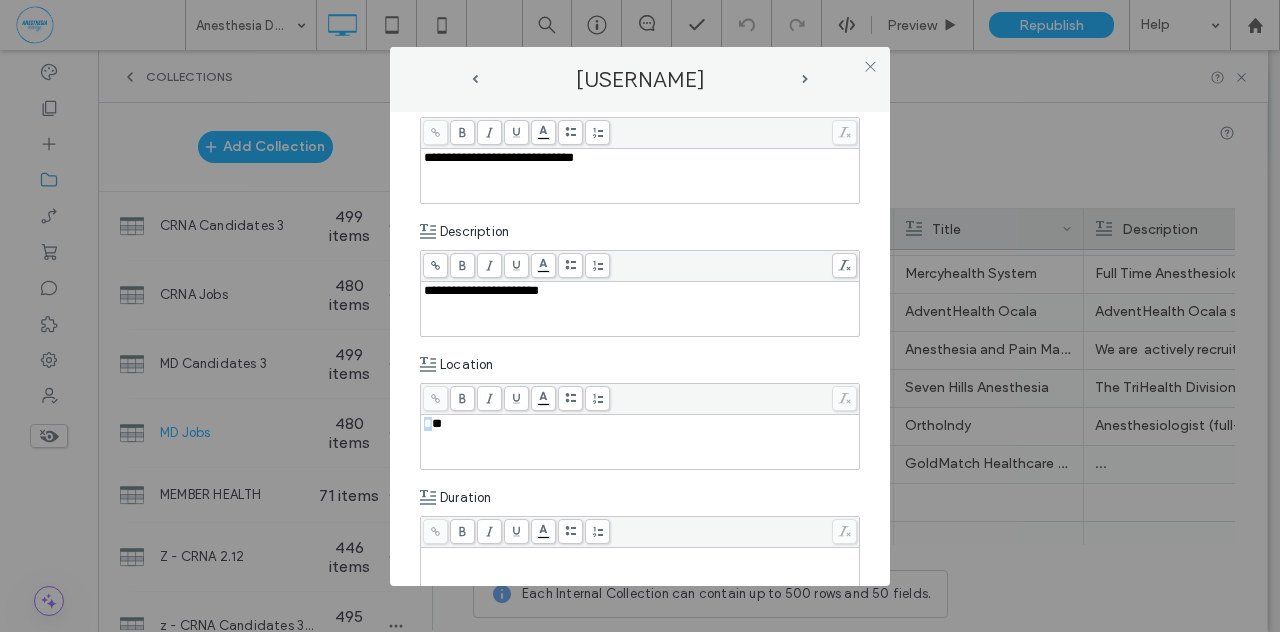 click on "**" at bounding box center (433, 423) 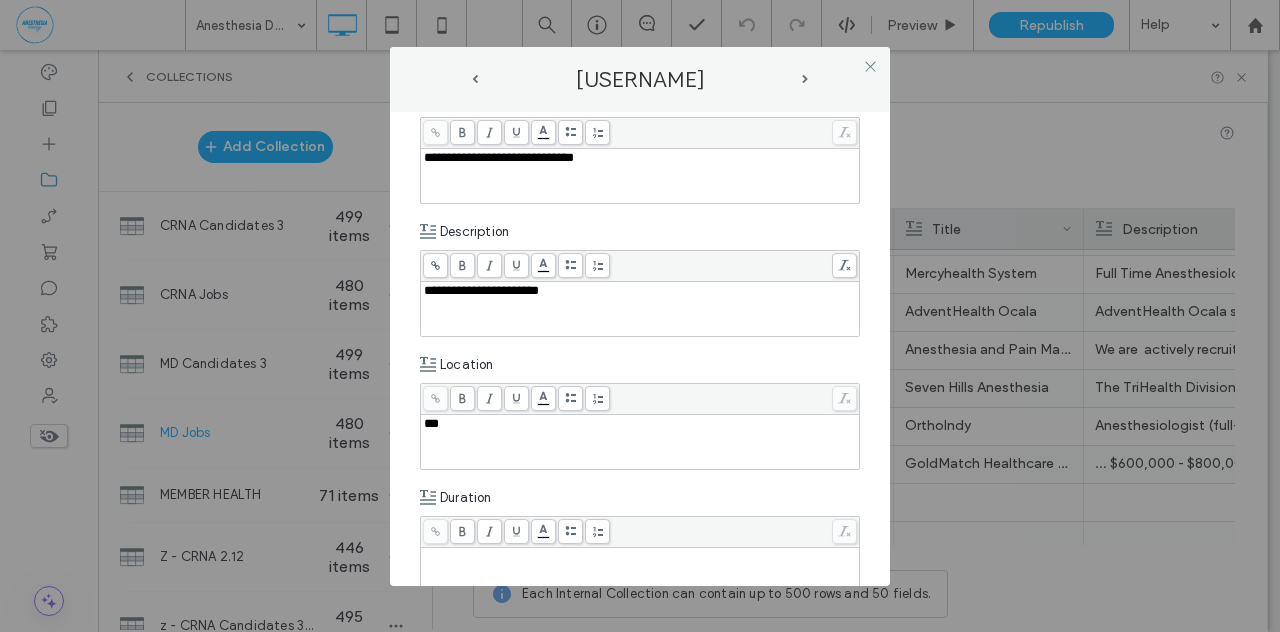 type 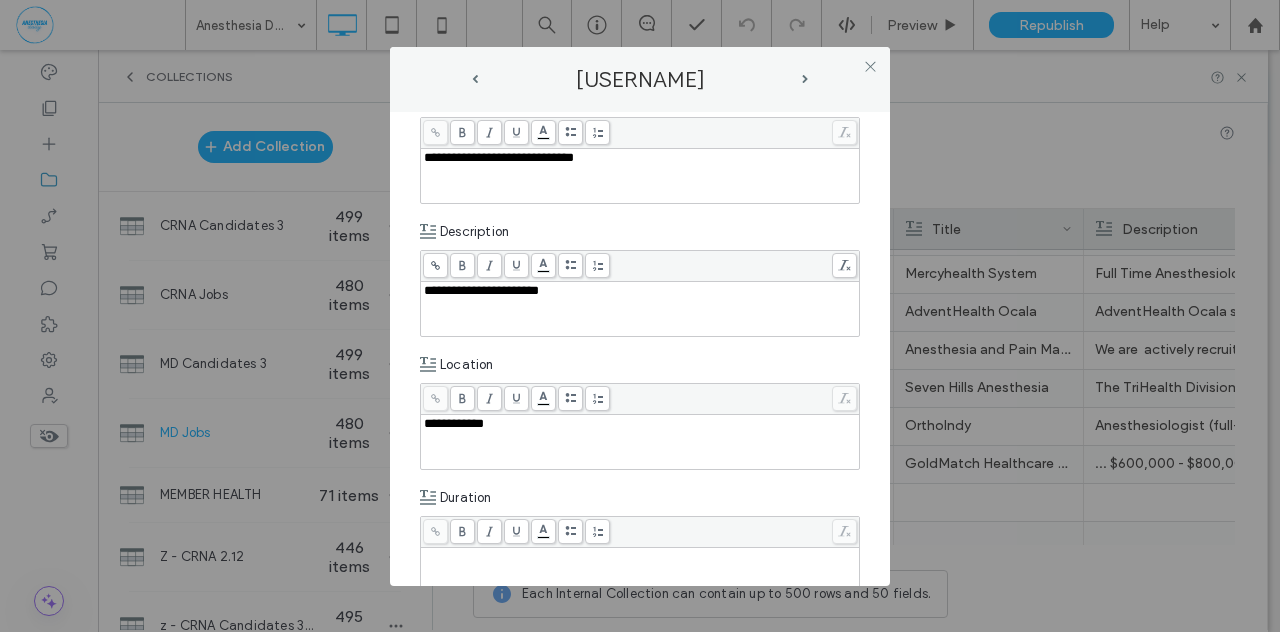 click at bounding box center (640, 575) 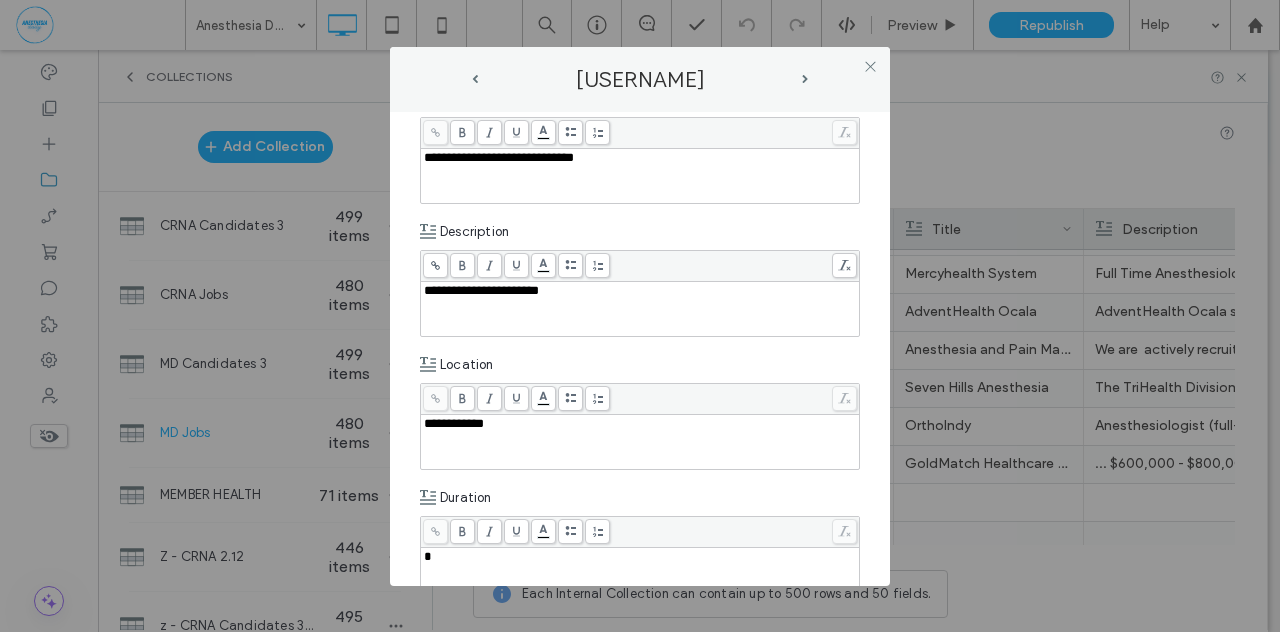 type 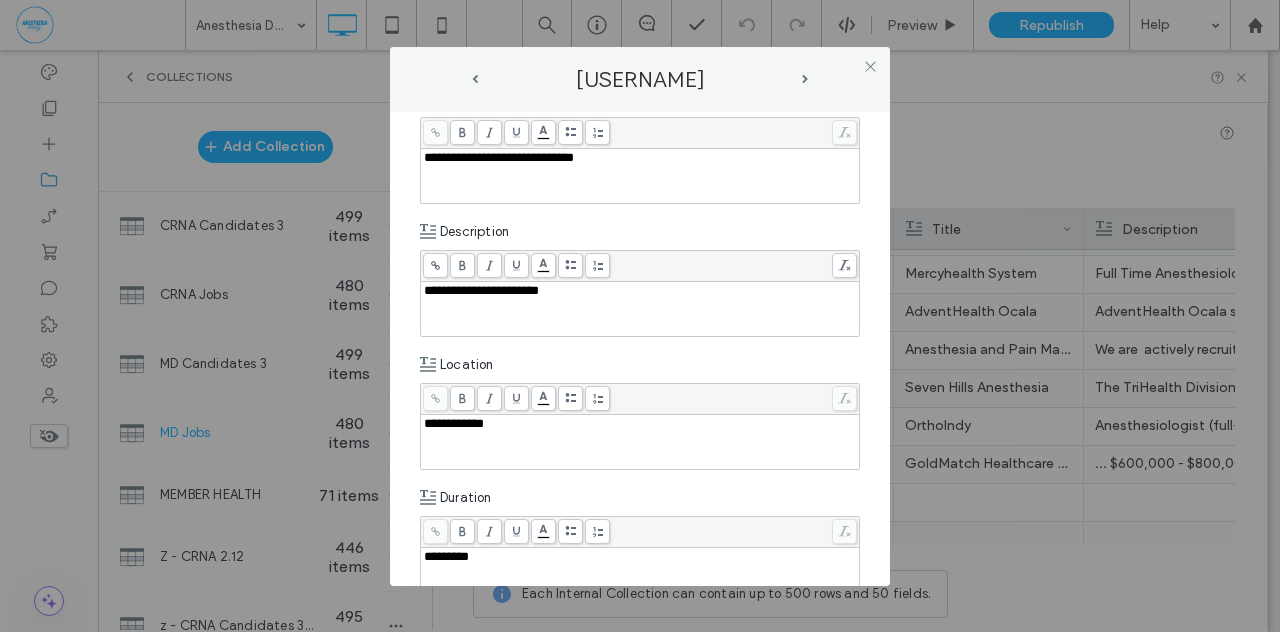 scroll, scrollTop: 570, scrollLeft: 0, axis: vertical 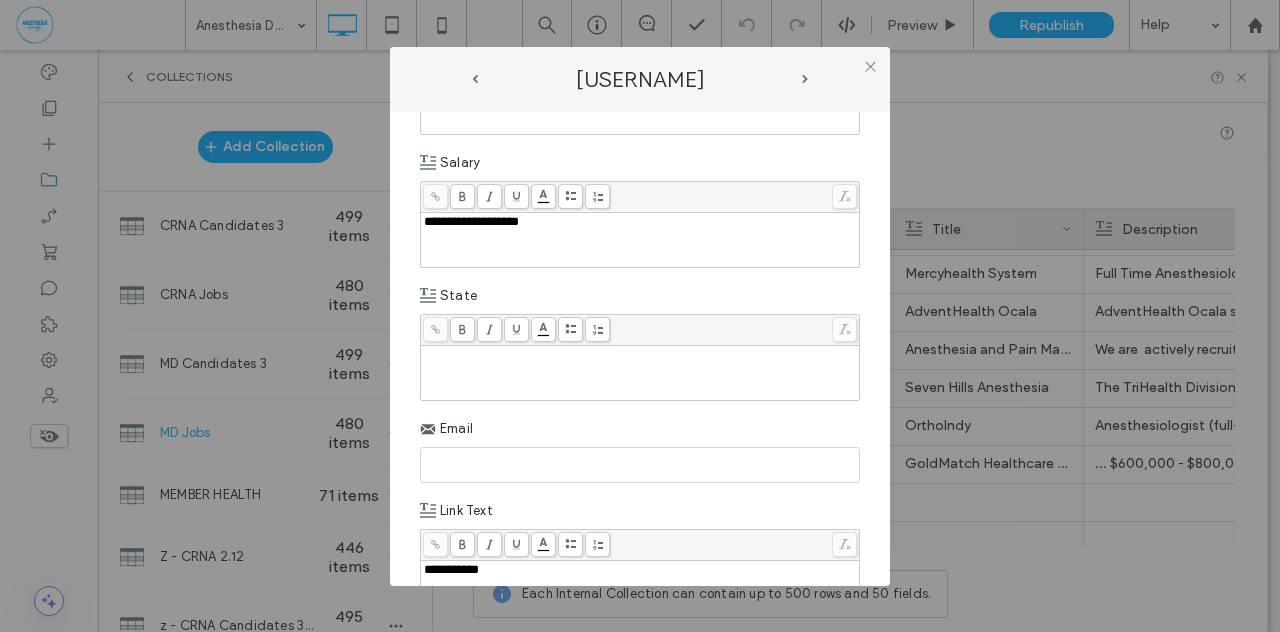 type 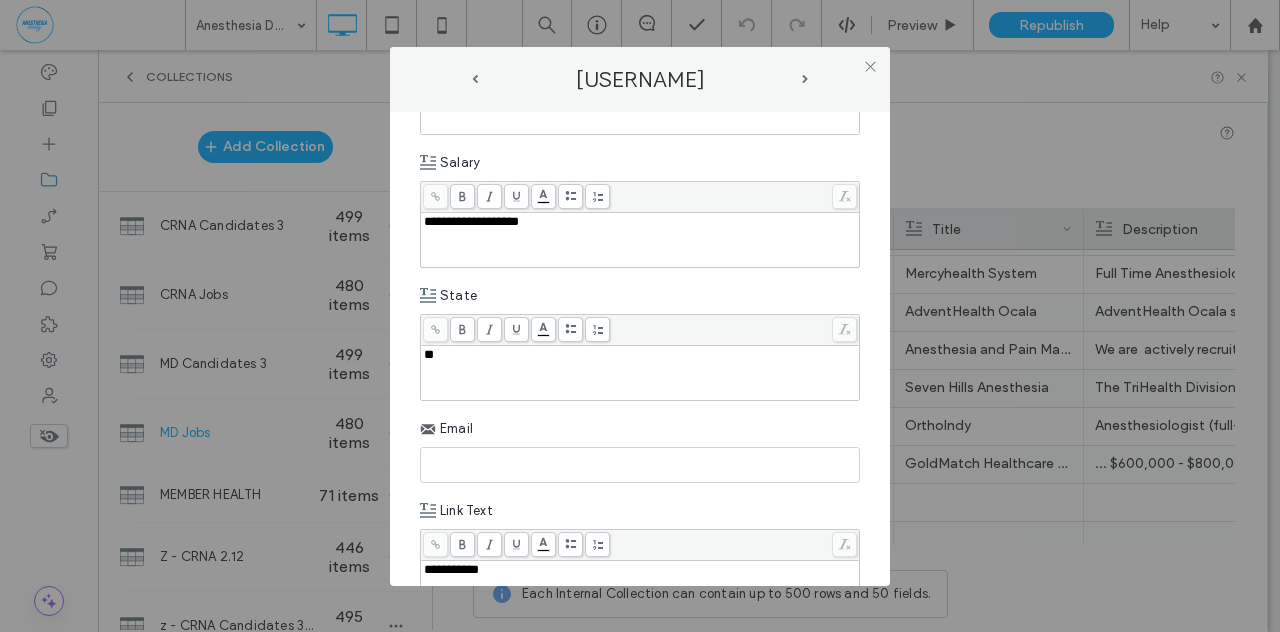 scroll, scrollTop: 1157, scrollLeft: 0, axis: vertical 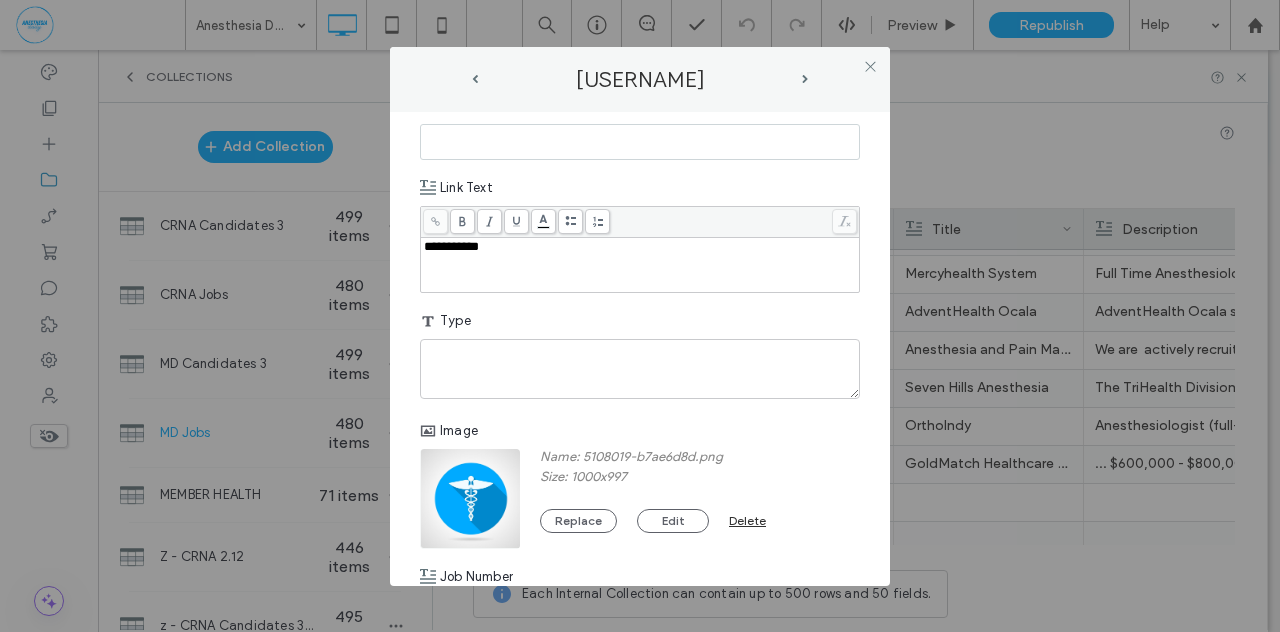 type 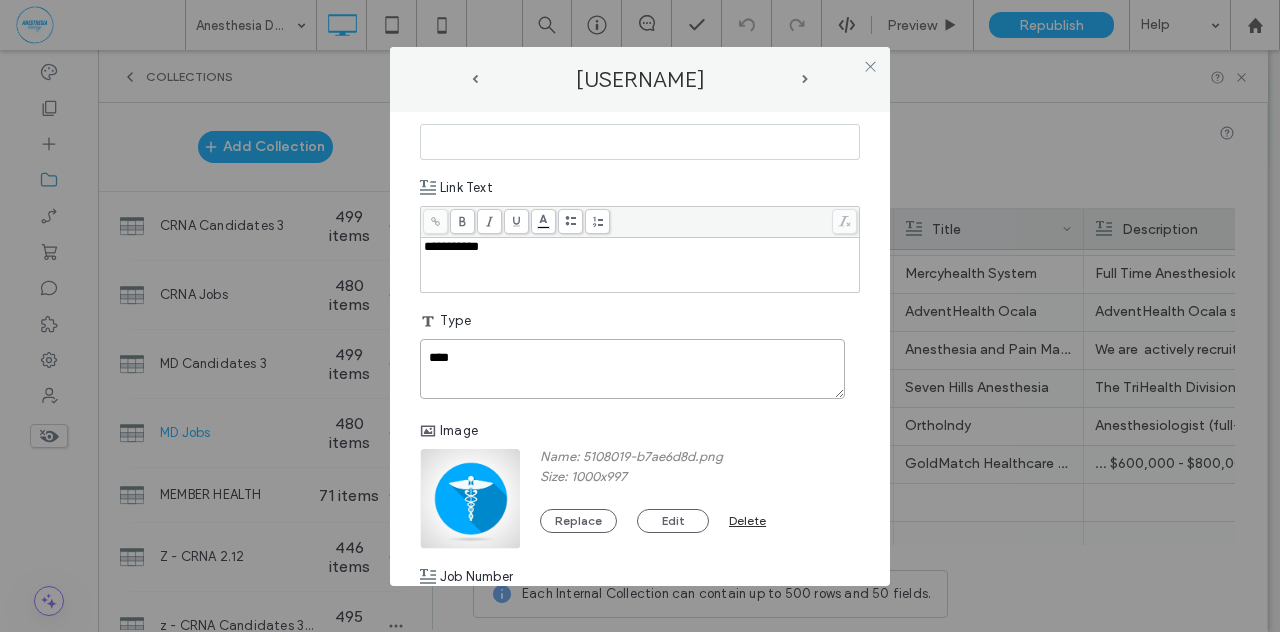 type on "****" 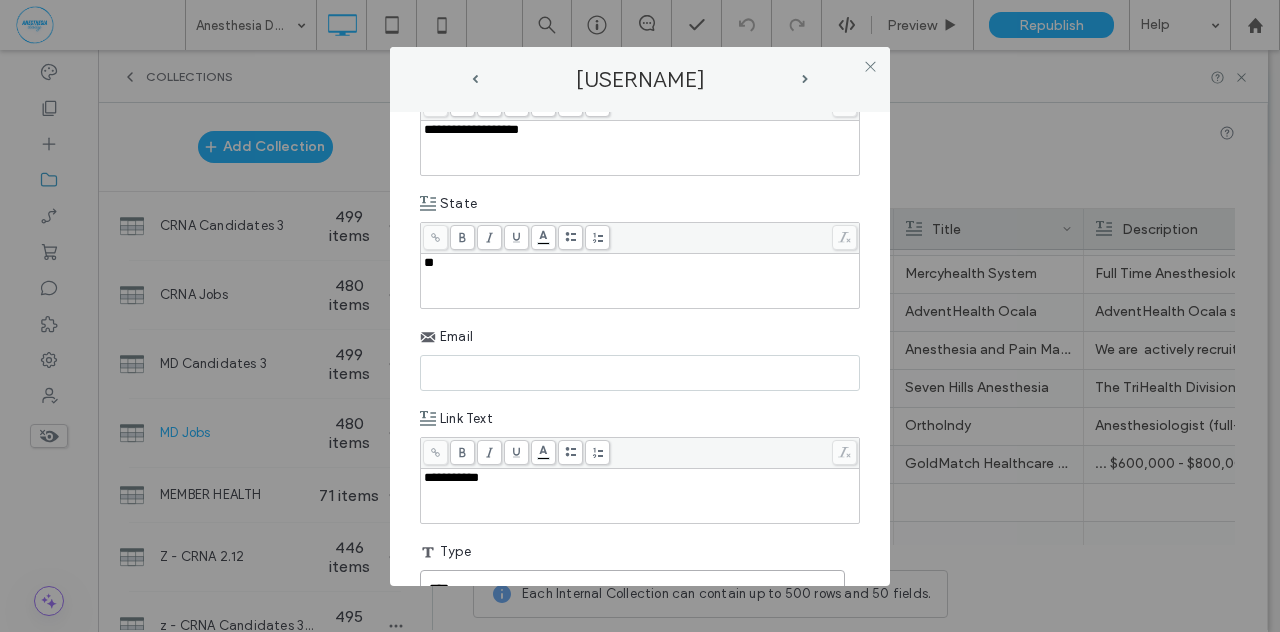 scroll, scrollTop: 916, scrollLeft: 0, axis: vertical 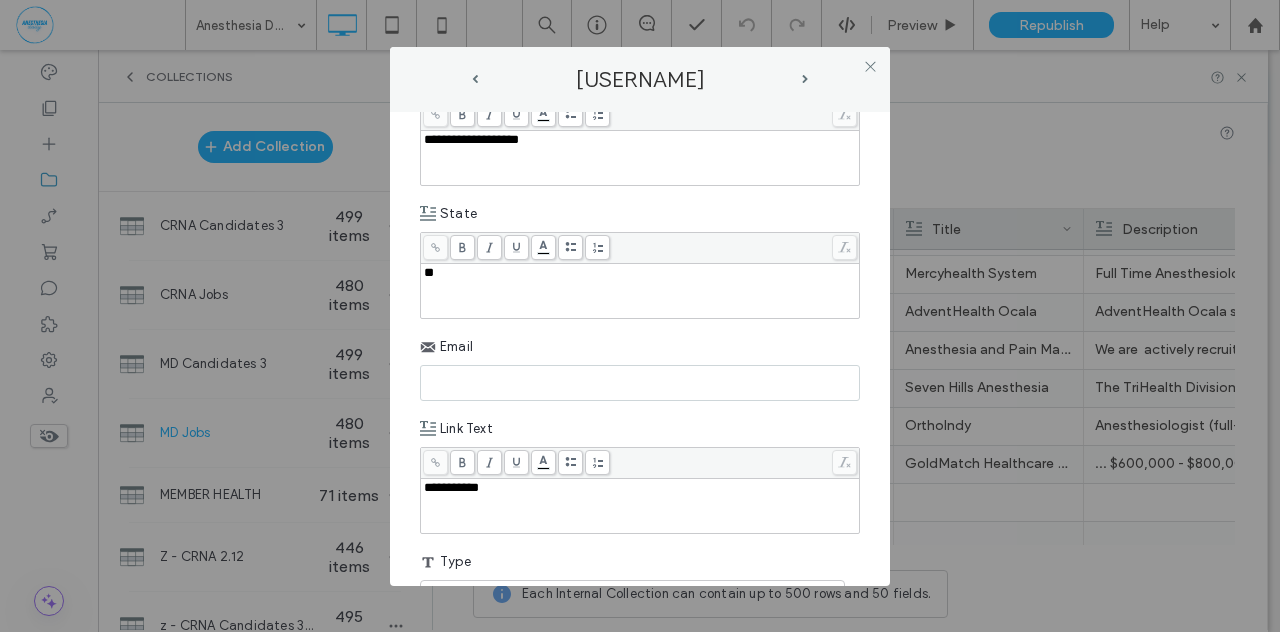 paste on "**********" 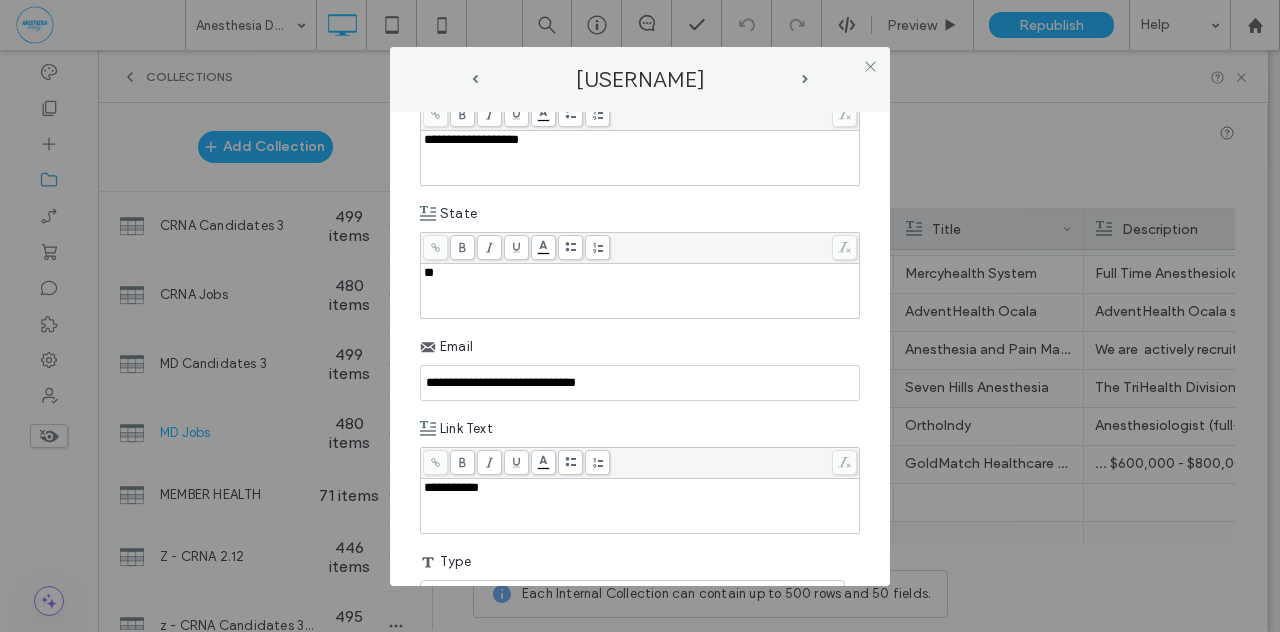 type on "**********" 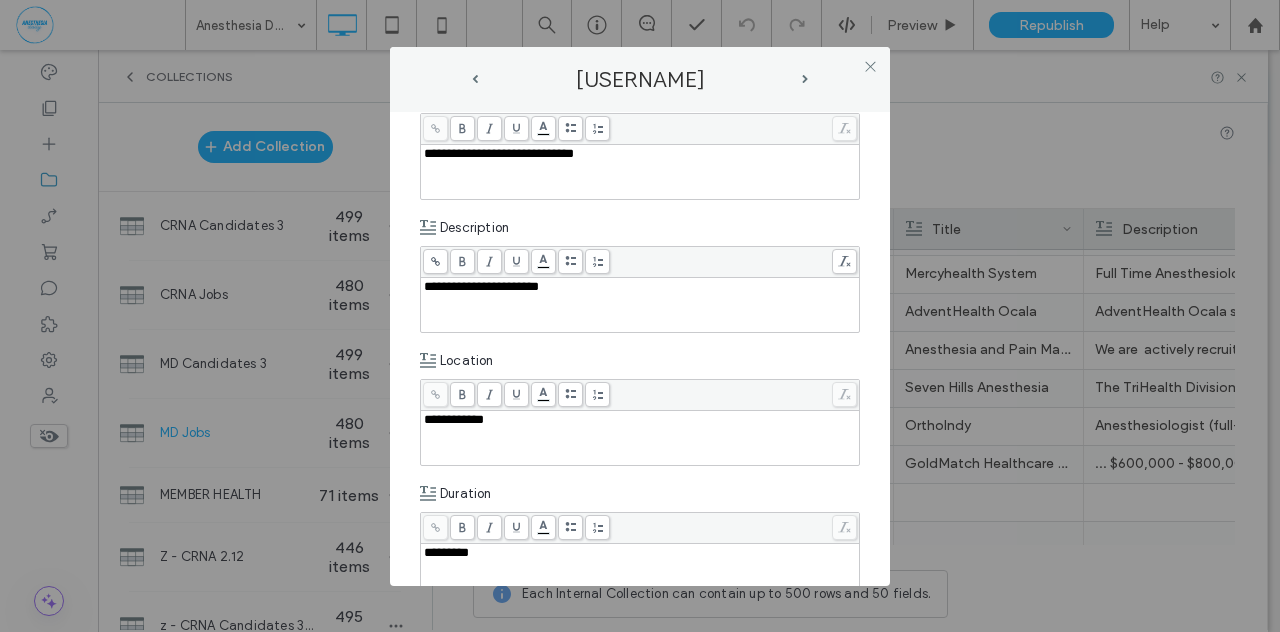 scroll, scrollTop: 216, scrollLeft: 0, axis: vertical 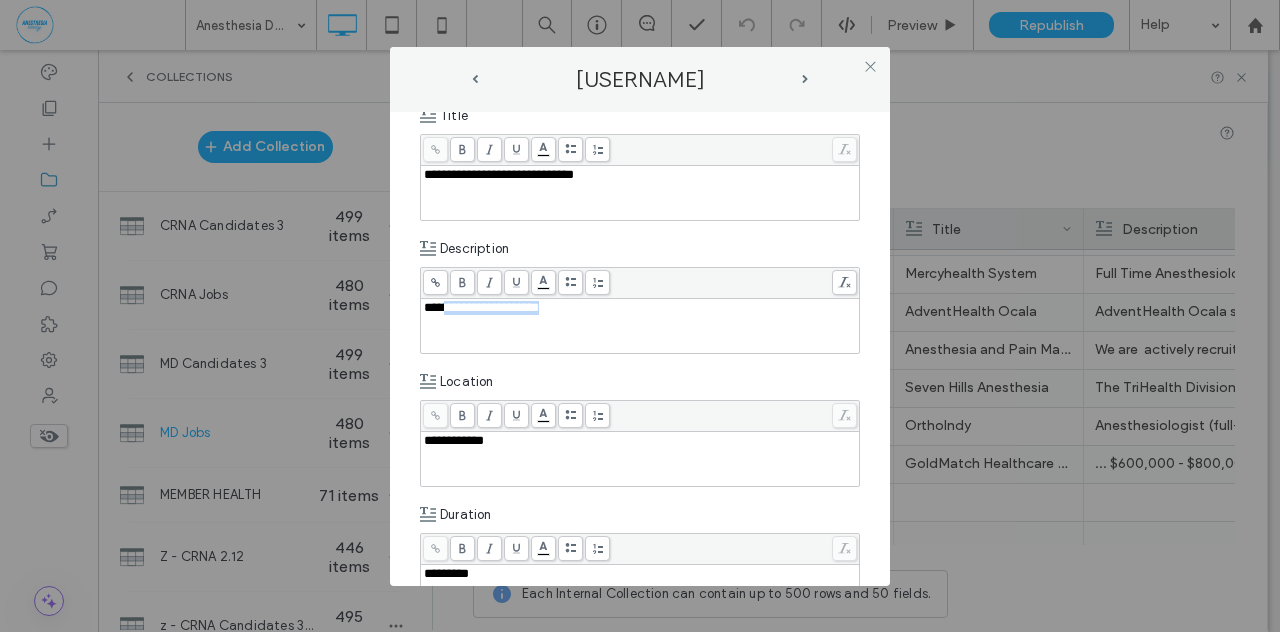 click on "**********" at bounding box center (481, 307) 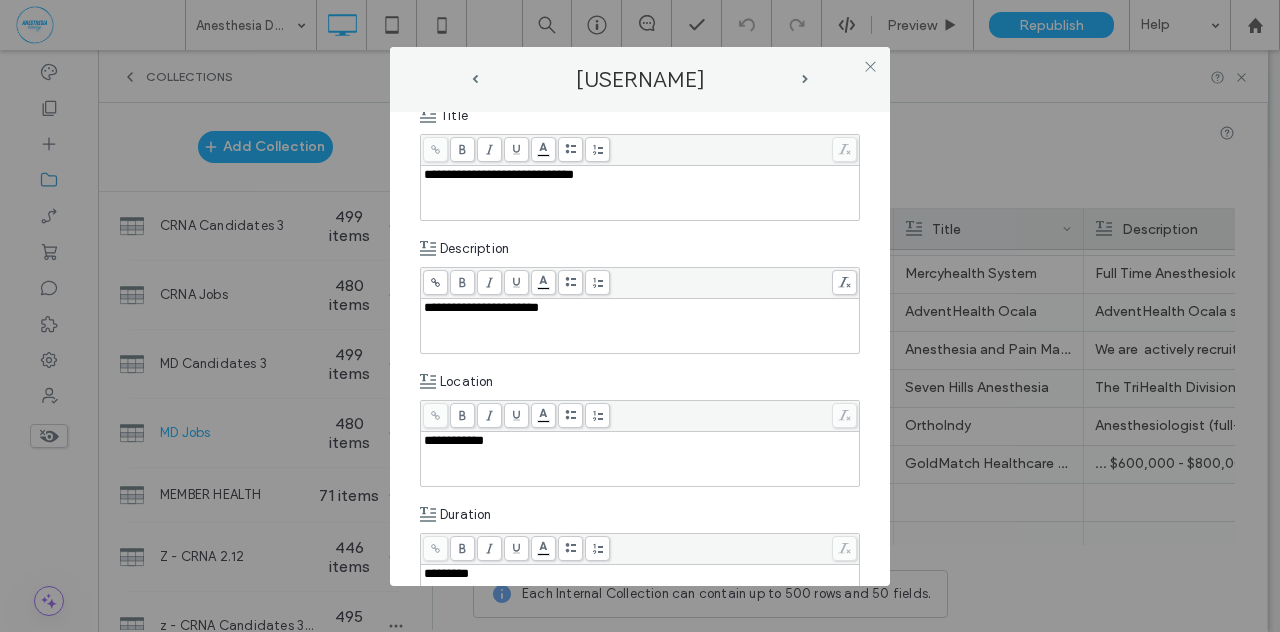 click on "**********" at bounding box center [481, 307] 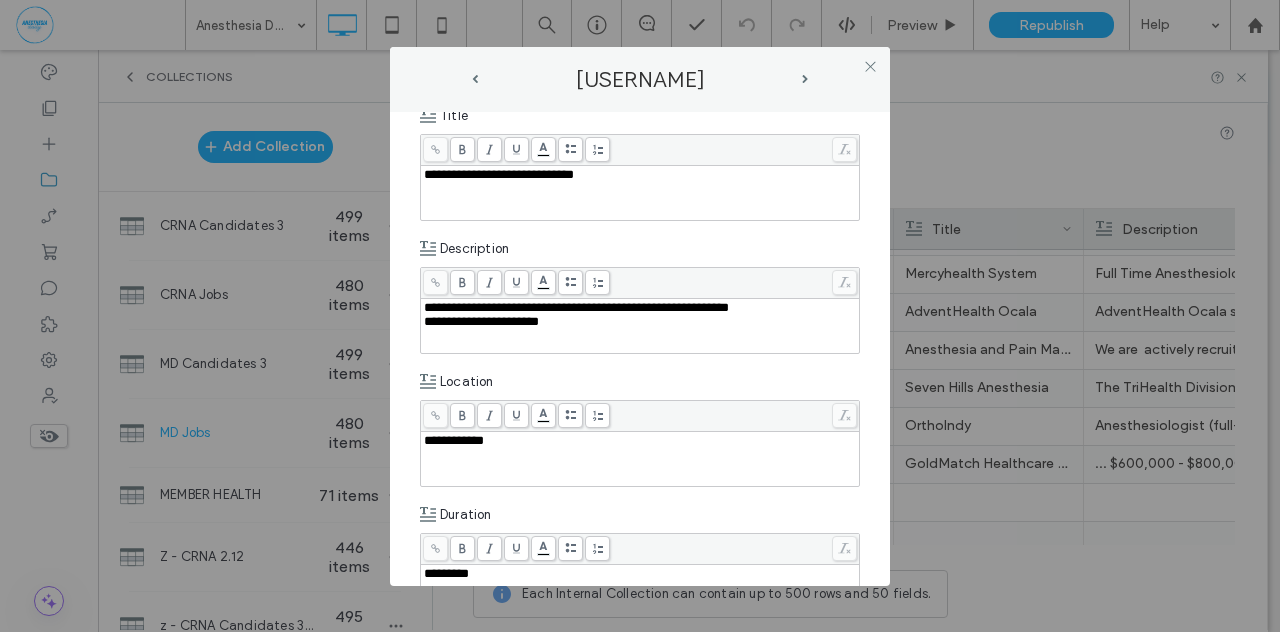 click on "**********" at bounding box center [576, 307] 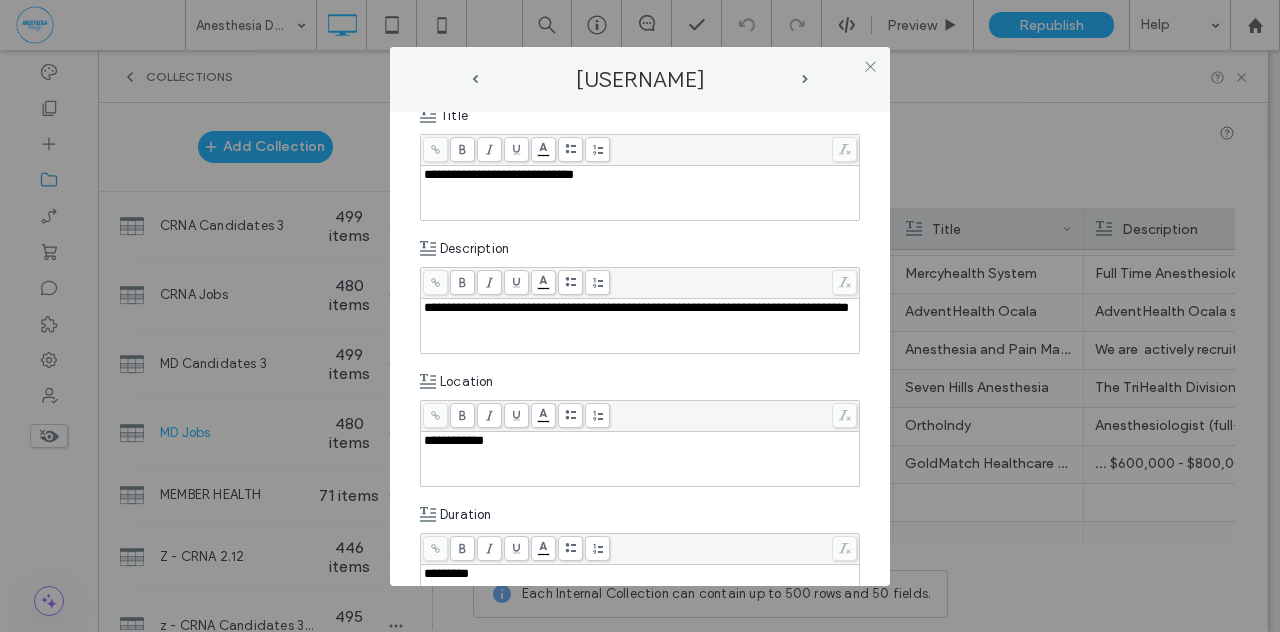 click on "**********" at bounding box center (640, 326) 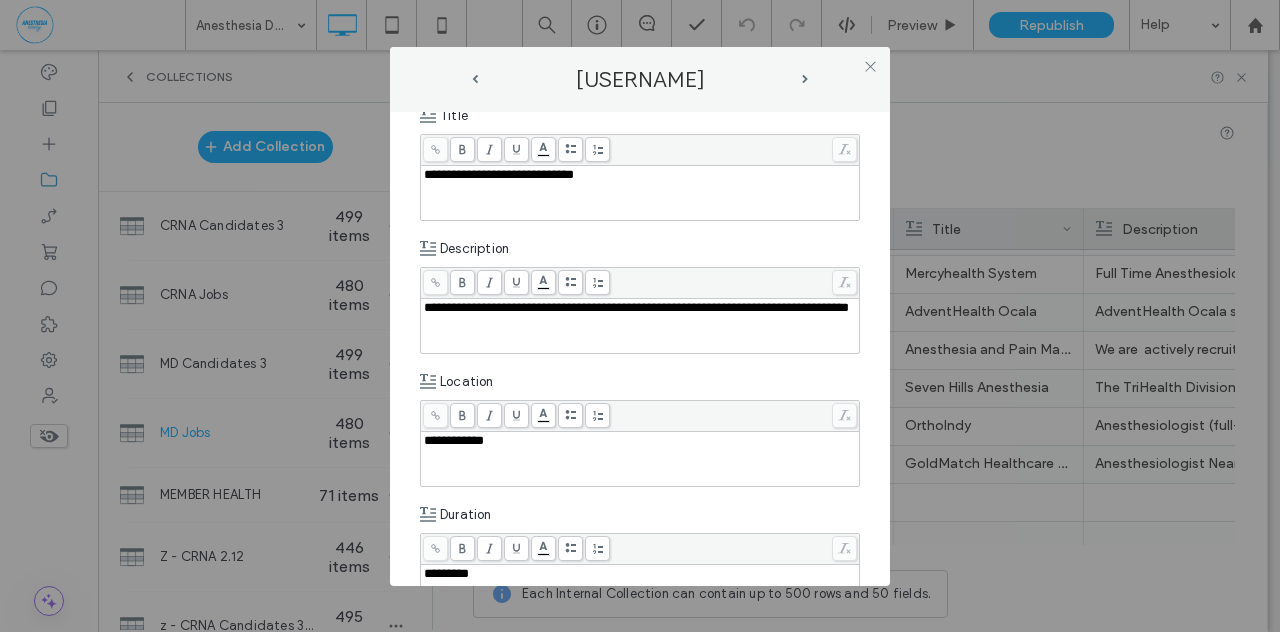 click on "**********" at bounding box center [636, 307] 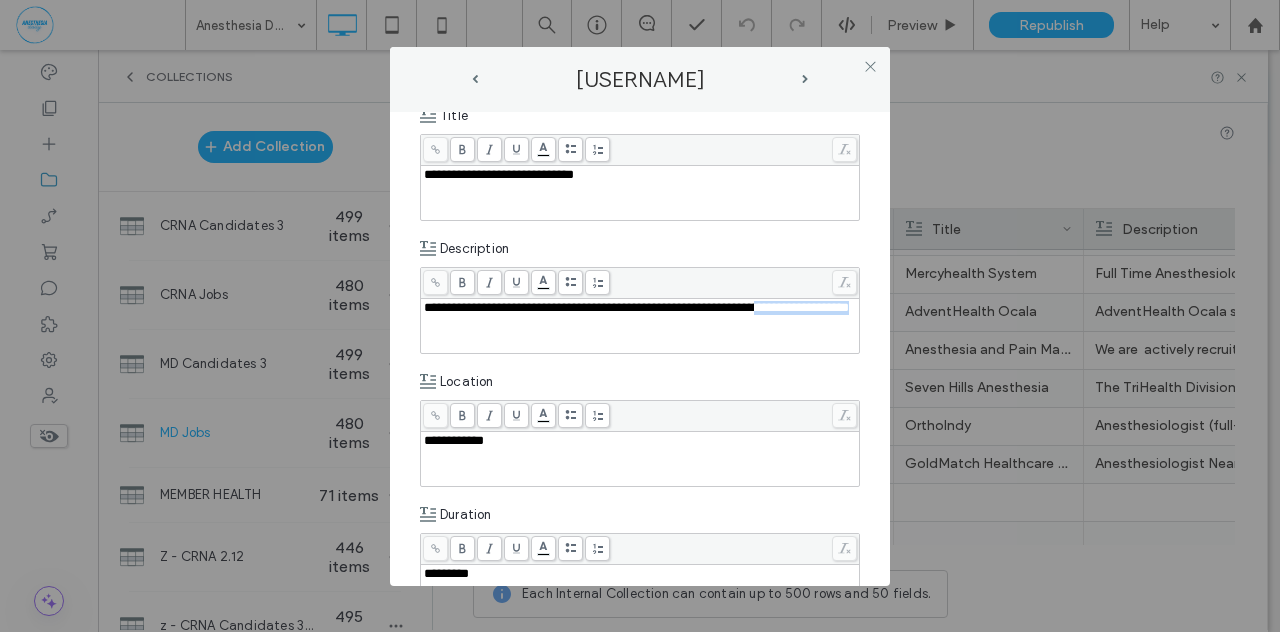 drag, startPoint x: 426, startPoint y: 322, endPoint x: 559, endPoint y: 321, distance: 133.00375 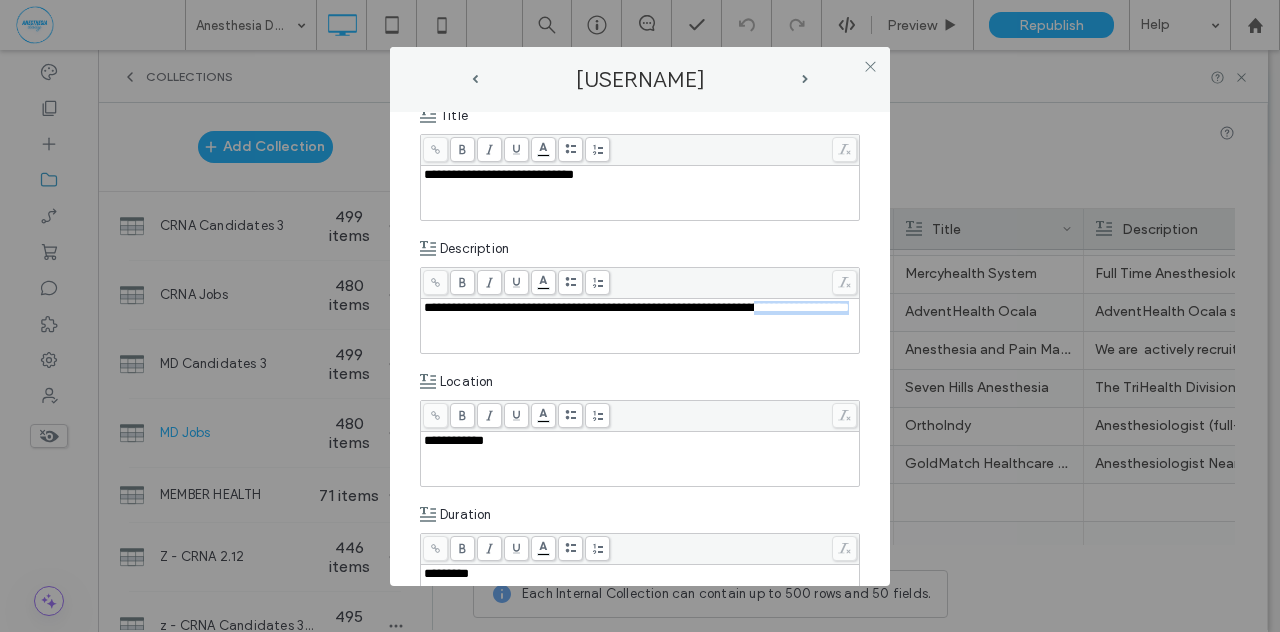 click on "**********" at bounding box center [640, 308] 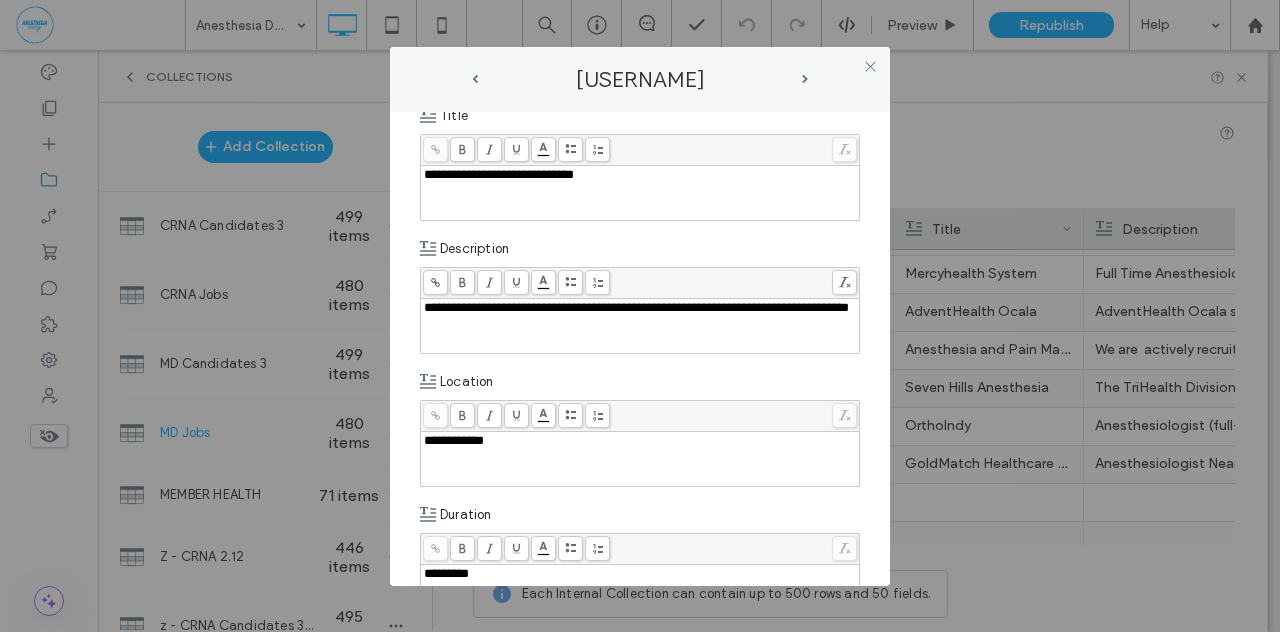 drag, startPoint x: 461, startPoint y: 279, endPoint x: 417, endPoint y: 299, distance: 48.332184 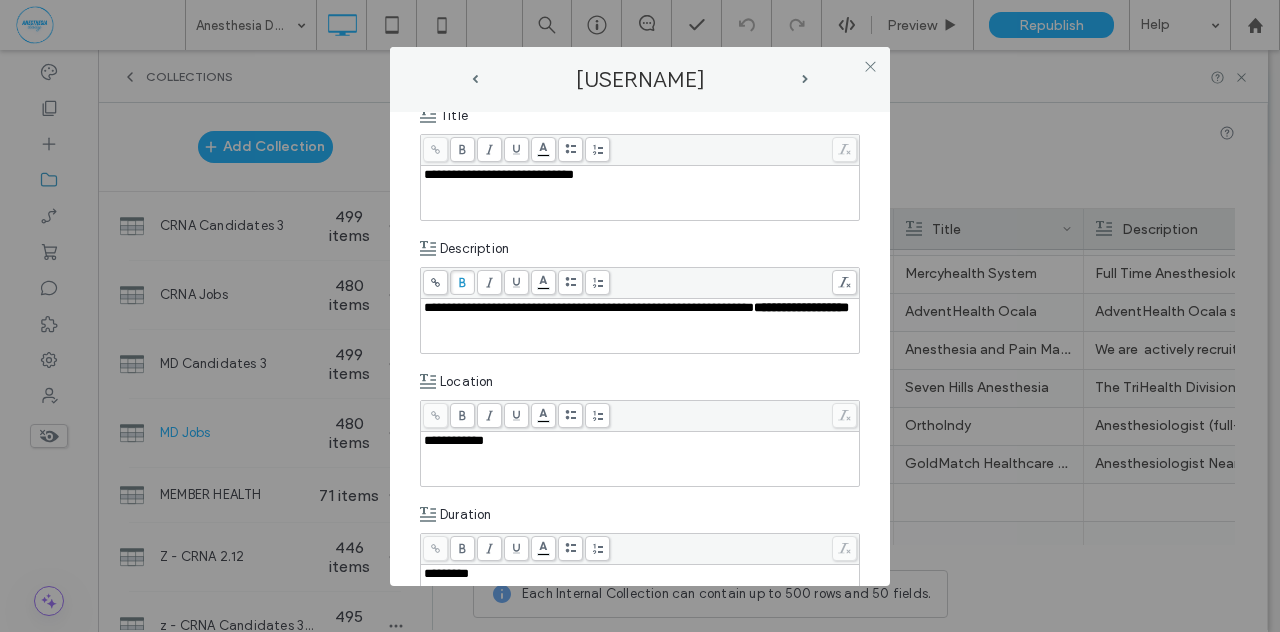 click on "**********" at bounding box center [640, 349] 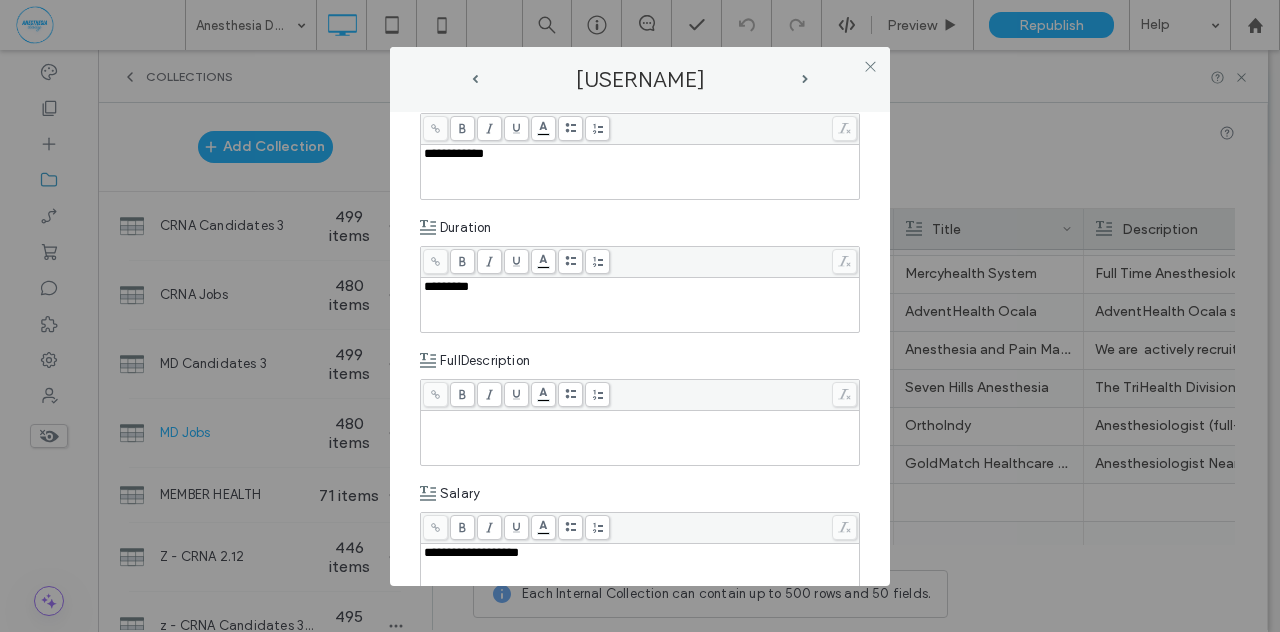 scroll, scrollTop: 512, scrollLeft: 0, axis: vertical 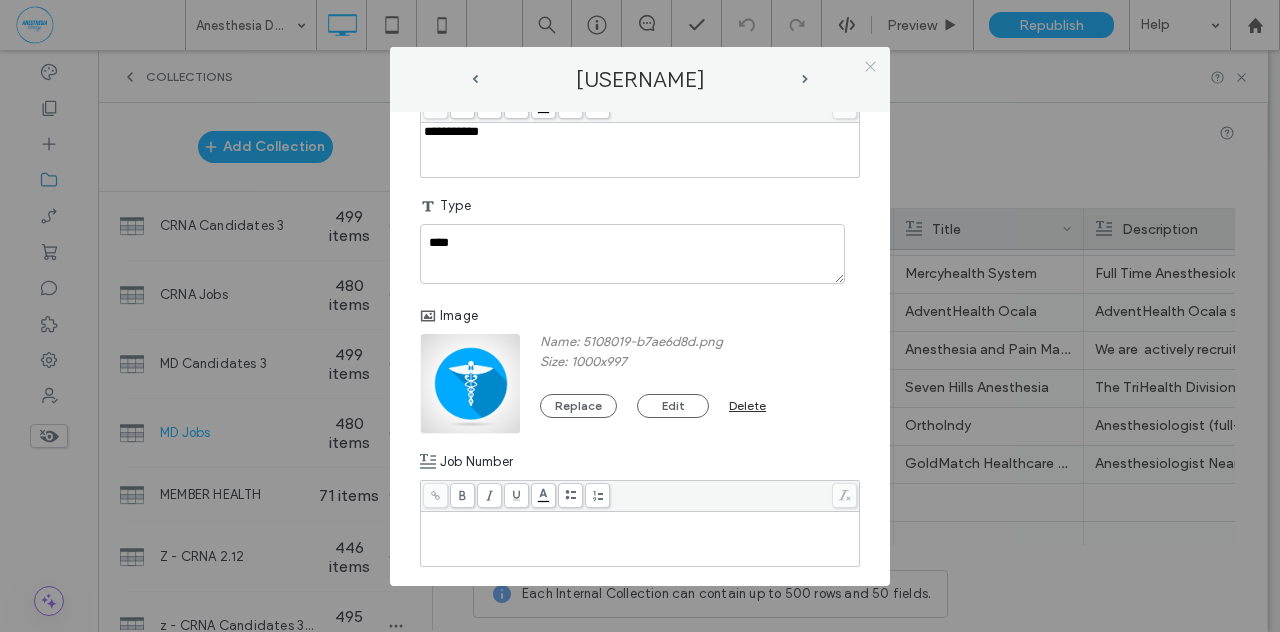click 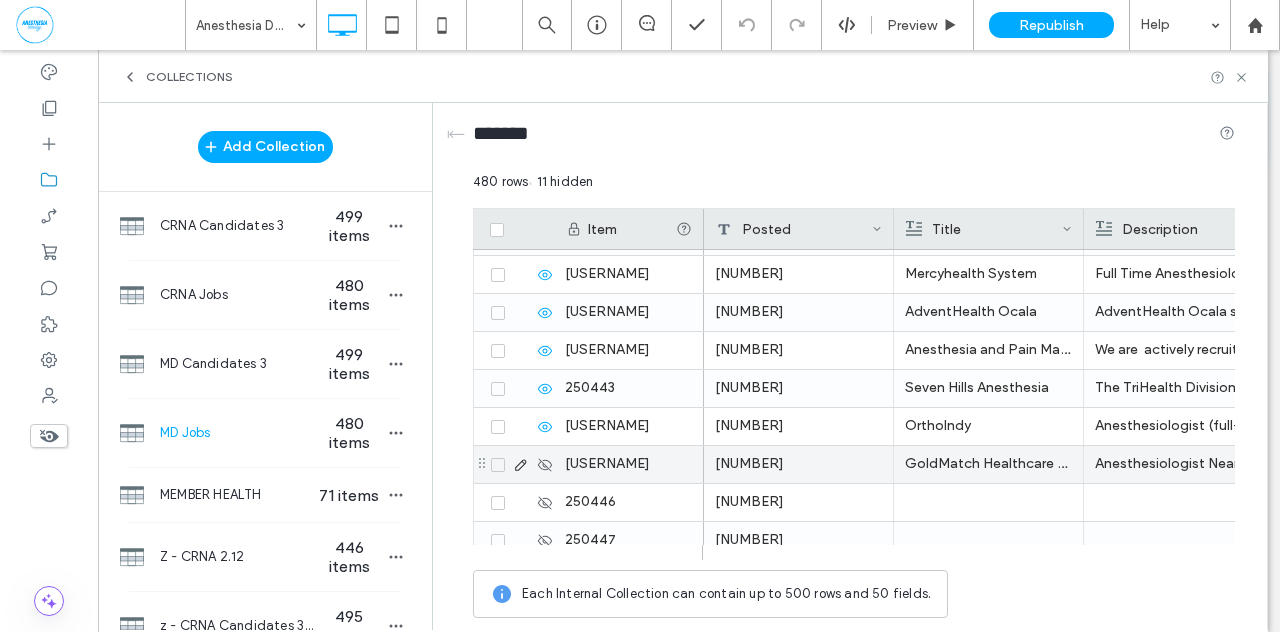 click 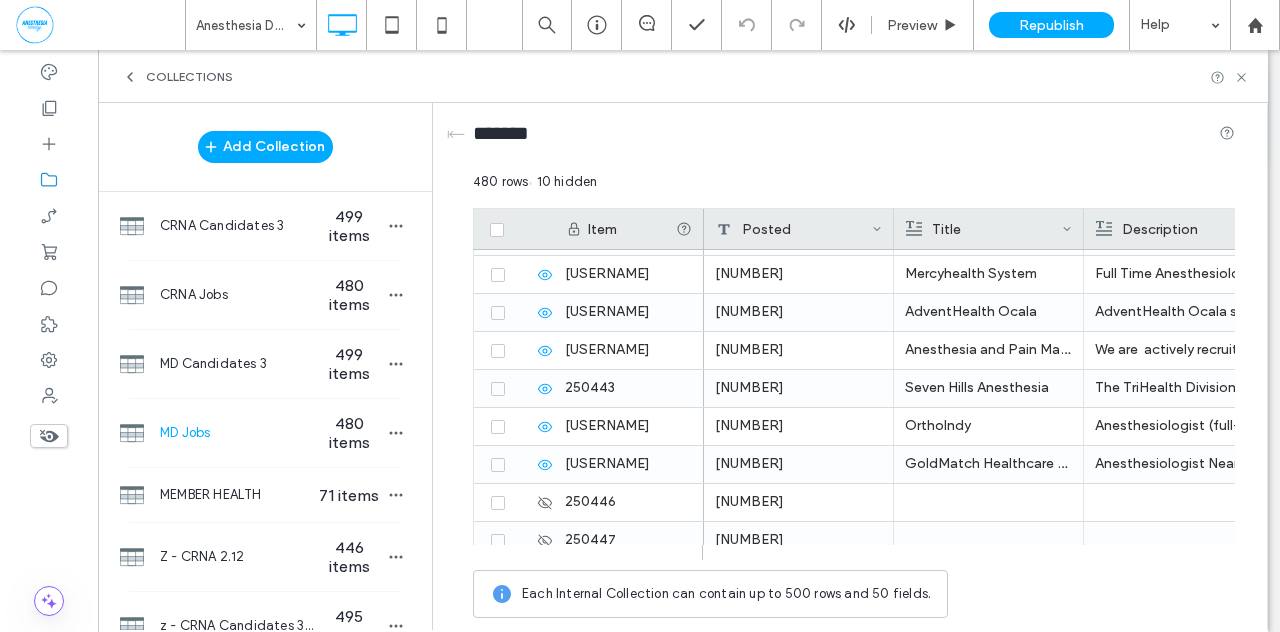 scroll, scrollTop: 17981, scrollLeft: 0, axis: vertical 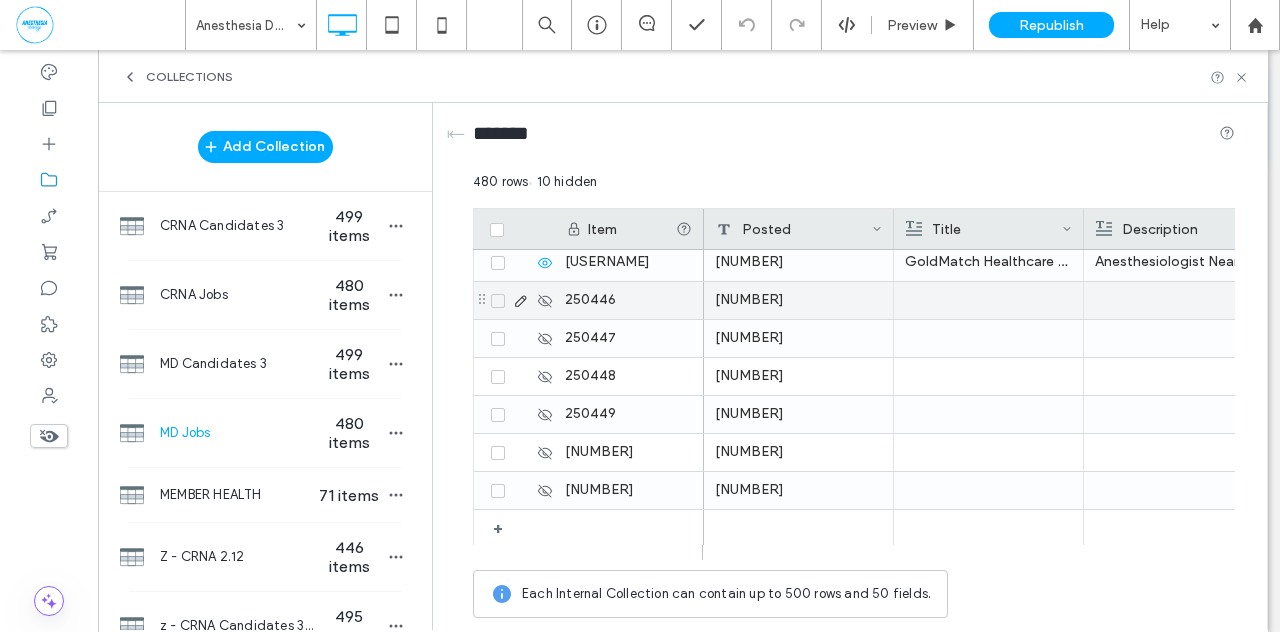 click 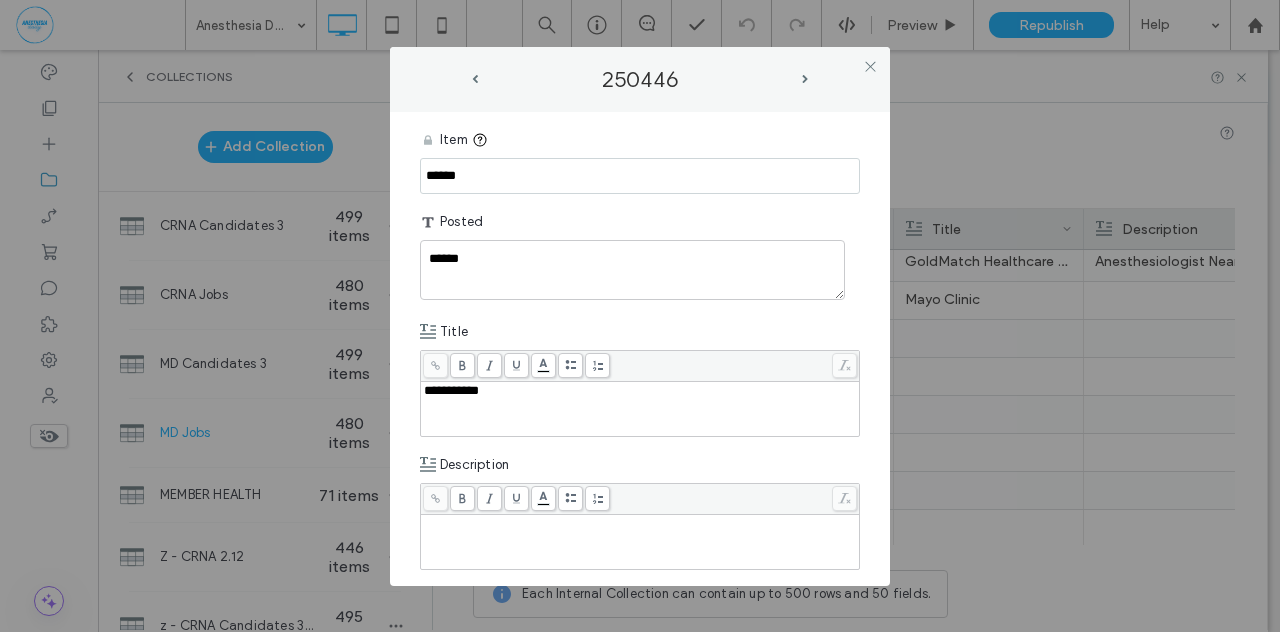 drag, startPoint x: 439, startPoint y: 177, endPoint x: 360, endPoint y: 175, distance: 79.025314 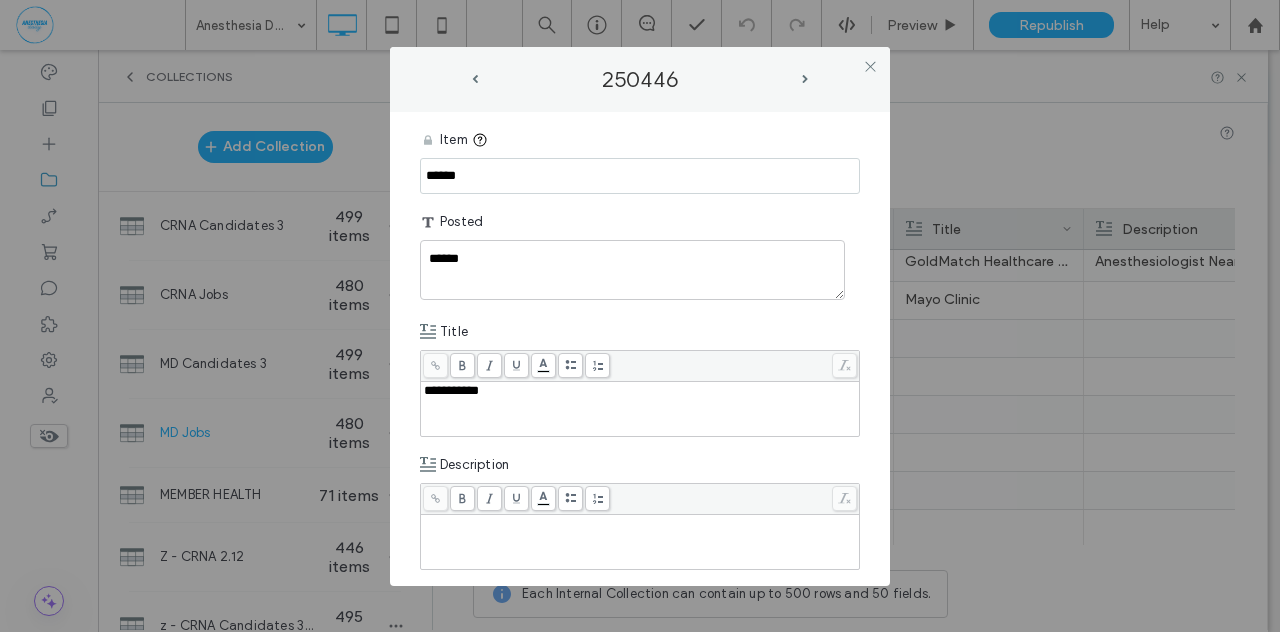 click on "**********" at bounding box center [640, 316] 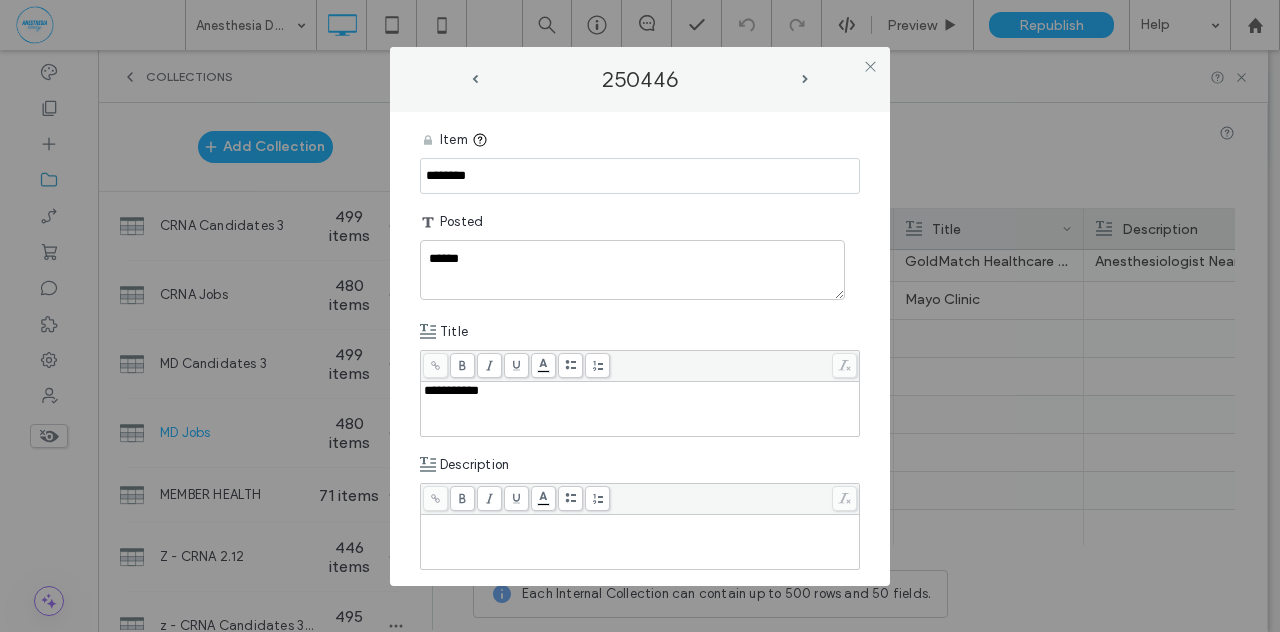 type on "********" 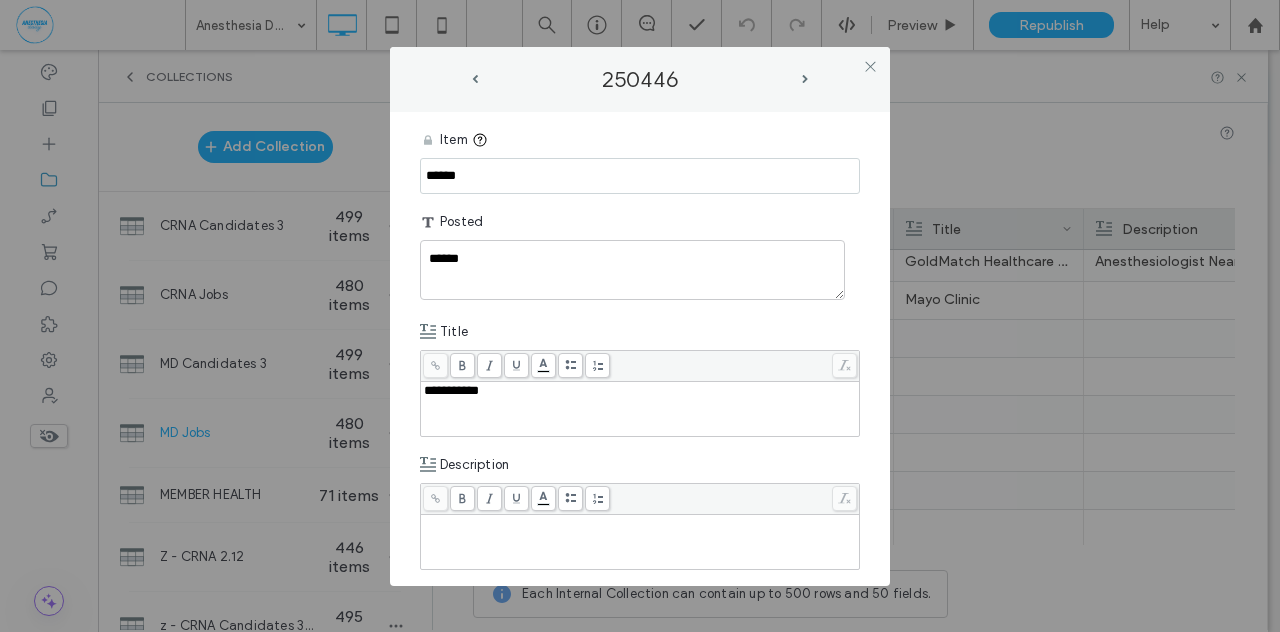 drag, startPoint x: 474, startPoint y: 177, endPoint x: 406, endPoint y: 176, distance: 68.007355 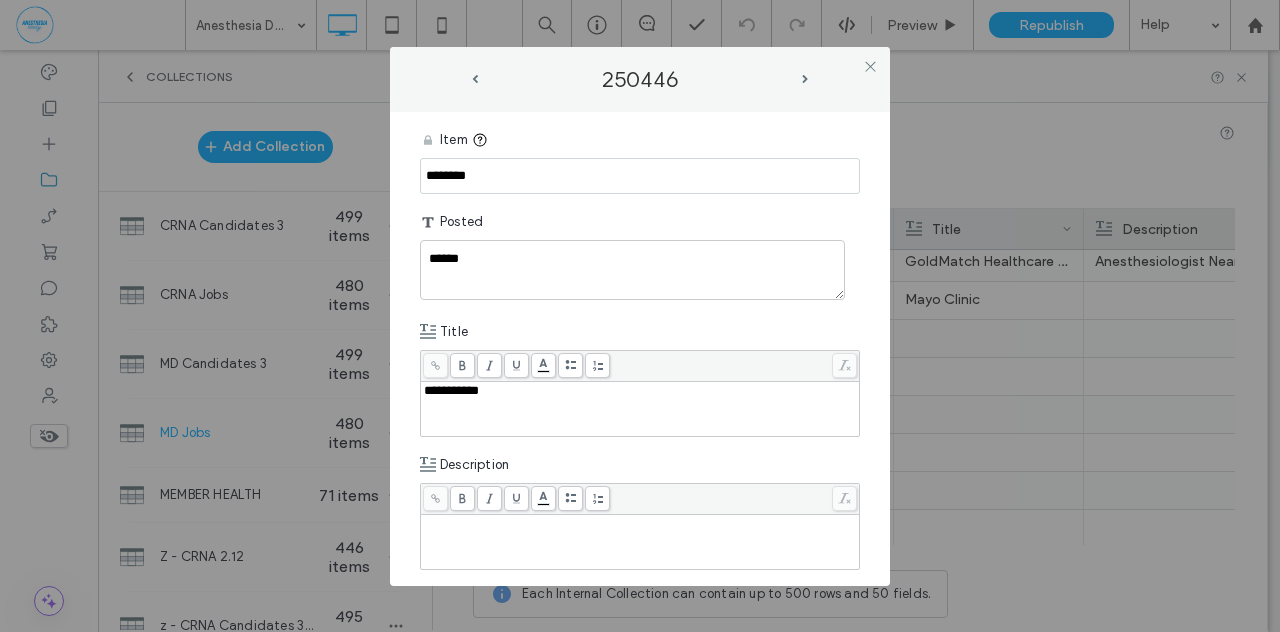 type on "********" 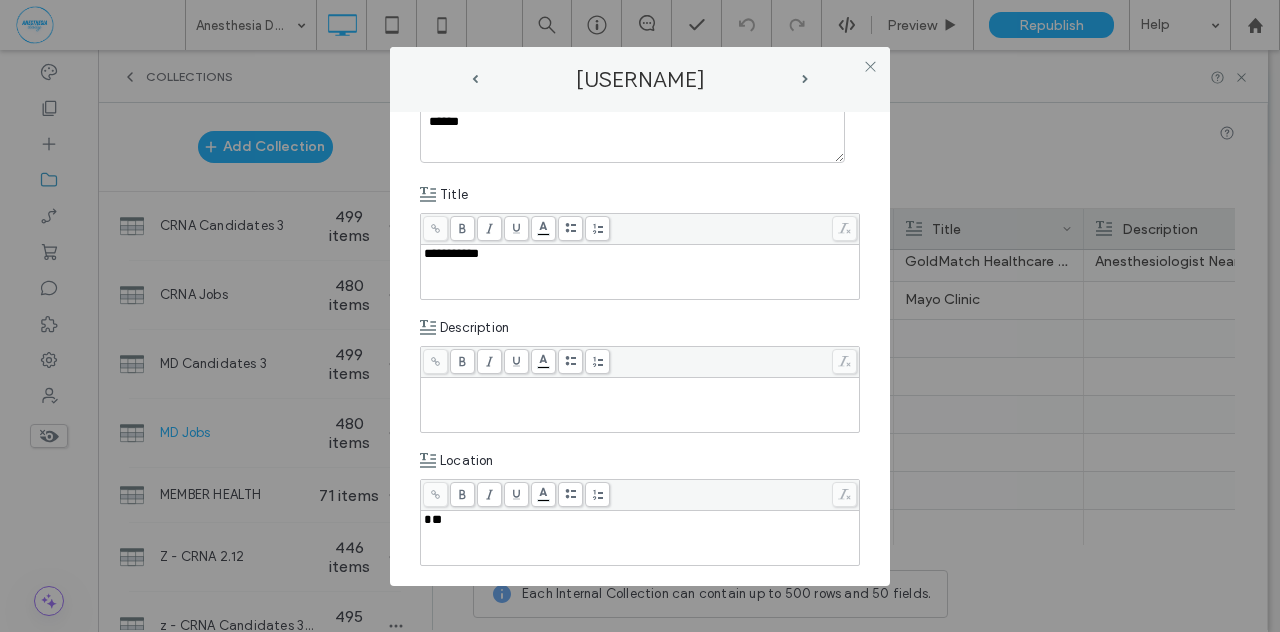 scroll, scrollTop: 225, scrollLeft: 0, axis: vertical 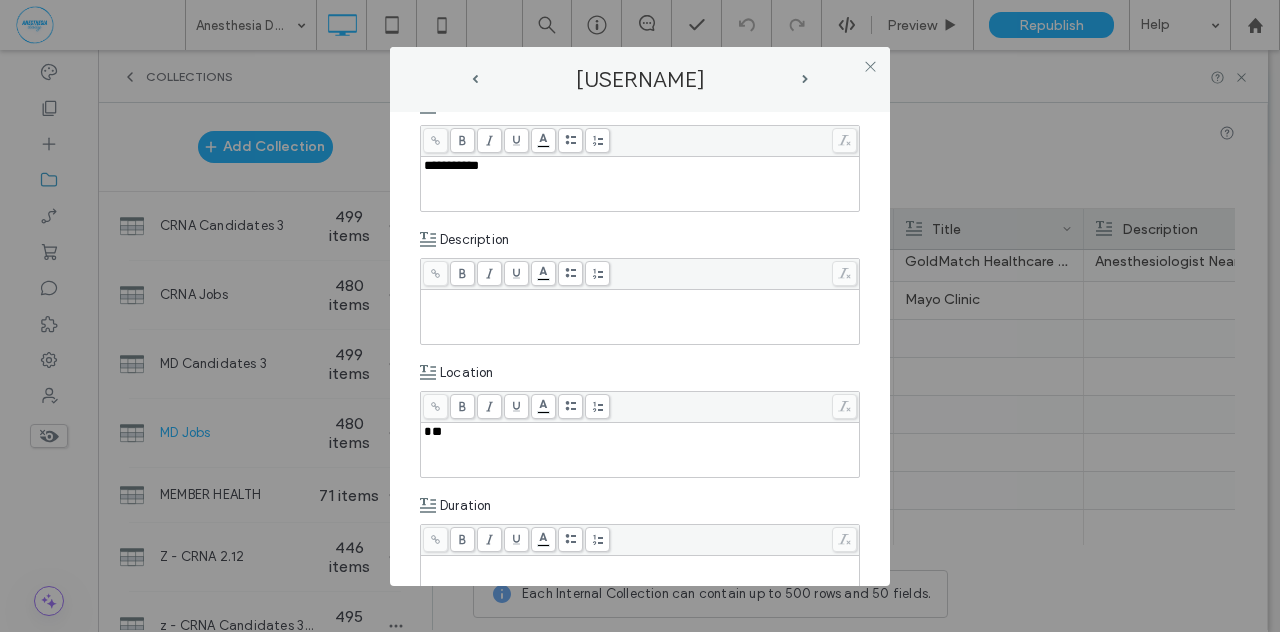 click at bounding box center (640, 299) 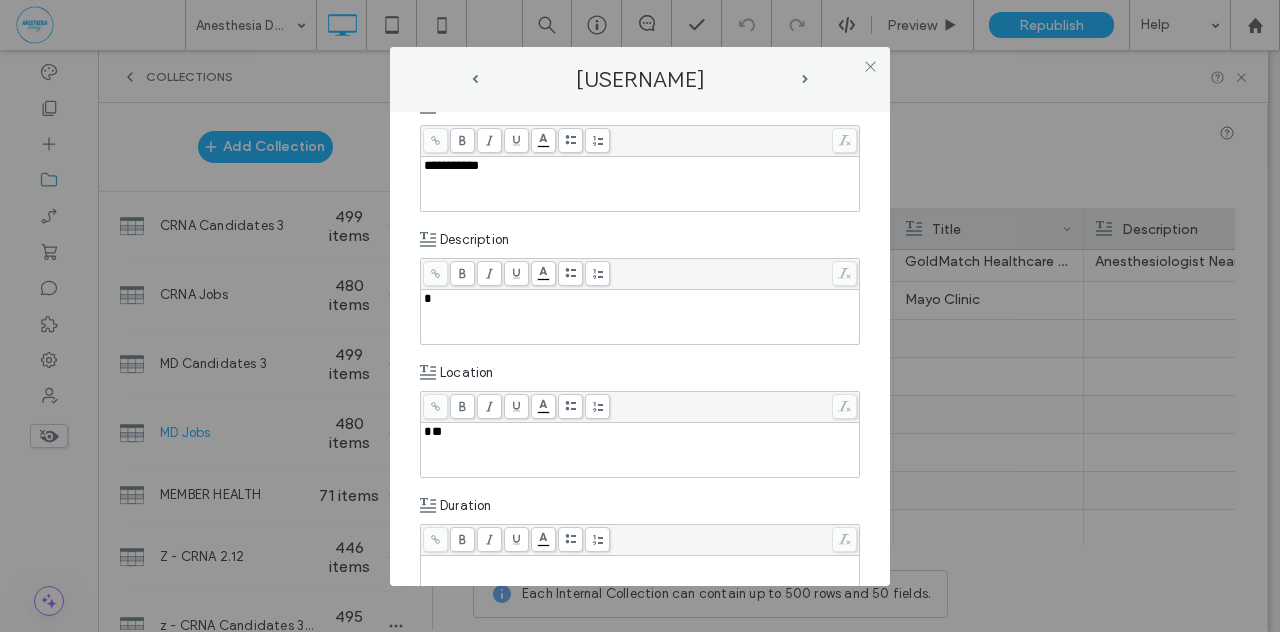type 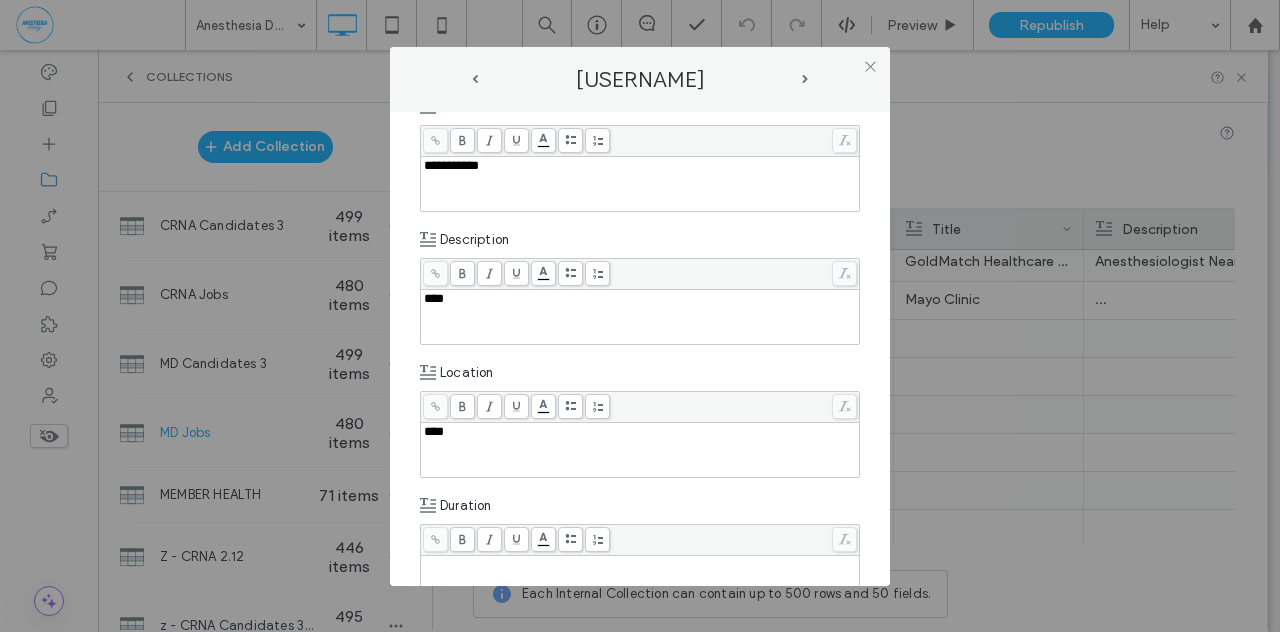 type 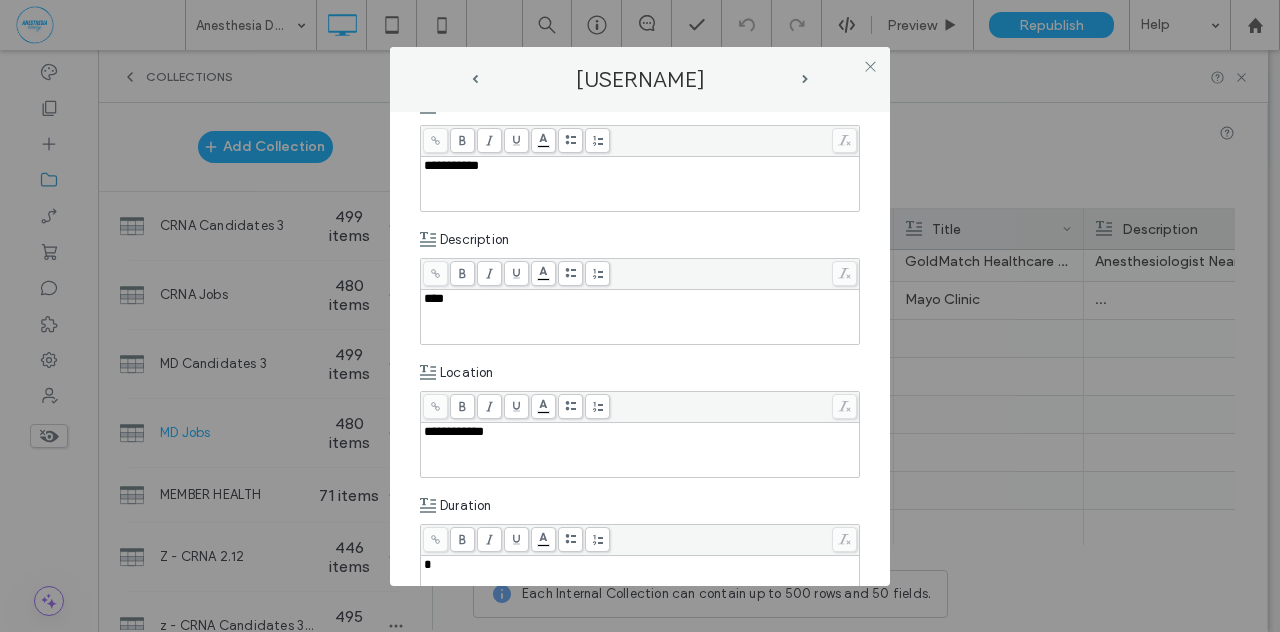 type 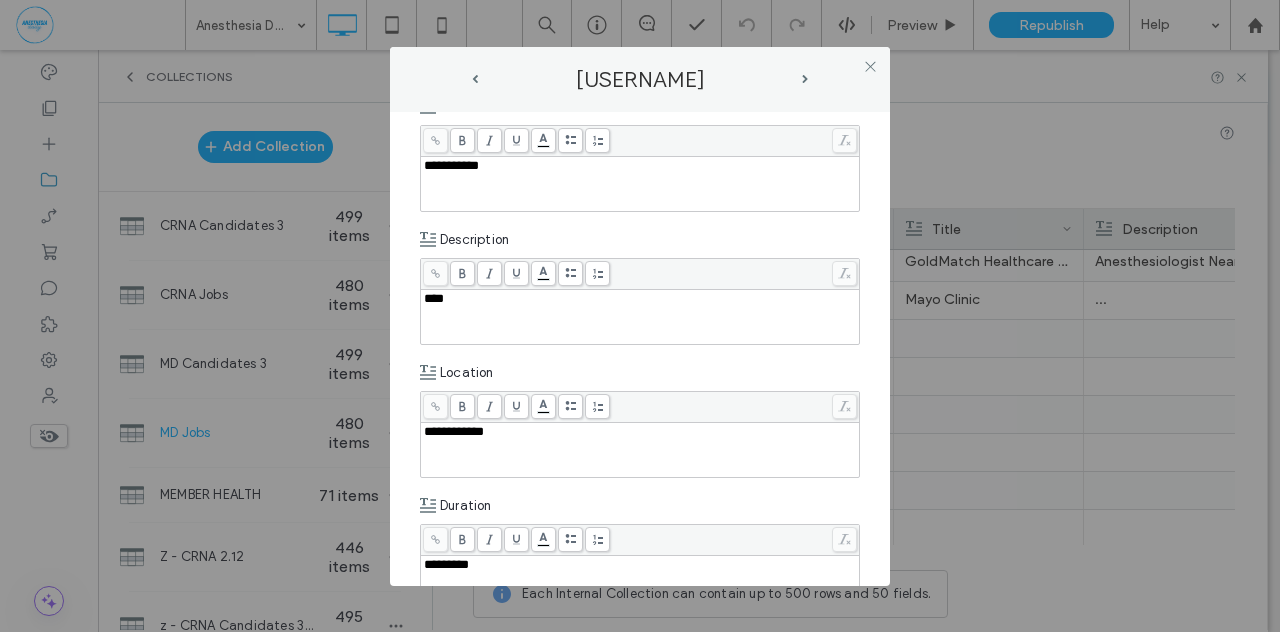 scroll, scrollTop: 570, scrollLeft: 0, axis: vertical 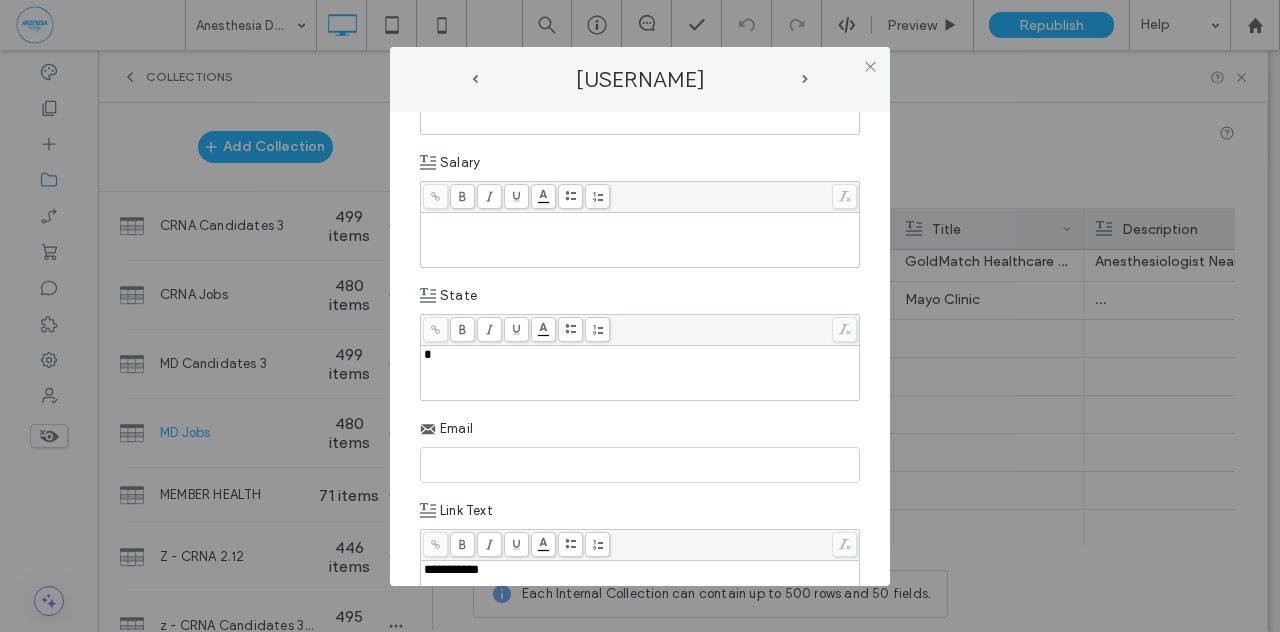 type 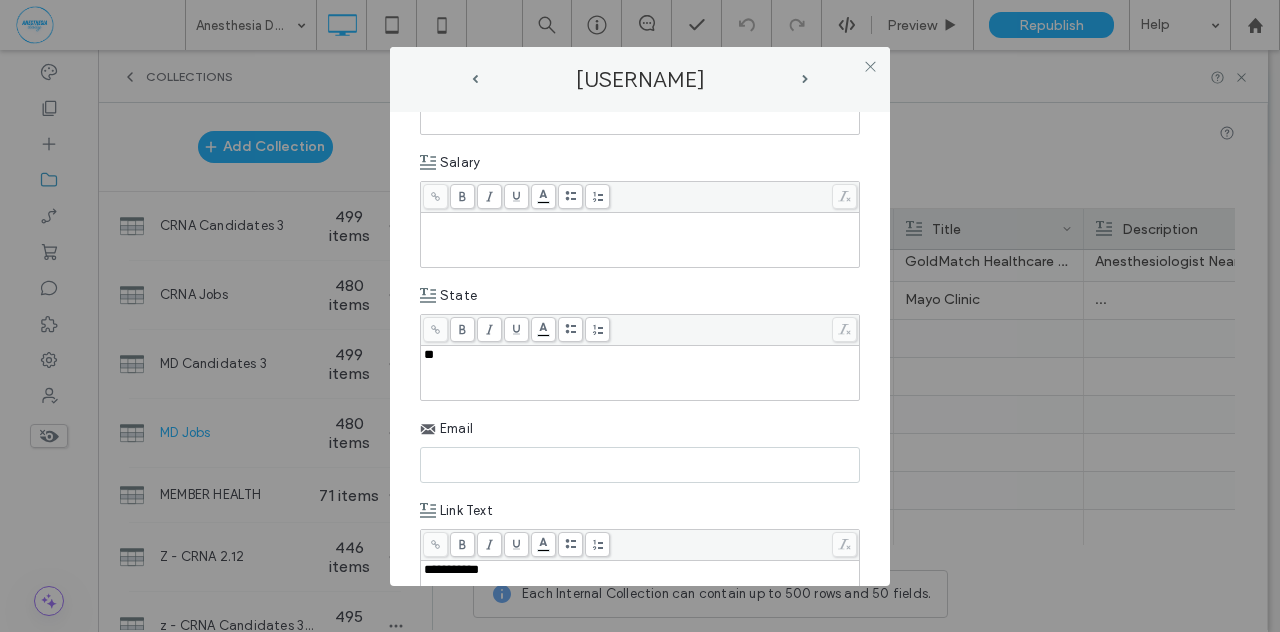 paste on "**********" 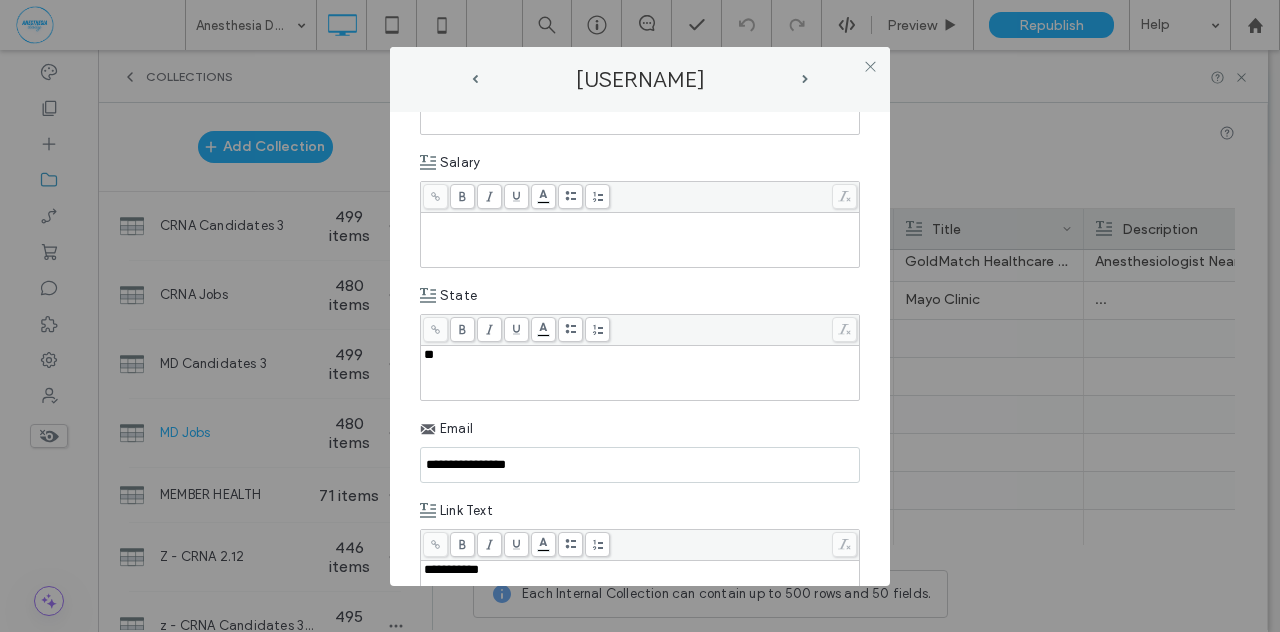 type on "**********" 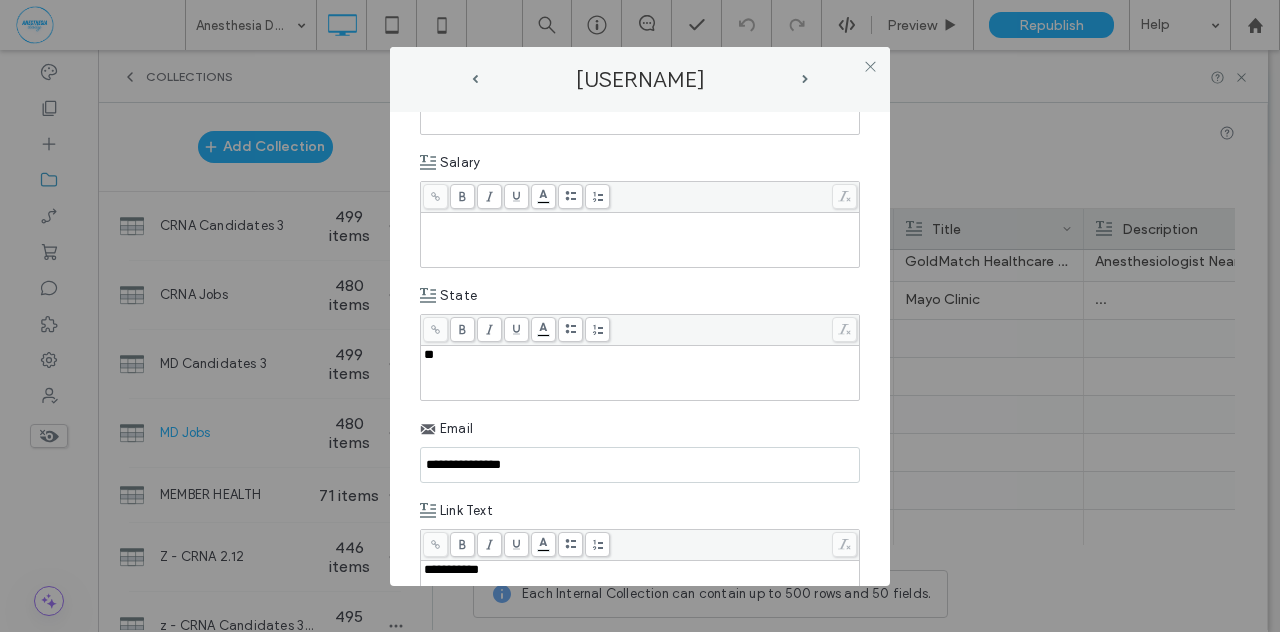 click on "**********" at bounding box center (640, 349) 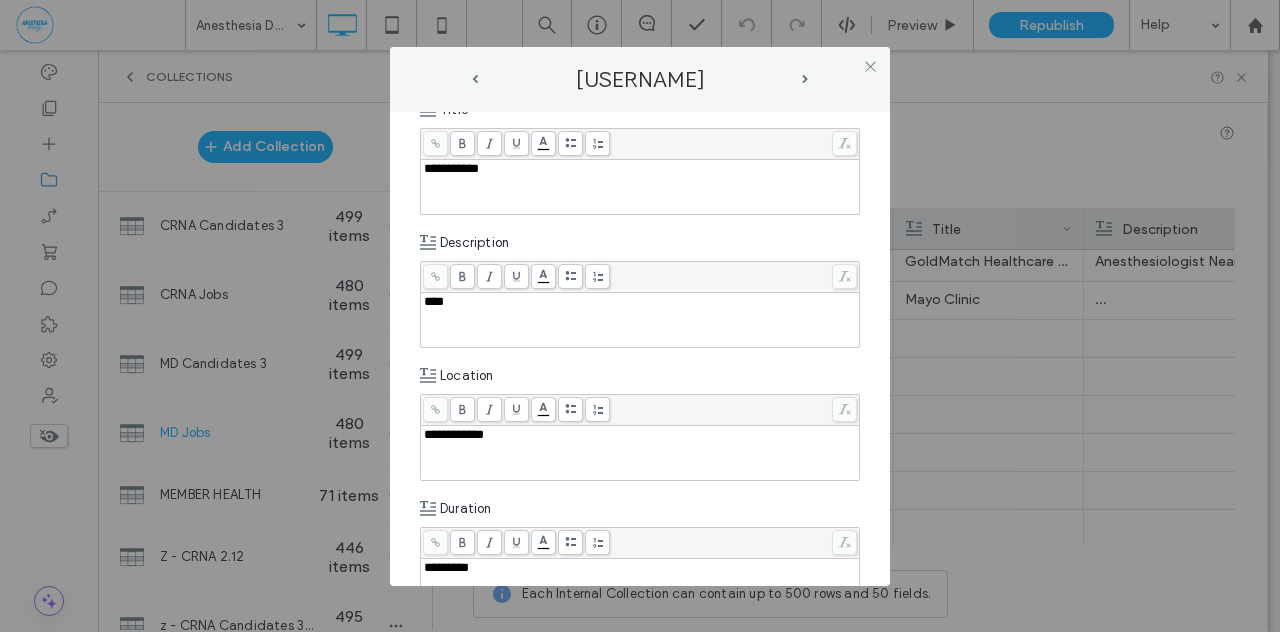 scroll, scrollTop: 204, scrollLeft: 0, axis: vertical 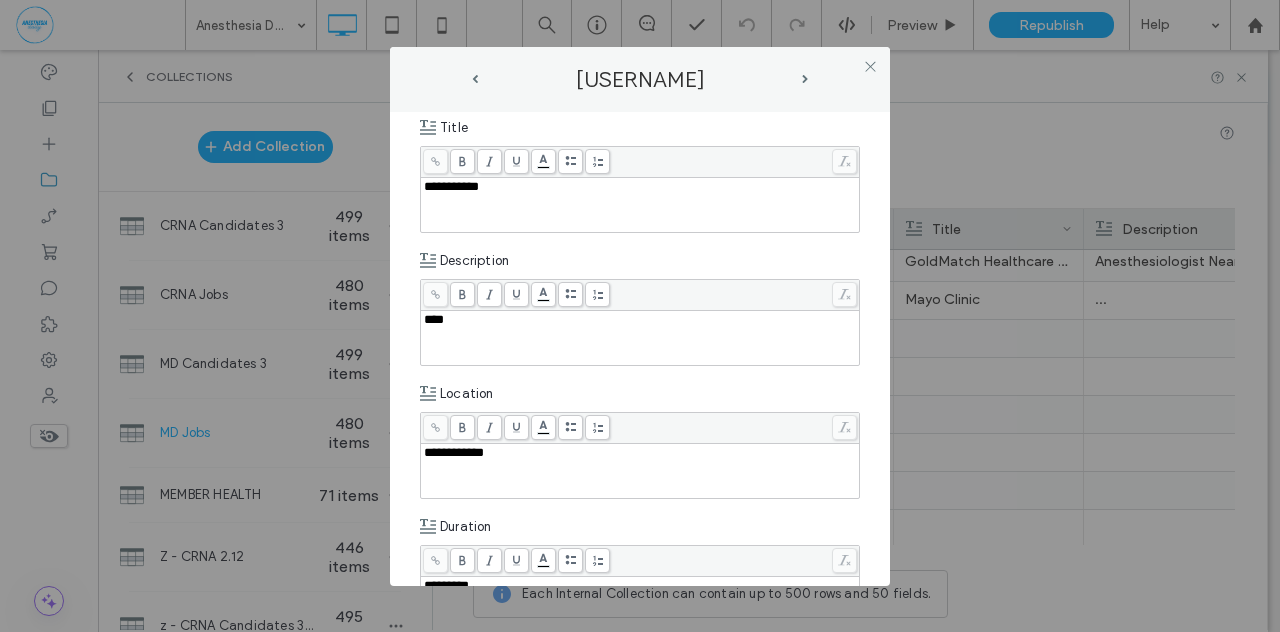 click on "***" at bounding box center (434, 319) 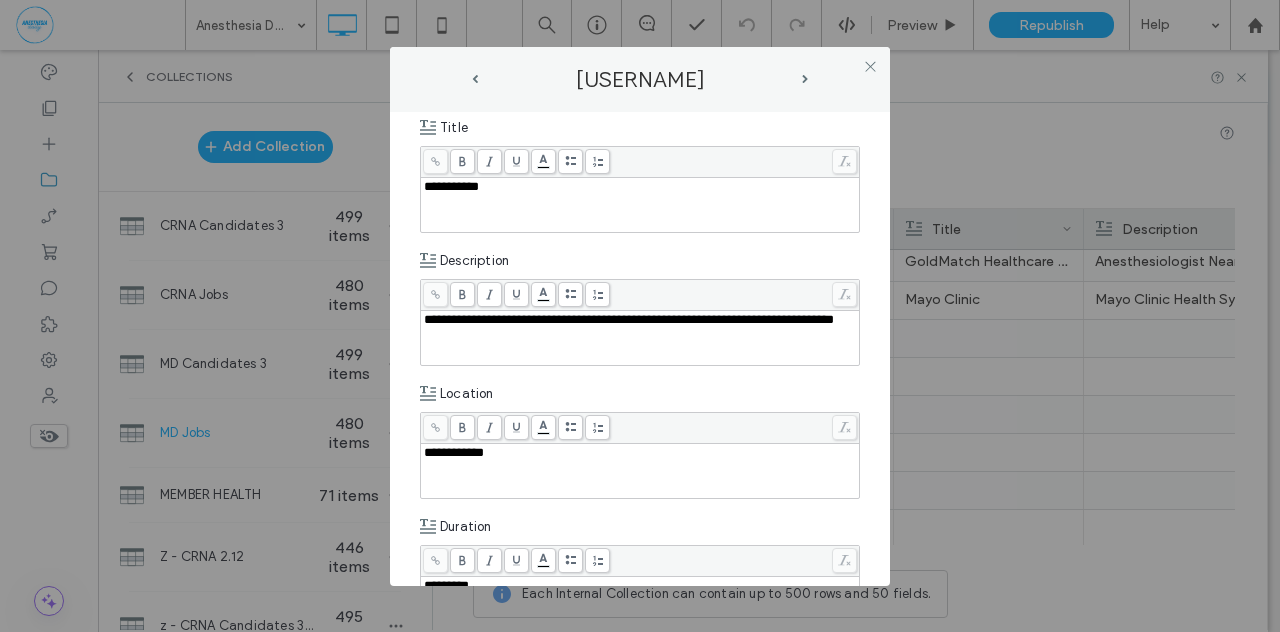 click on "**********" at bounding box center [640, 338] 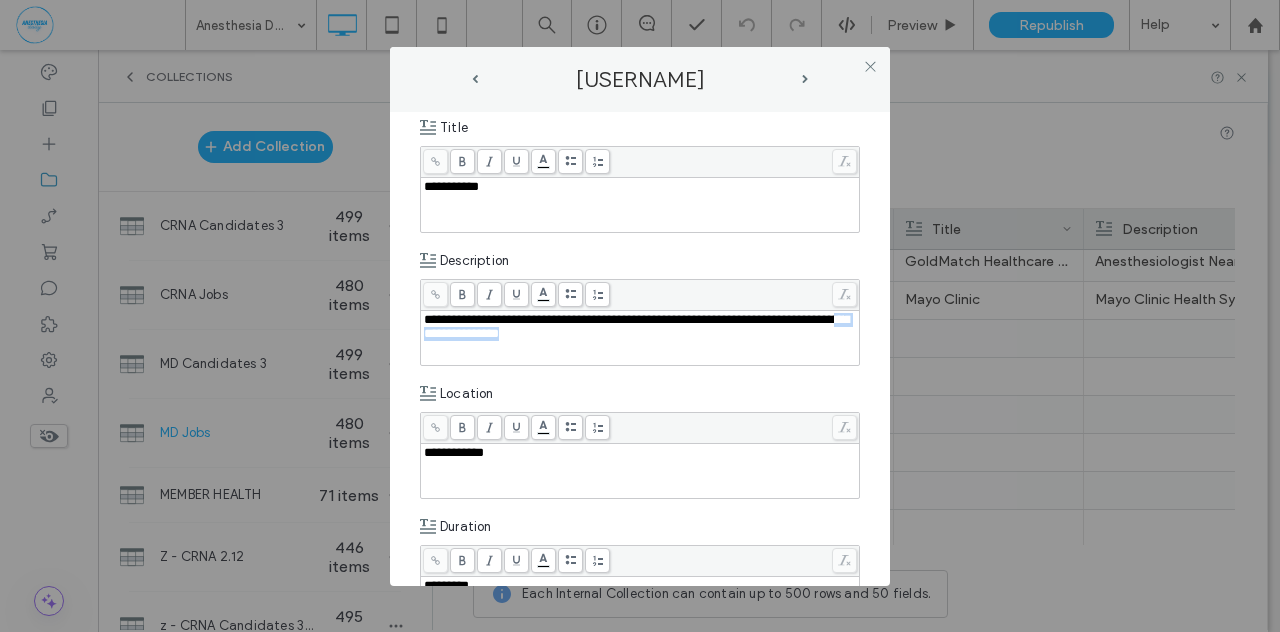 drag, startPoint x: 488, startPoint y: 335, endPoint x: 592, endPoint y: 331, distance: 104.0769 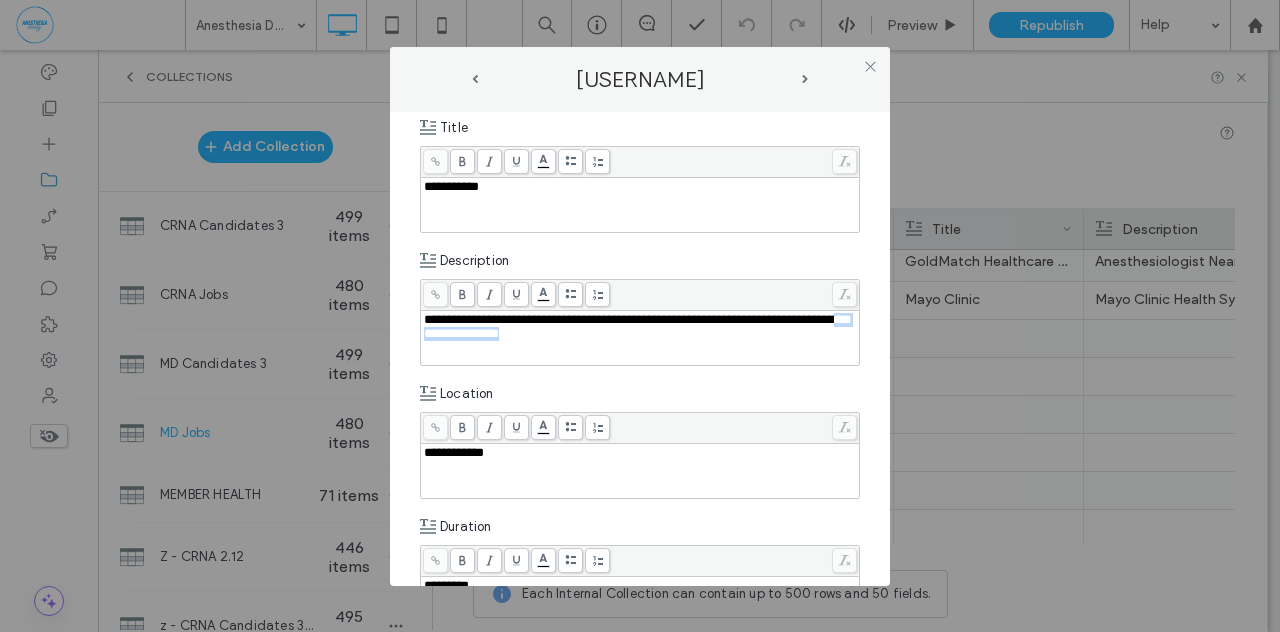 click on "**********" at bounding box center [640, 327] 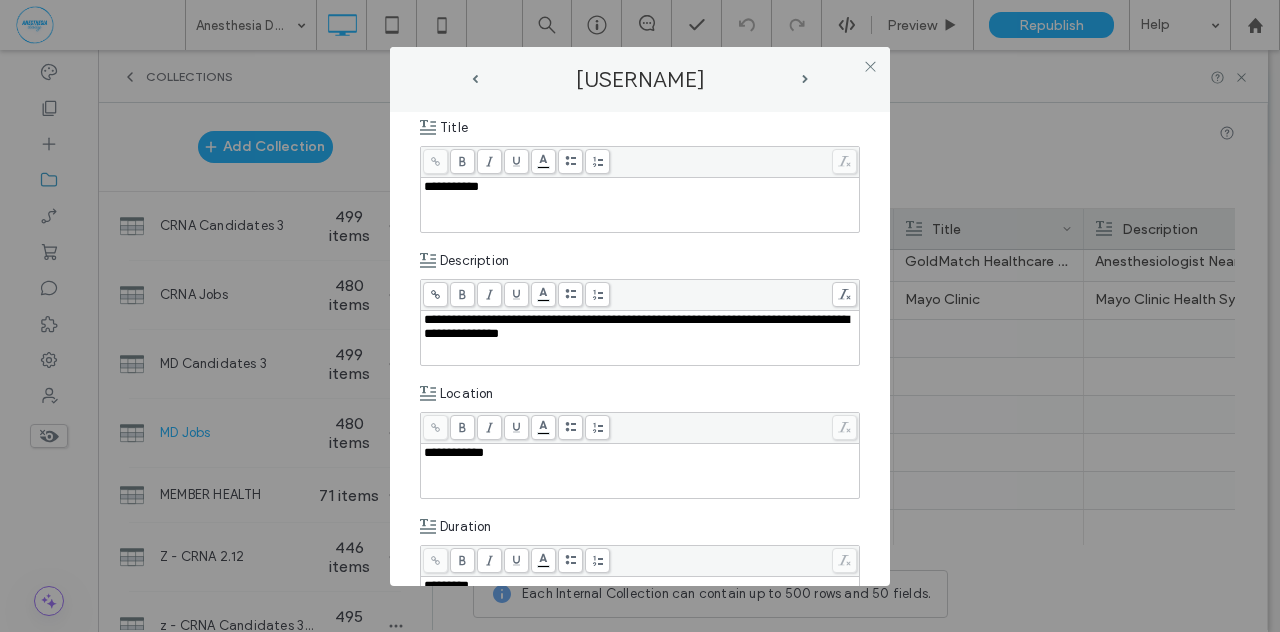click 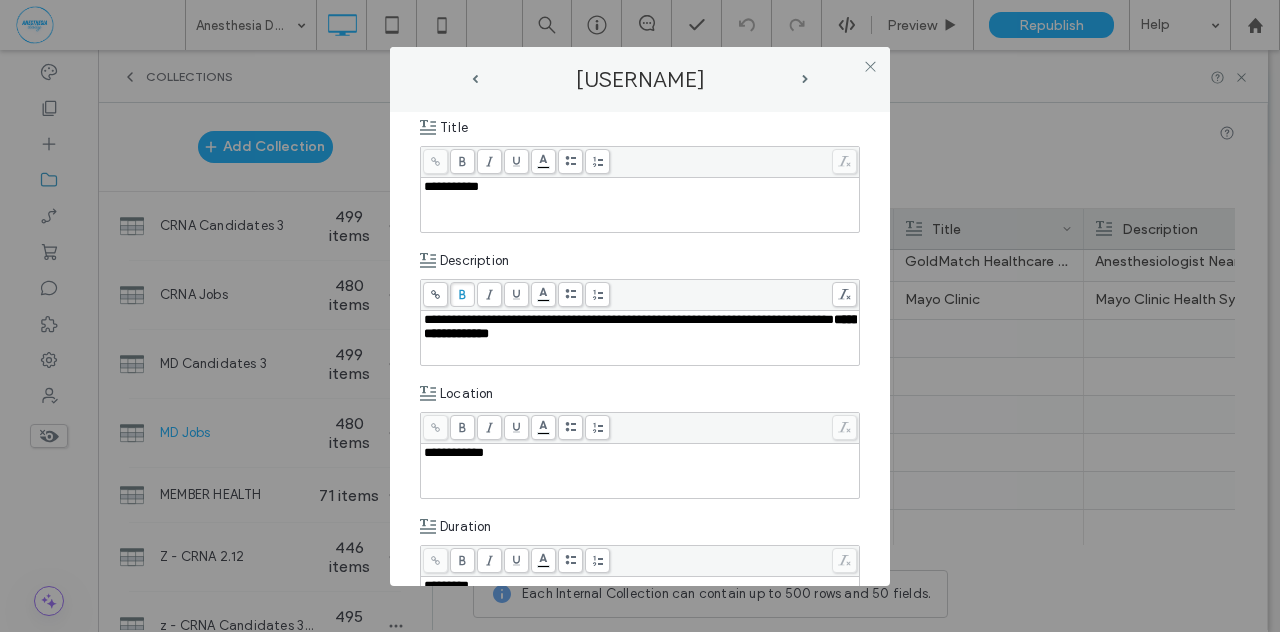 click on "**********" at bounding box center (640, 349) 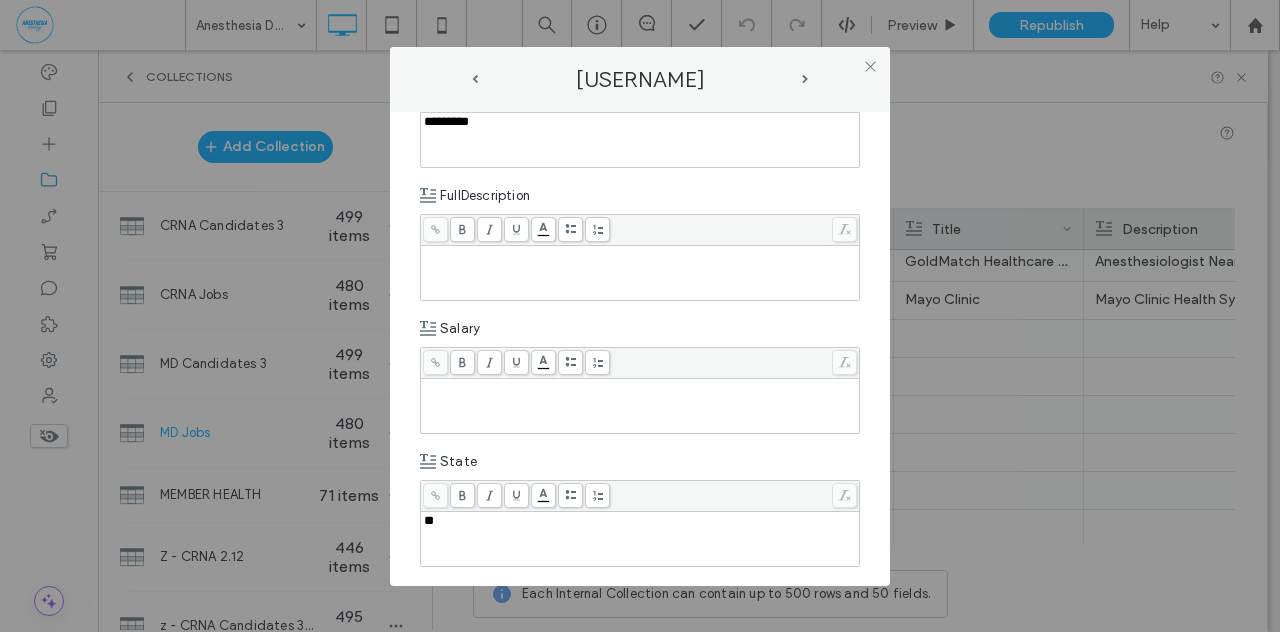 scroll, scrollTop: 686, scrollLeft: 0, axis: vertical 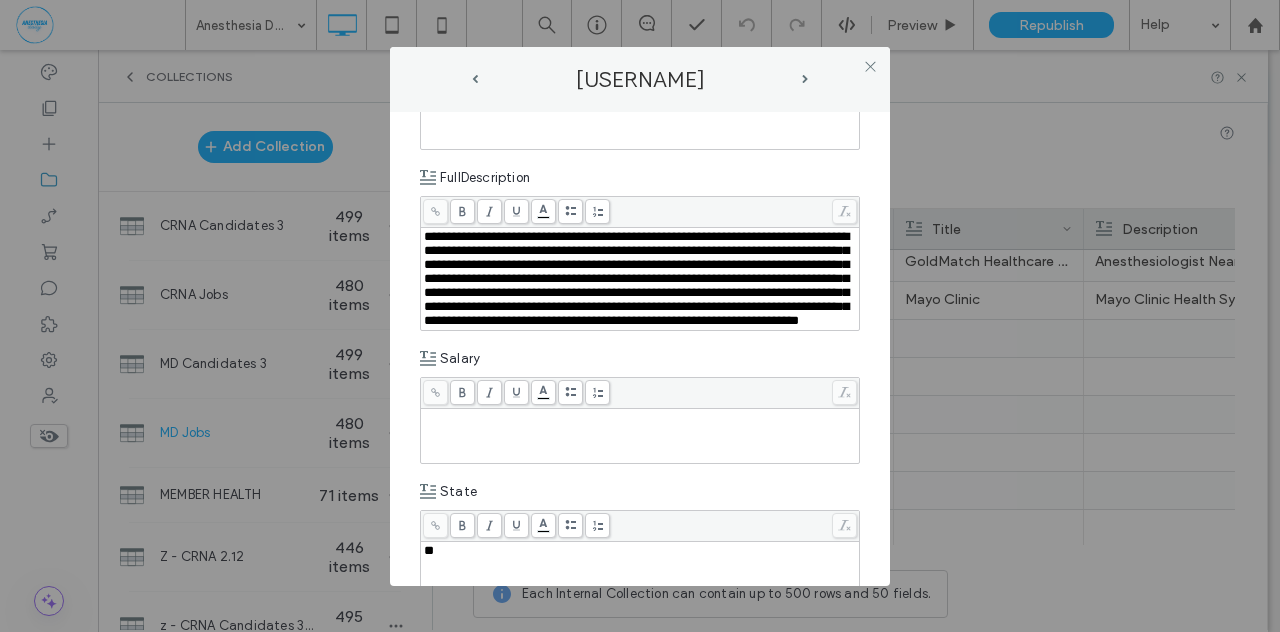 click at bounding box center (640, 418) 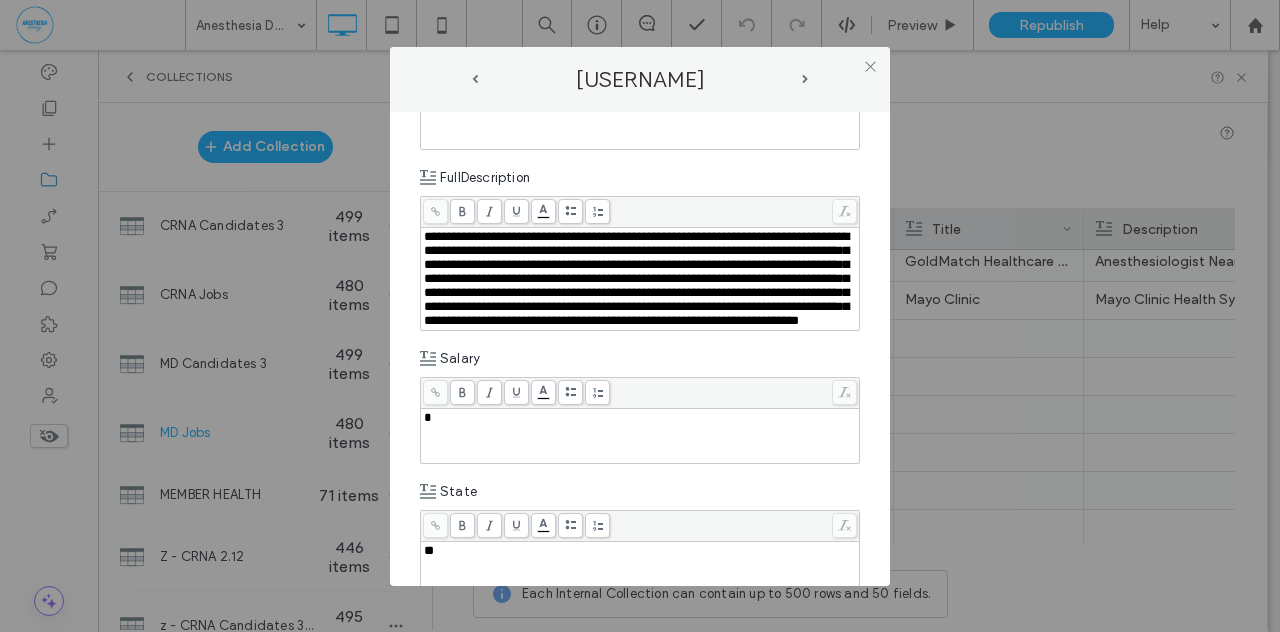 type 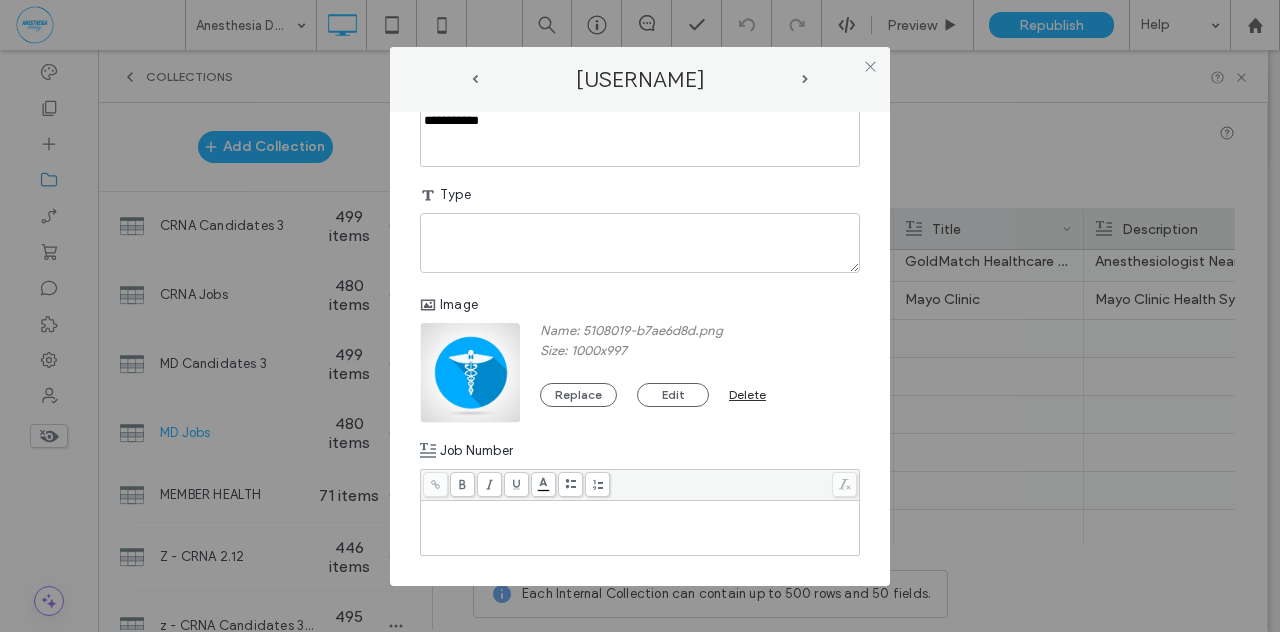 scroll, scrollTop: 1366, scrollLeft: 0, axis: vertical 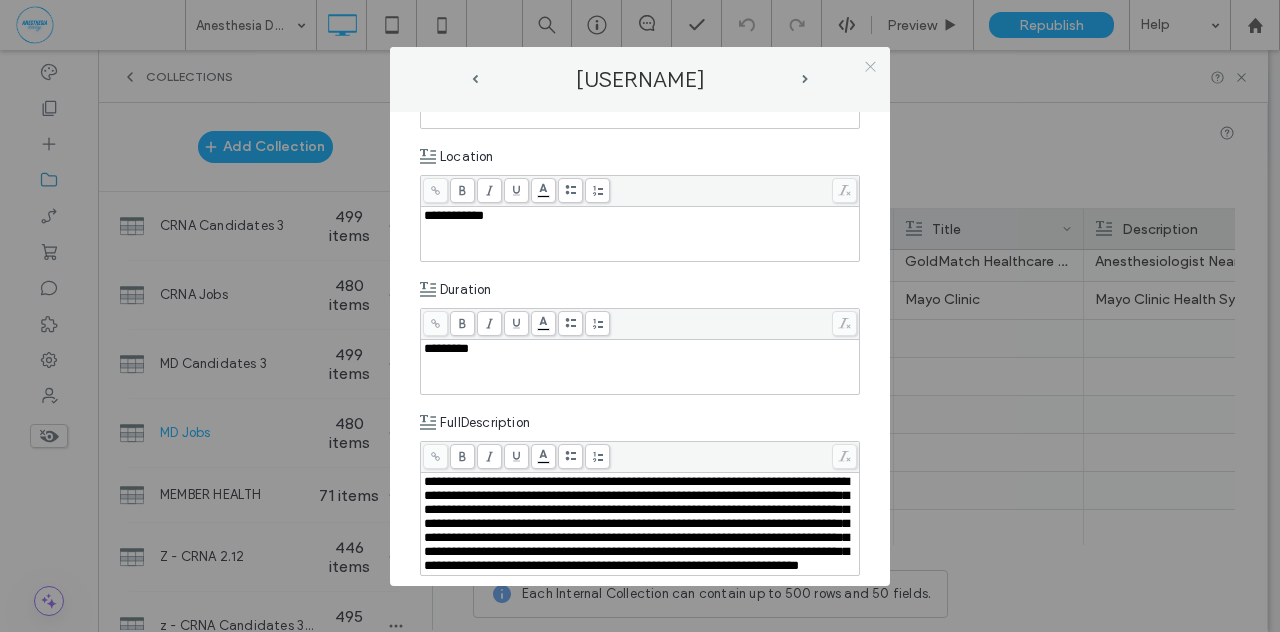 click 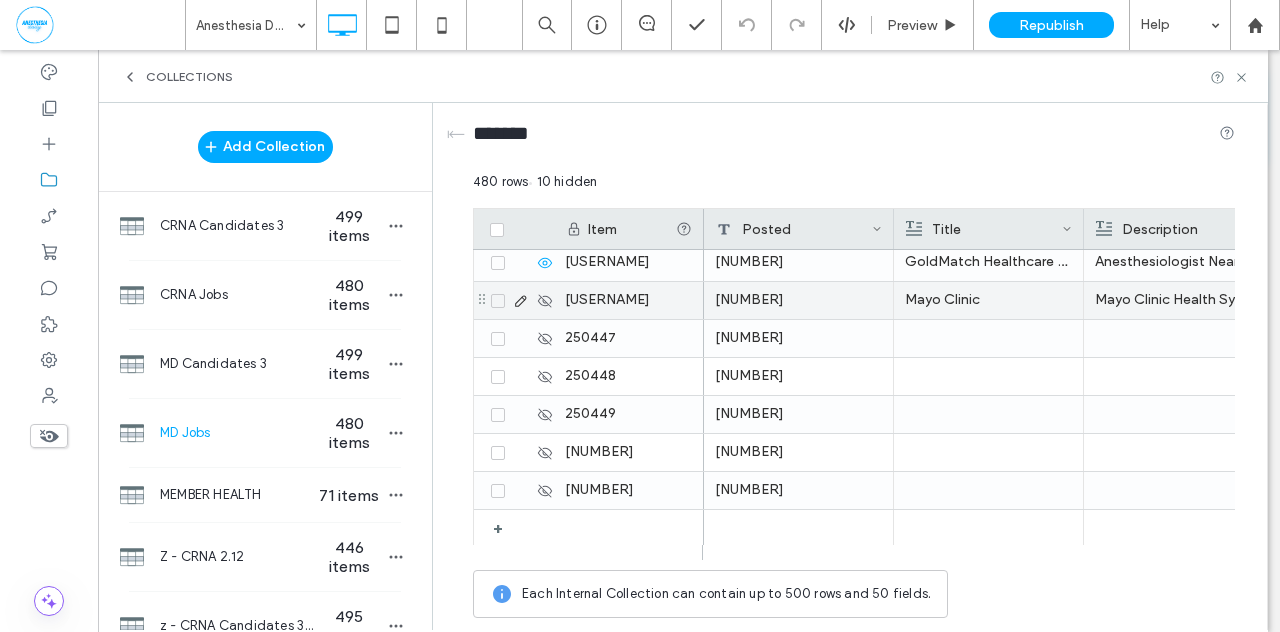 click 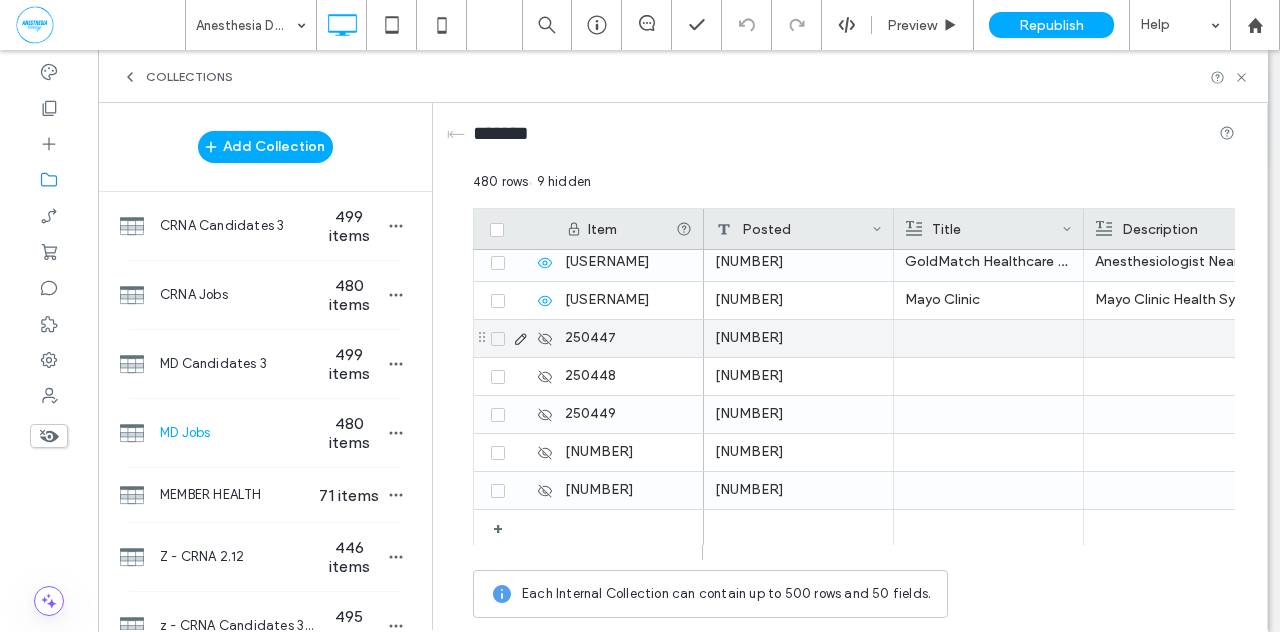 click 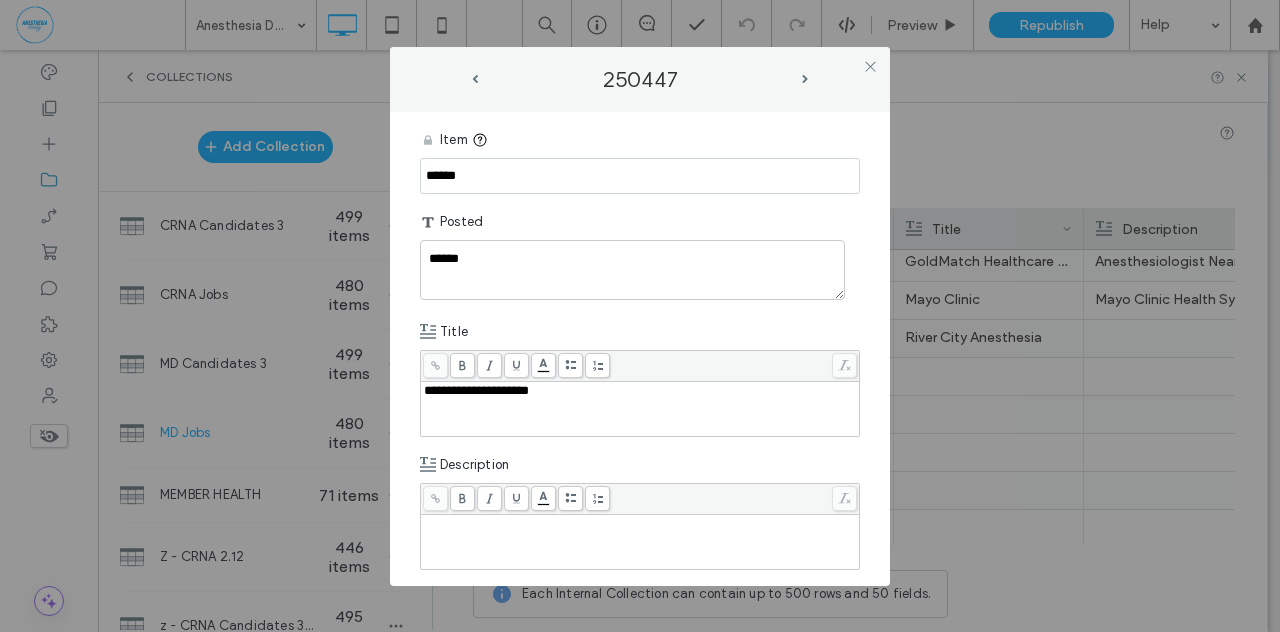 drag, startPoint x: 450, startPoint y: 175, endPoint x: 406, endPoint y: 173, distance: 44.04543 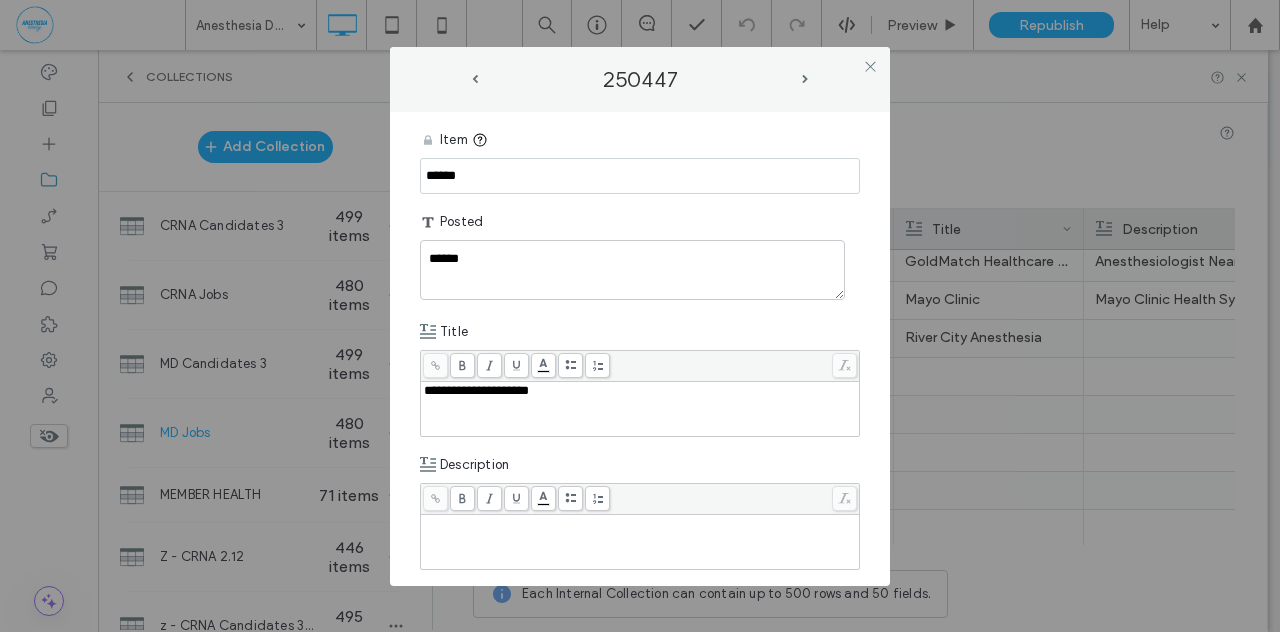click on "**********" at bounding box center (640, 349) 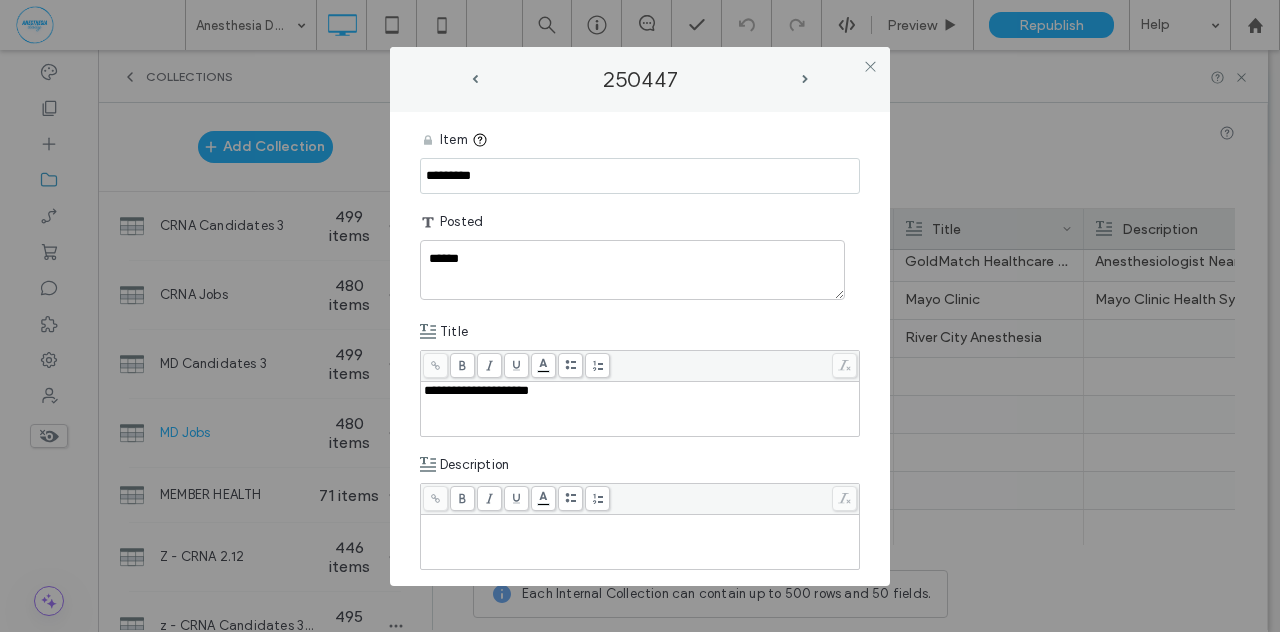 type on "*********" 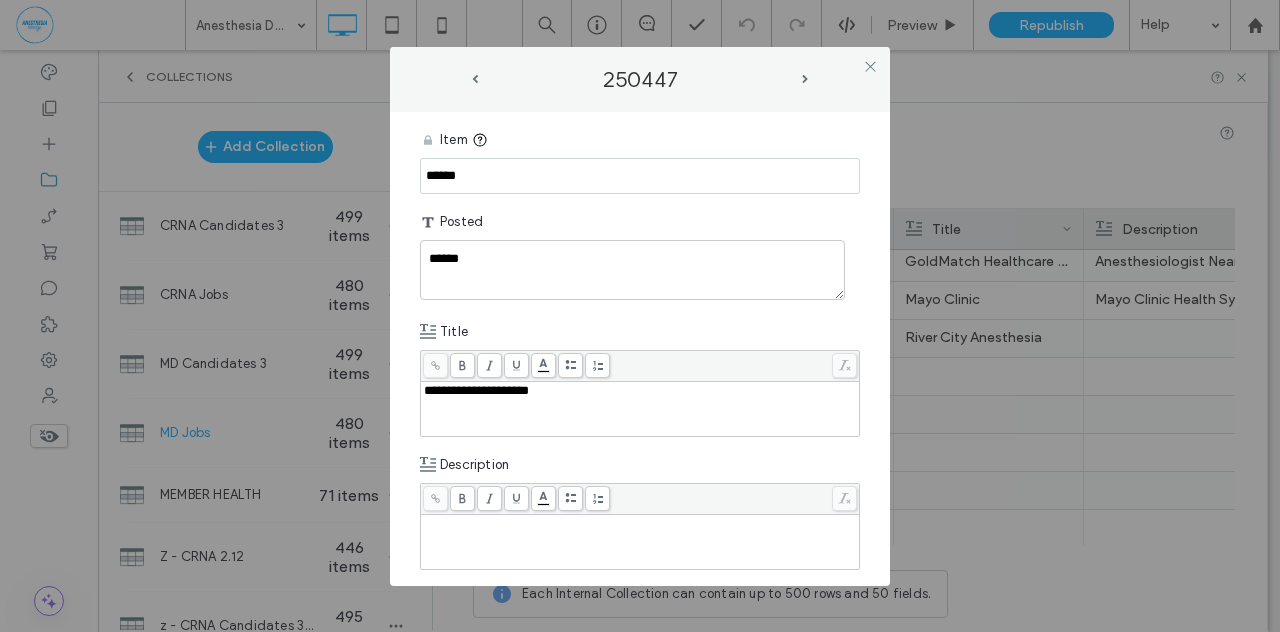 drag, startPoint x: 417, startPoint y: 174, endPoint x: 346, endPoint y: 171, distance: 71.063354 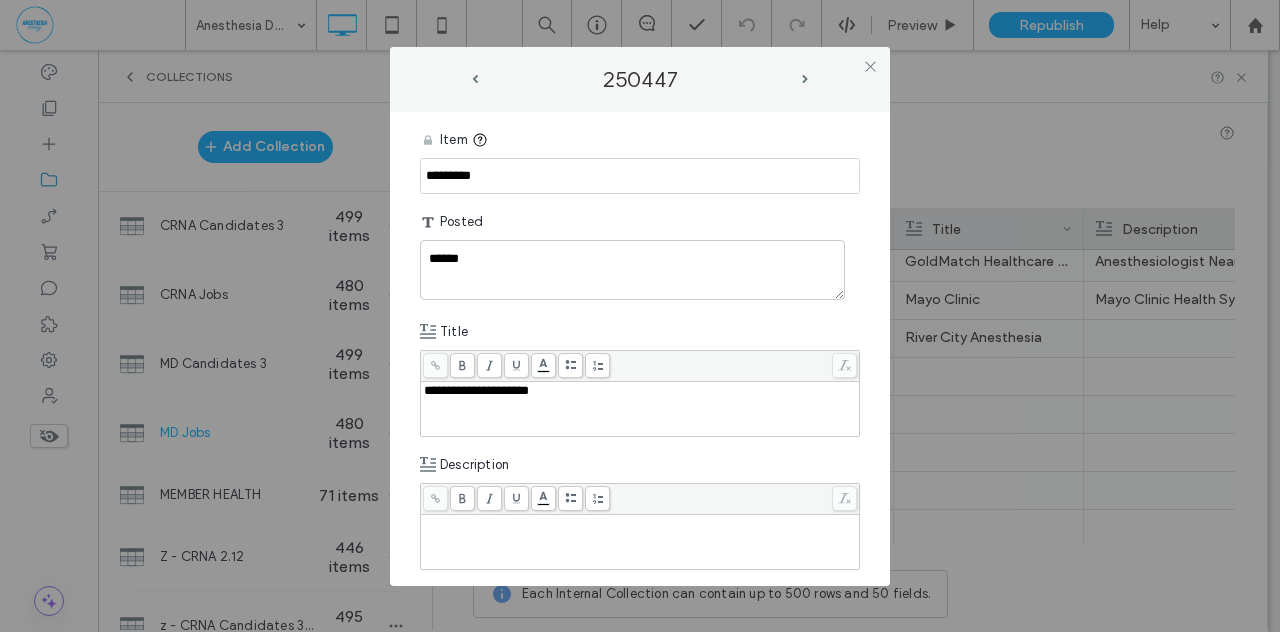 type on "*********" 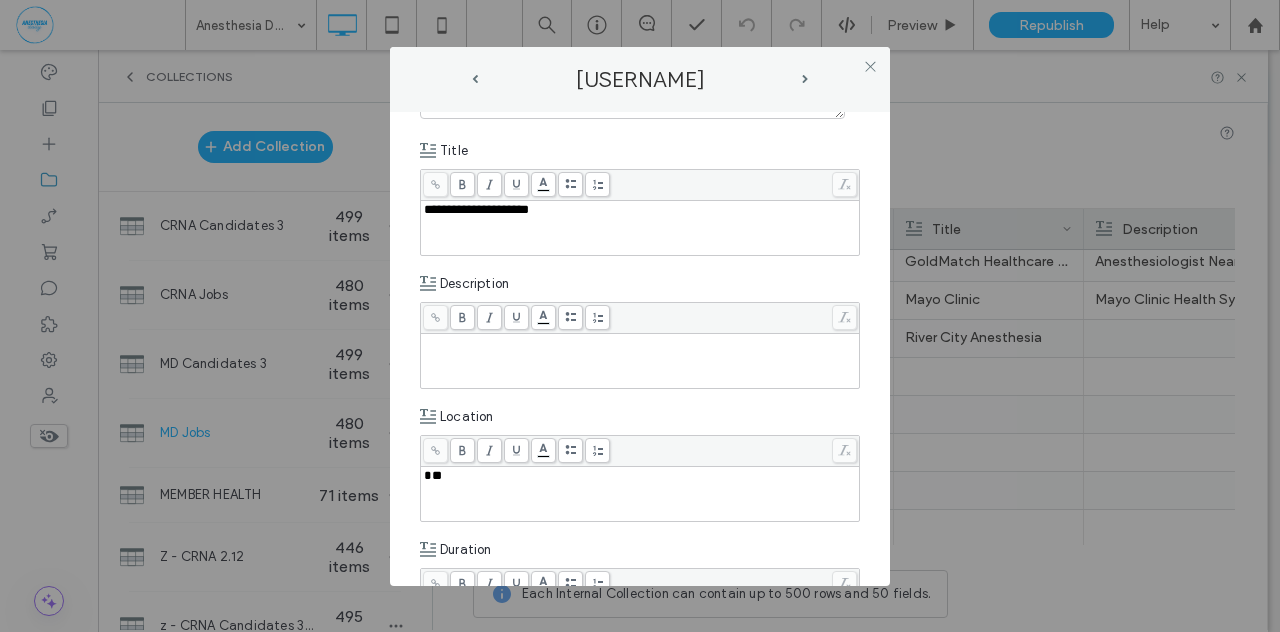 scroll, scrollTop: 218, scrollLeft: 0, axis: vertical 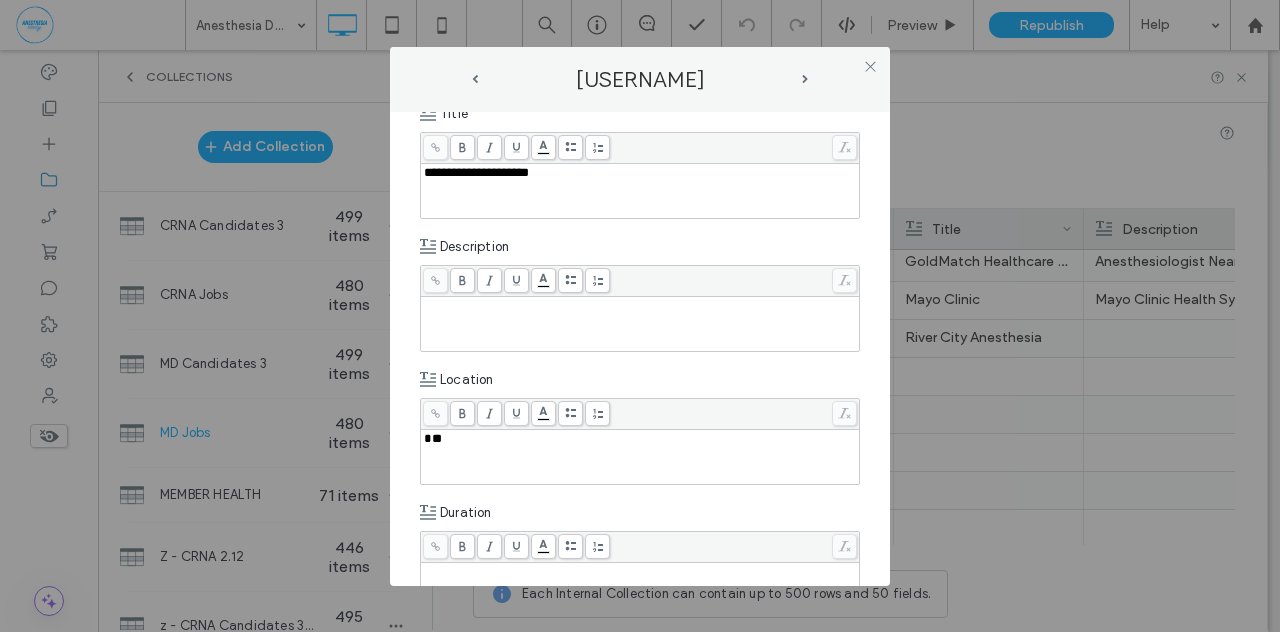 click at bounding box center [640, 324] 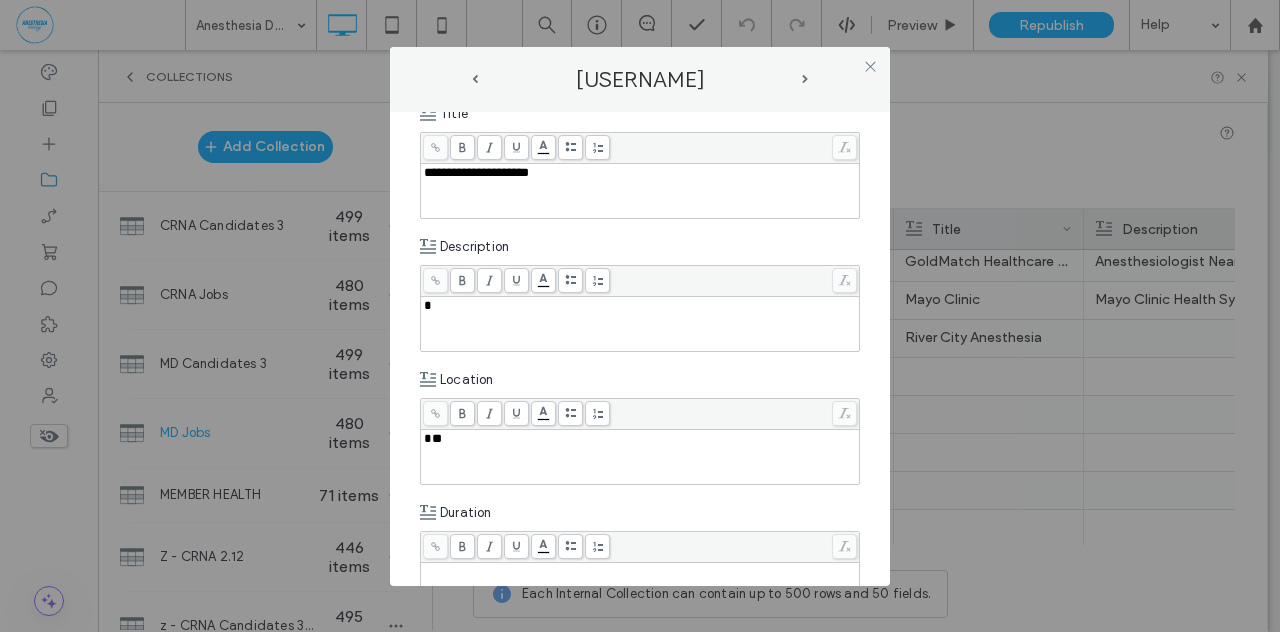 type 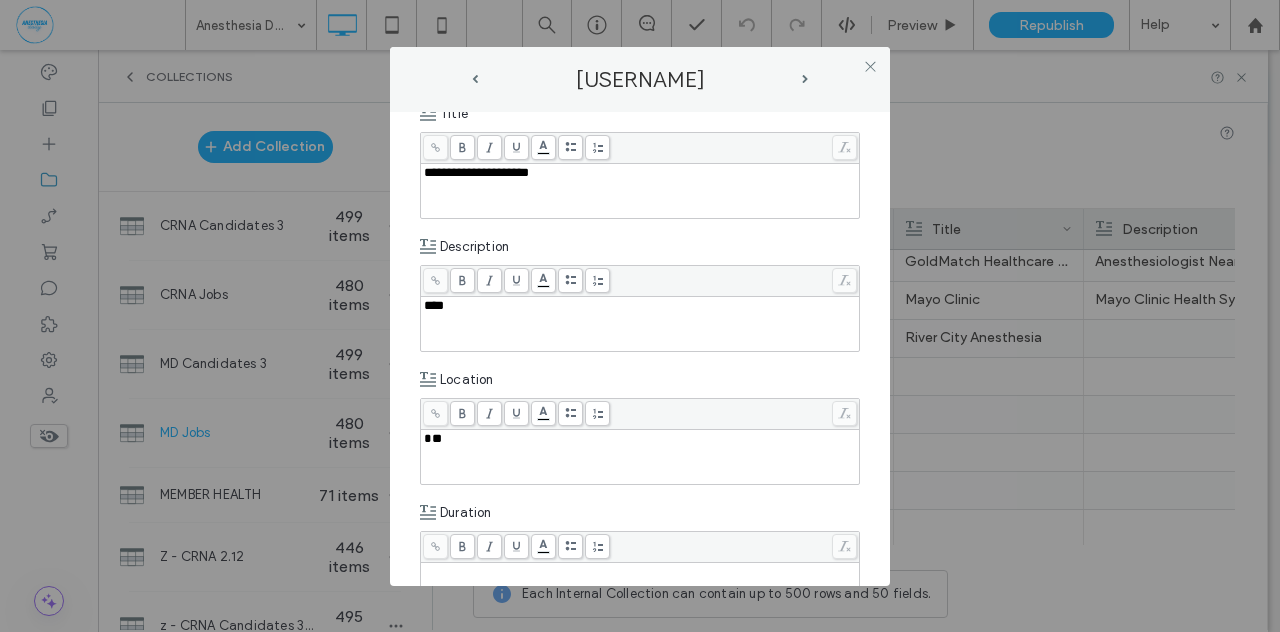 click on "**" at bounding box center [433, 438] 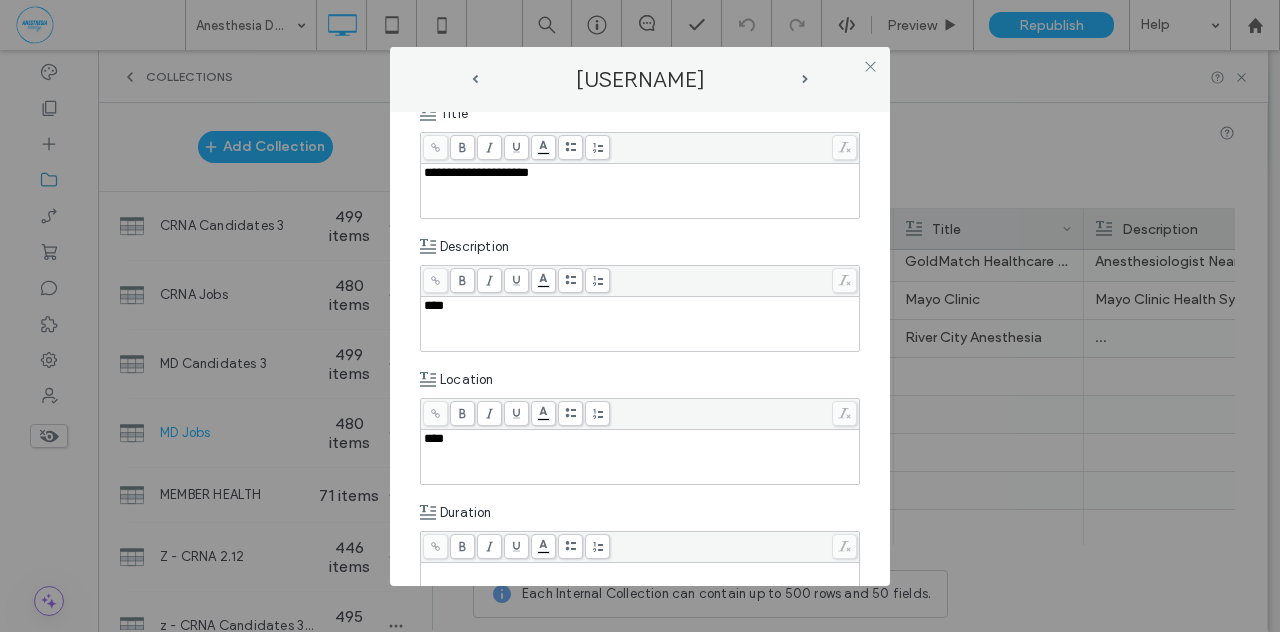 type 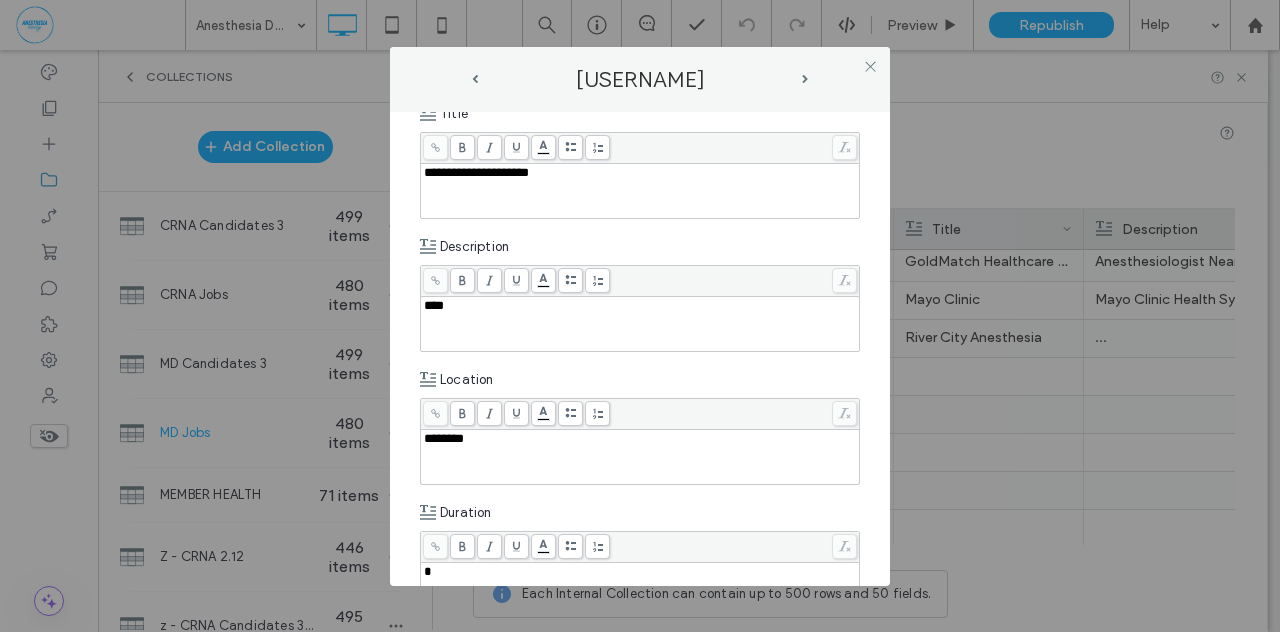 type 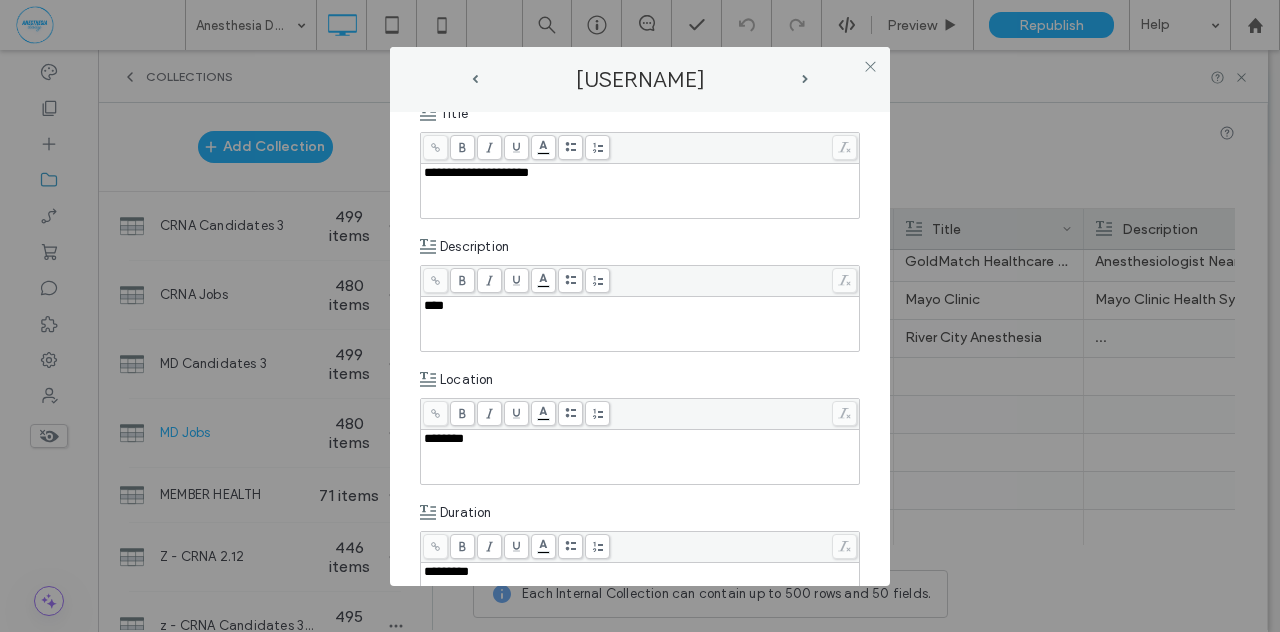 scroll, scrollTop: 570, scrollLeft: 0, axis: vertical 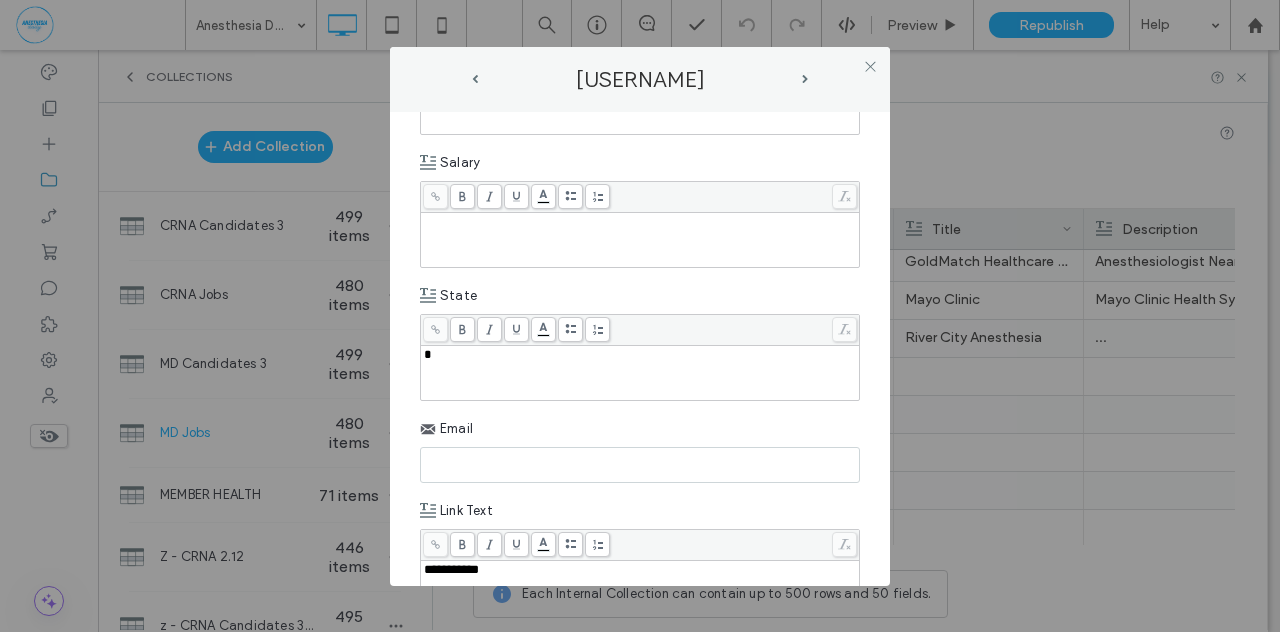 type 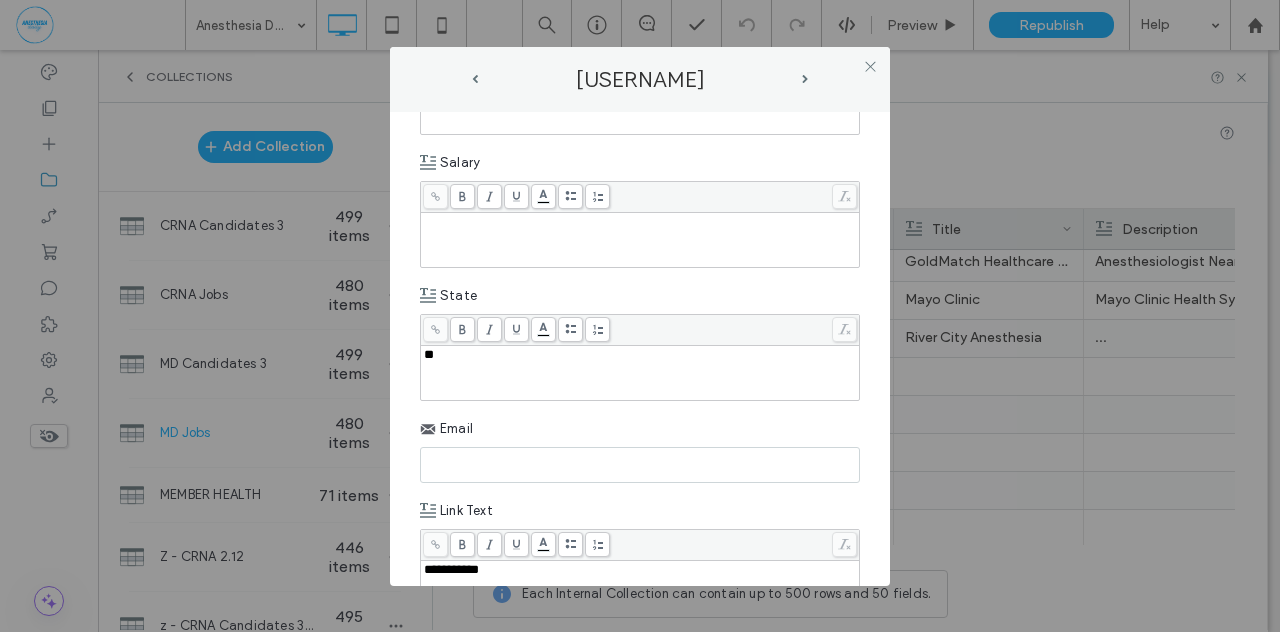 scroll, scrollTop: 1157, scrollLeft: 0, axis: vertical 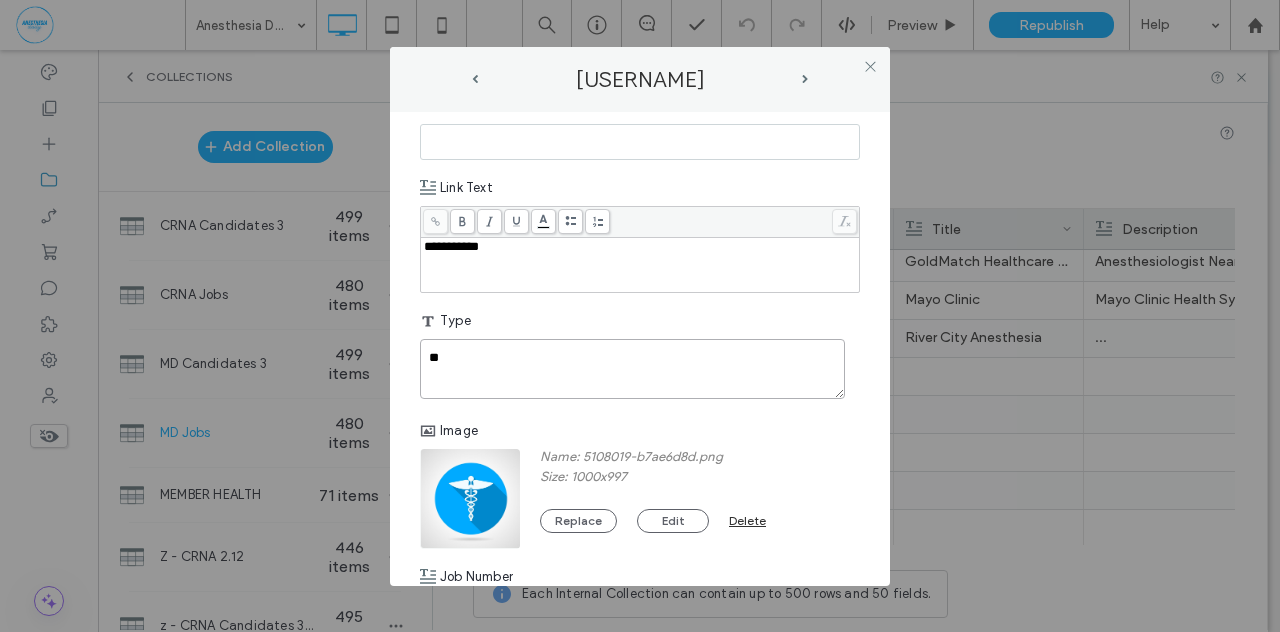 type on "**" 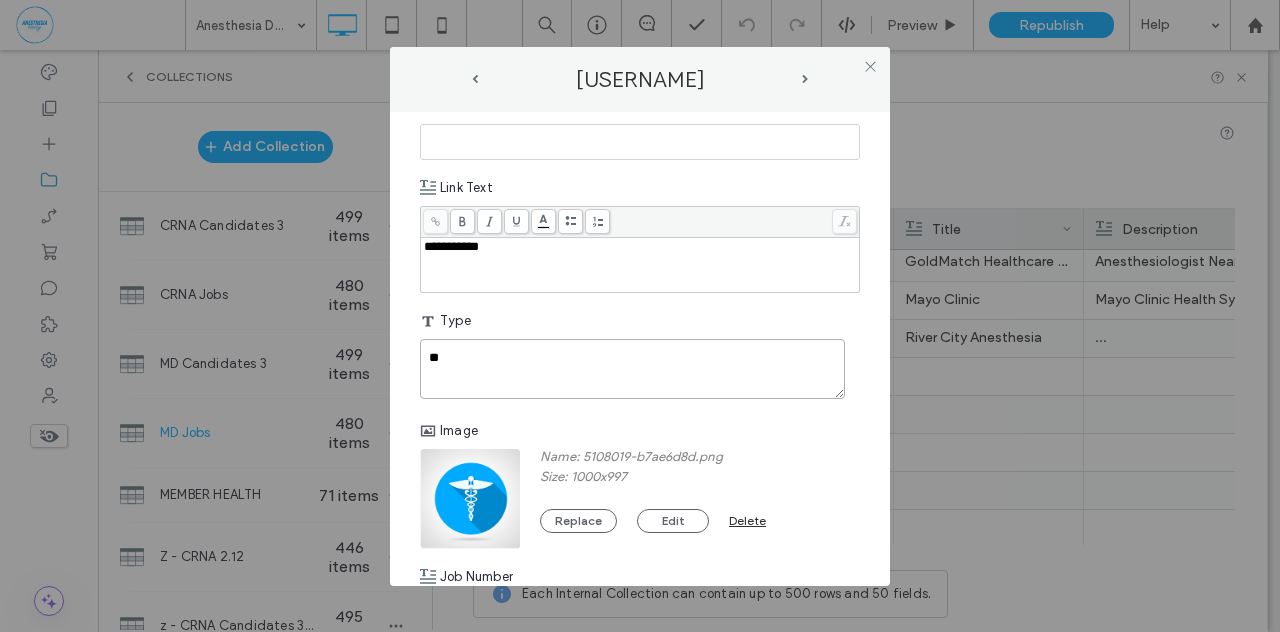 scroll, scrollTop: 830, scrollLeft: 0, axis: vertical 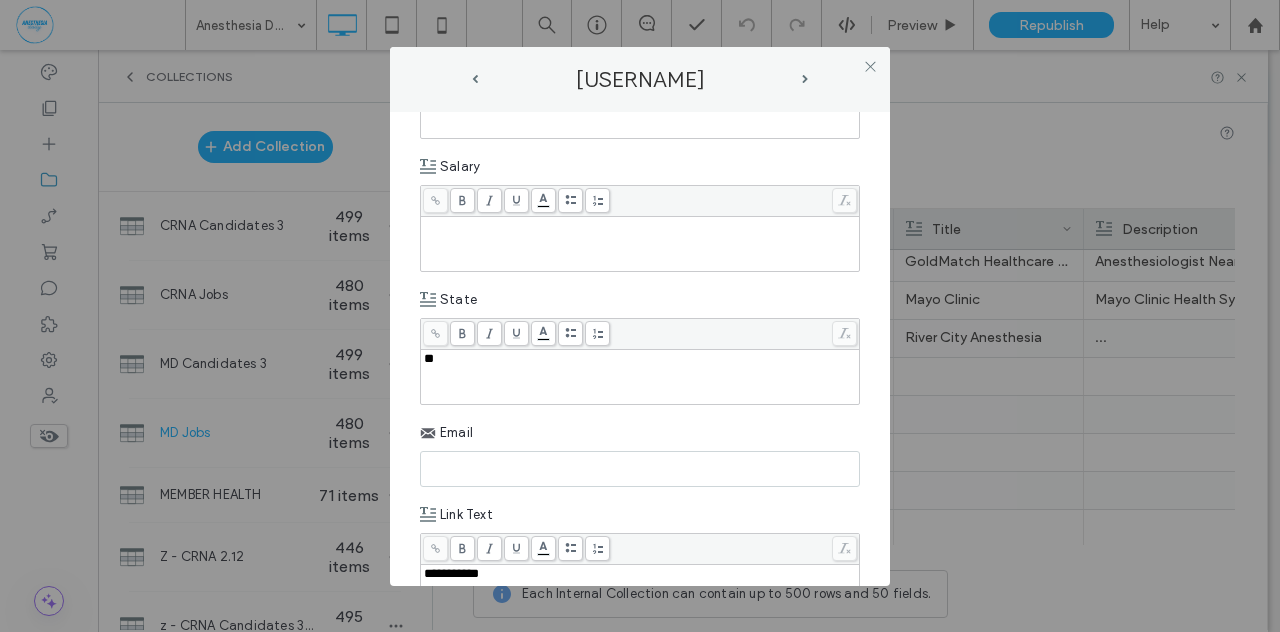 paste on "**********" 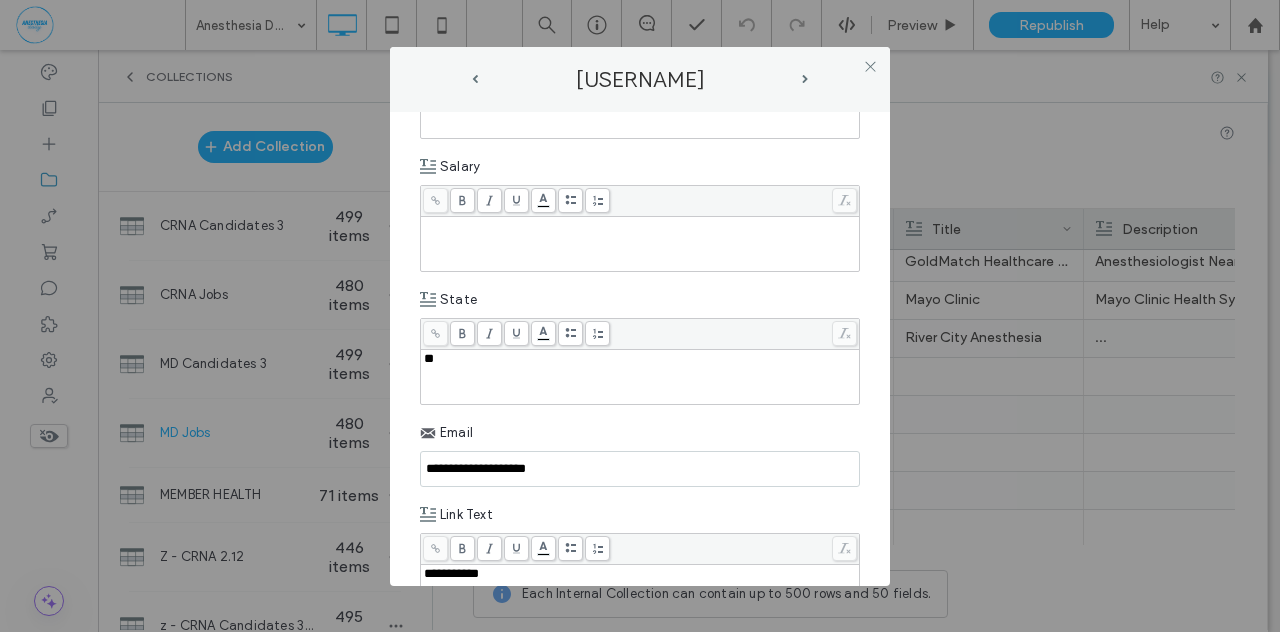 type on "**********" 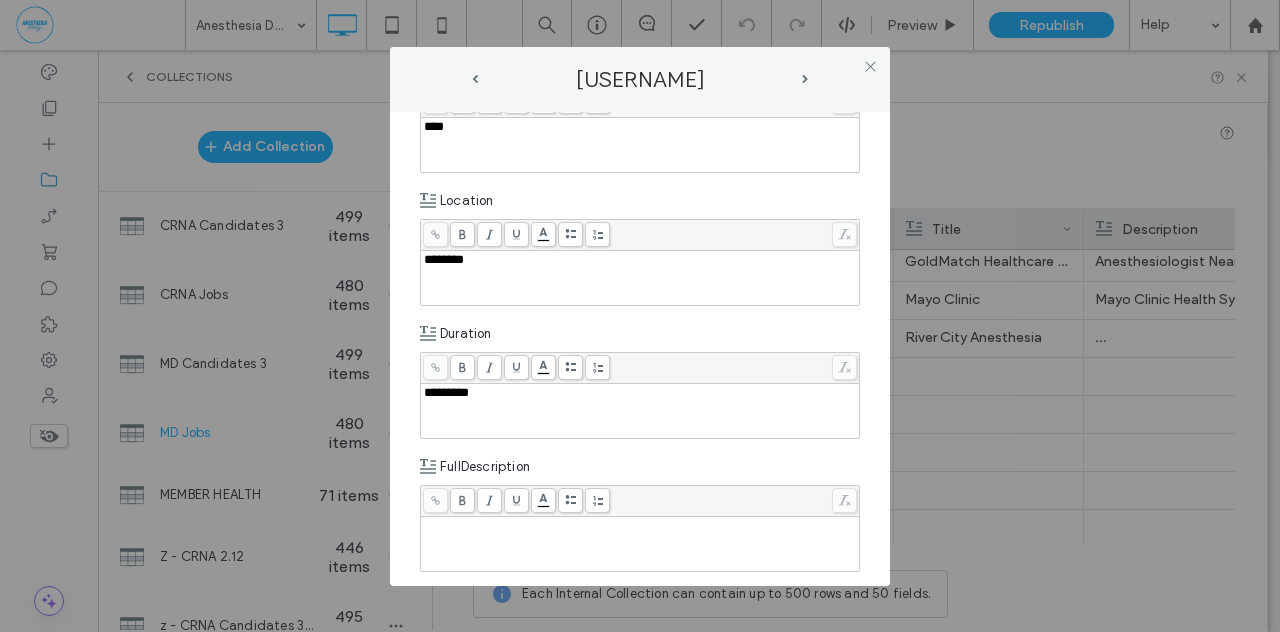 scroll, scrollTop: 99, scrollLeft: 0, axis: vertical 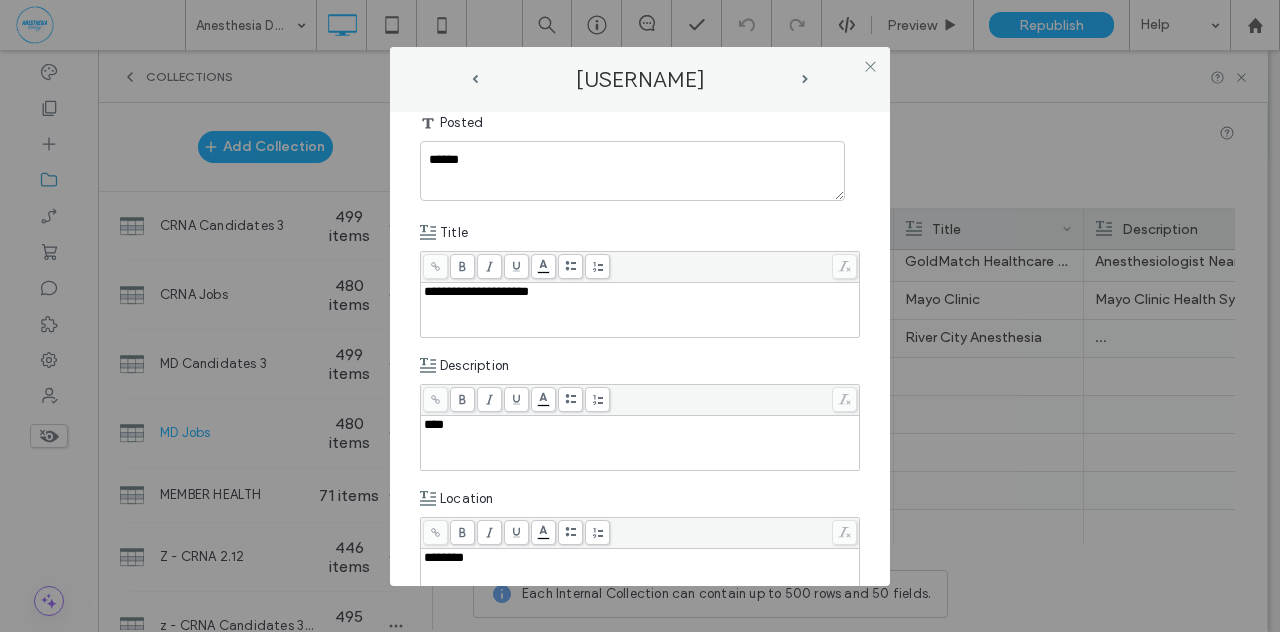click on "***" at bounding box center (640, 443) 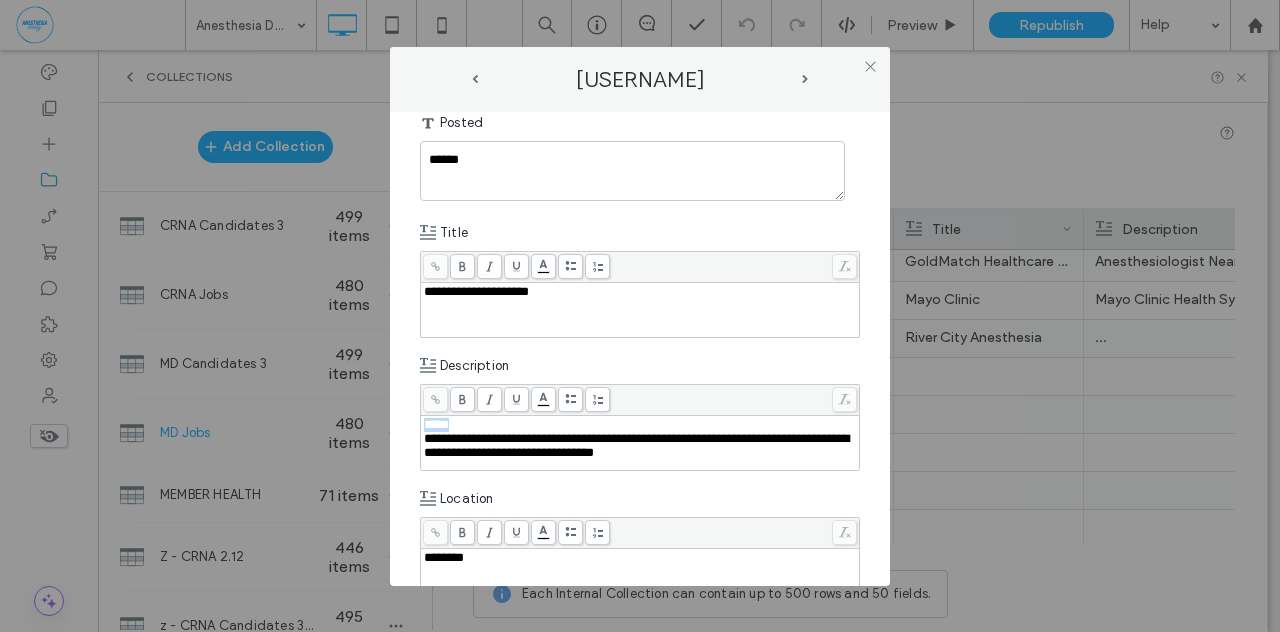 drag, startPoint x: 423, startPoint y: 438, endPoint x: 412, endPoint y: 413, distance: 27.313 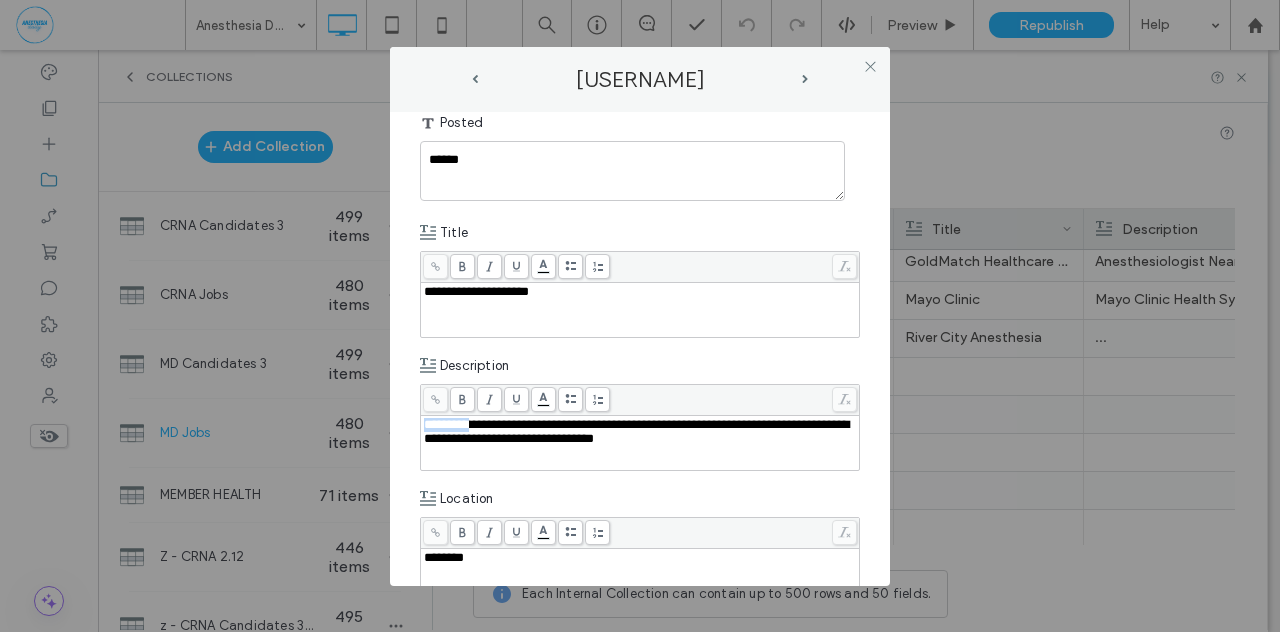drag, startPoint x: 489, startPoint y: 423, endPoint x: 393, endPoint y: 422, distance: 96.00521 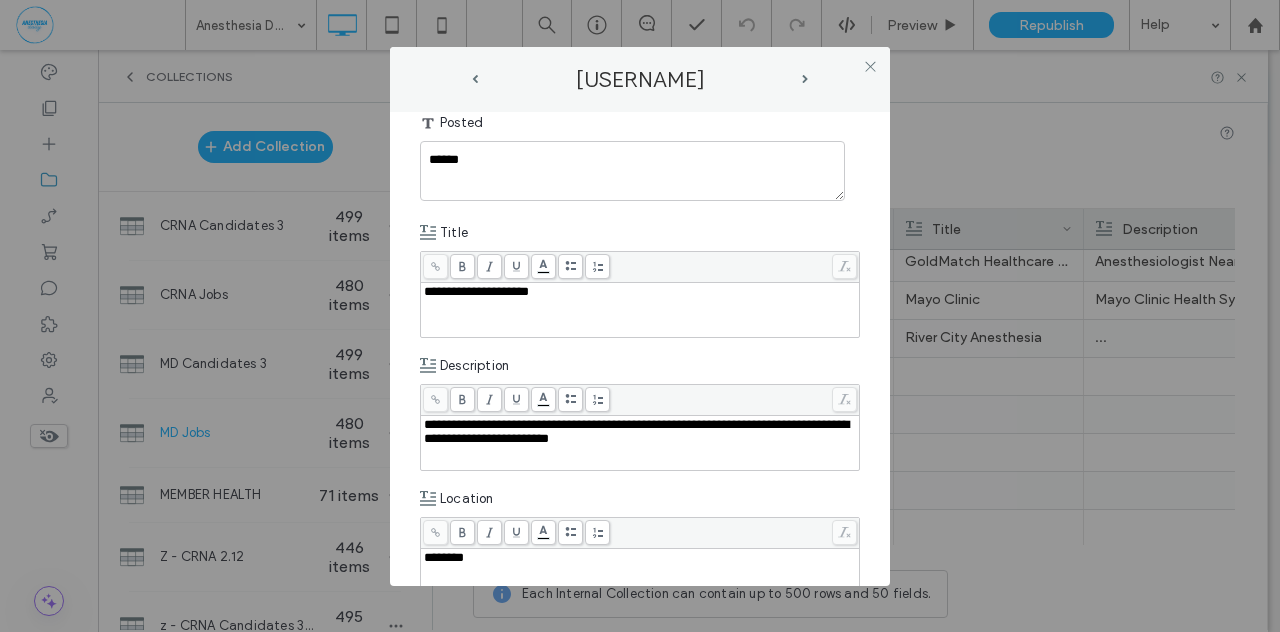 drag, startPoint x: 567, startPoint y: 423, endPoint x: 578, endPoint y: 433, distance: 14.866069 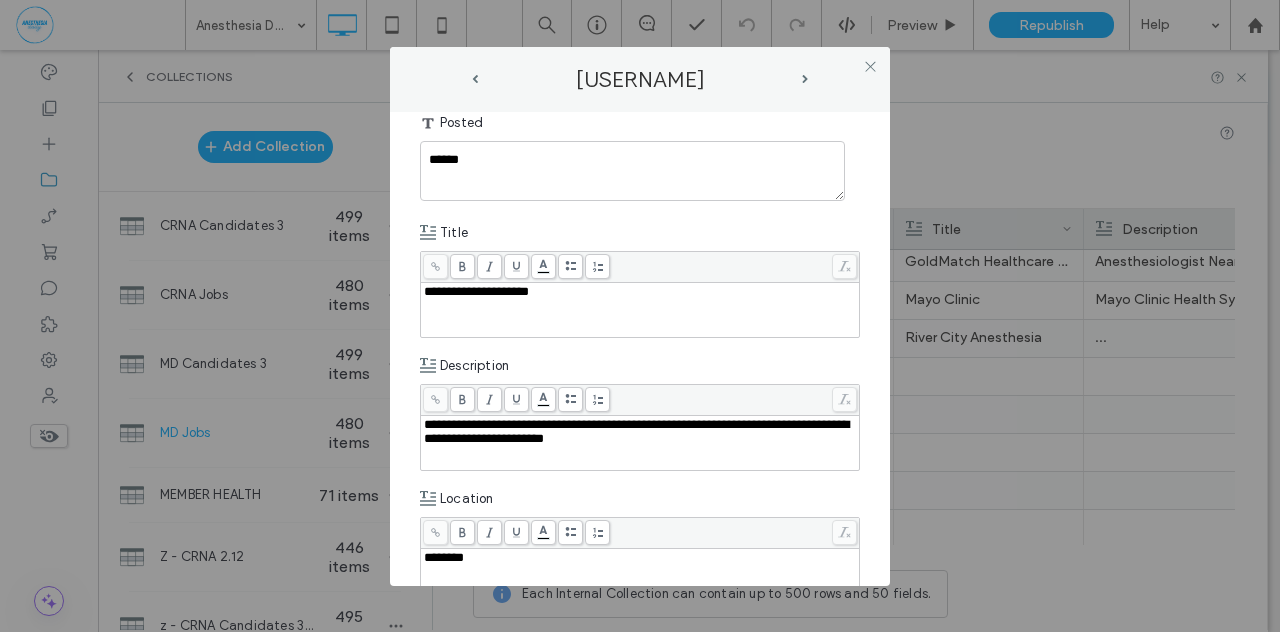 click on "**********" at bounding box center [640, 432] 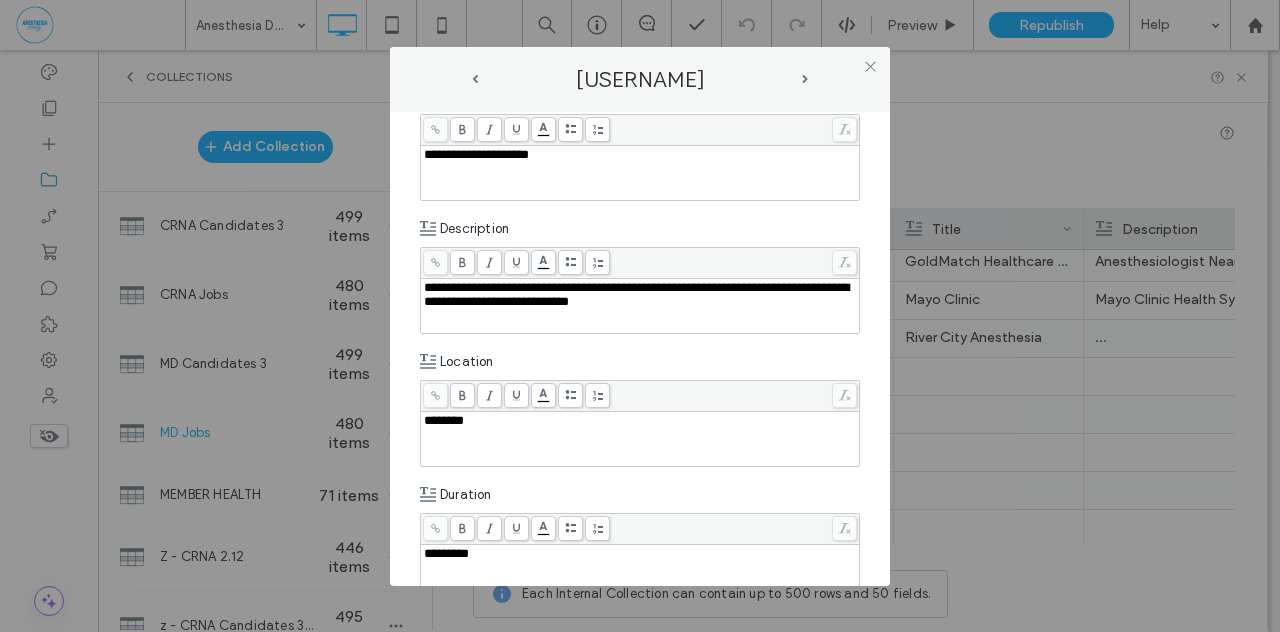 scroll, scrollTop: 301, scrollLeft: 0, axis: vertical 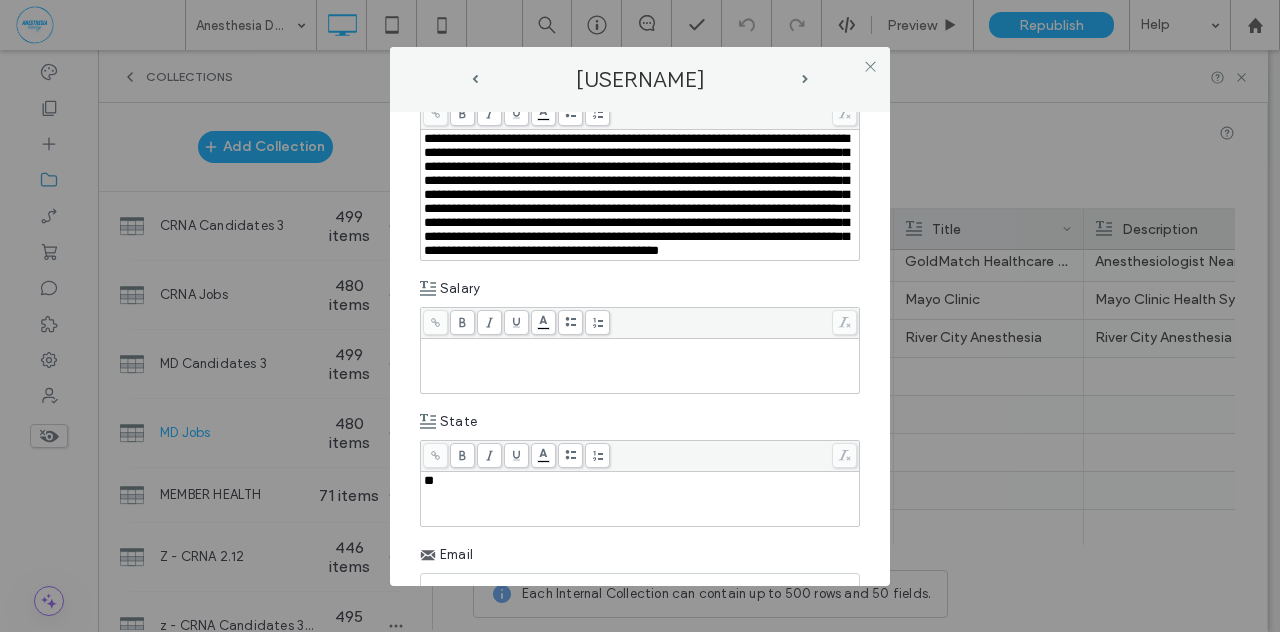 click at bounding box center [640, 366] 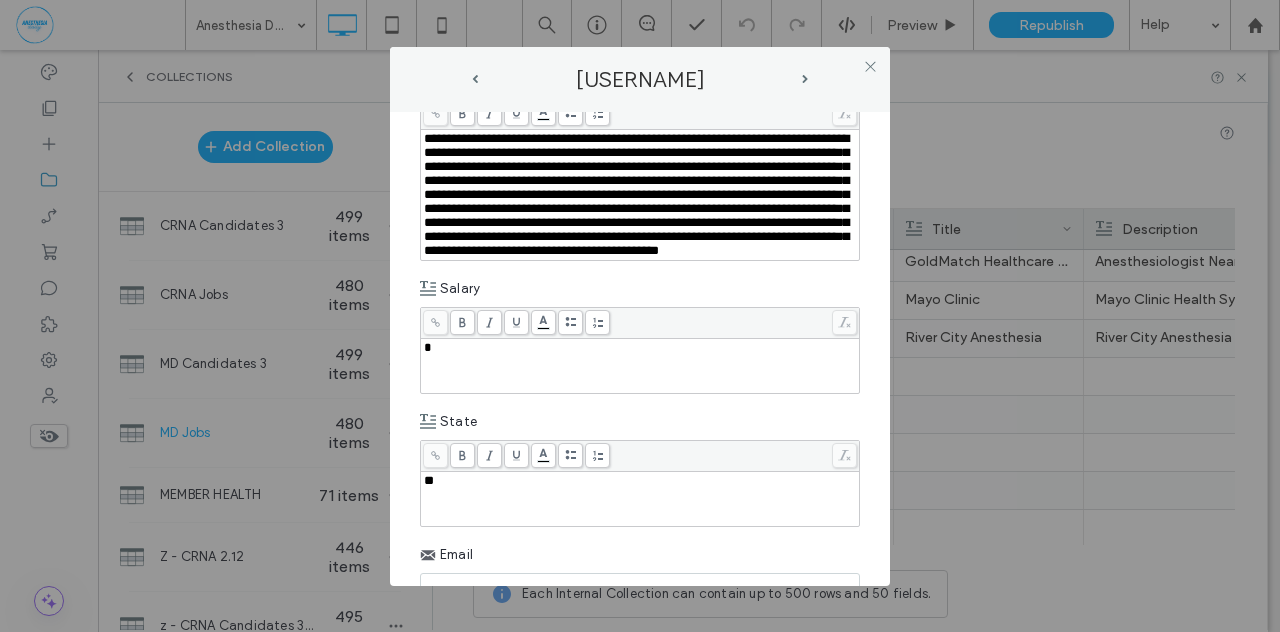type 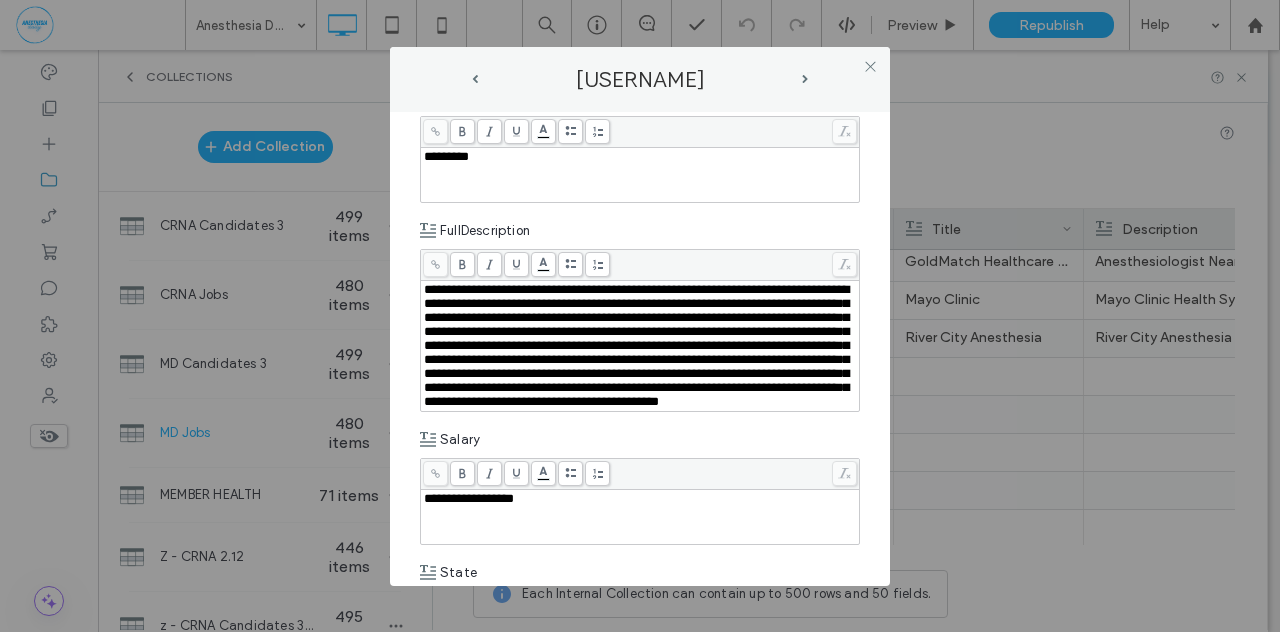 scroll, scrollTop: 636, scrollLeft: 0, axis: vertical 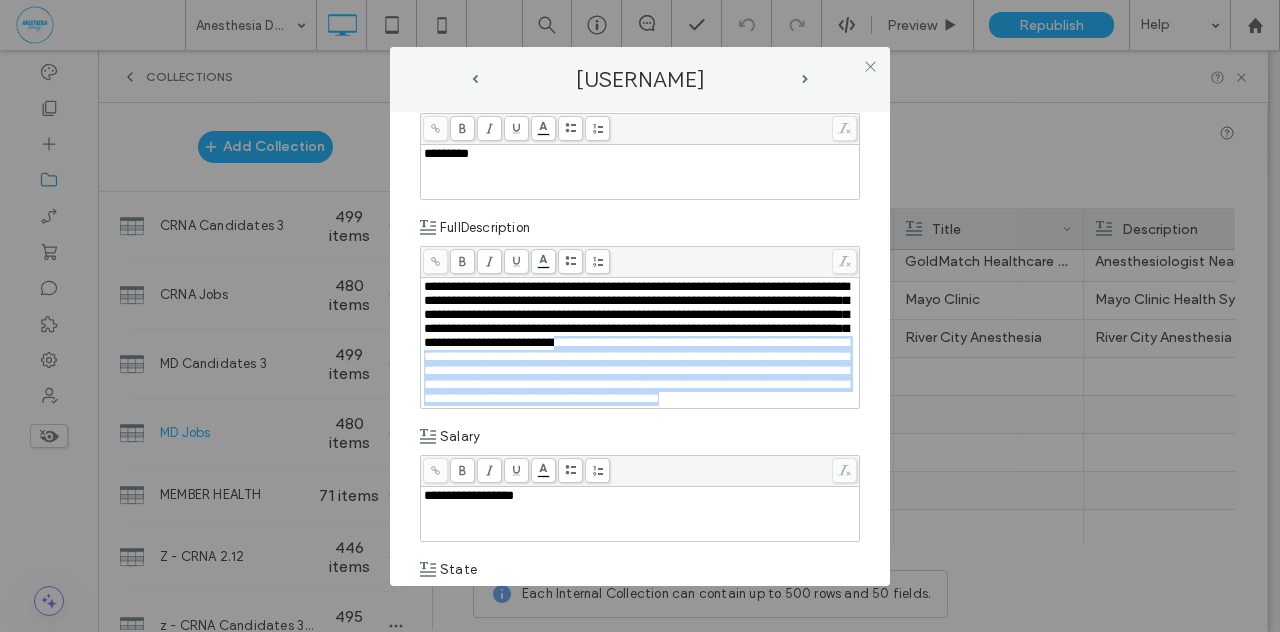 drag, startPoint x: 654, startPoint y: 361, endPoint x: 796, endPoint y: 459, distance: 172.53406 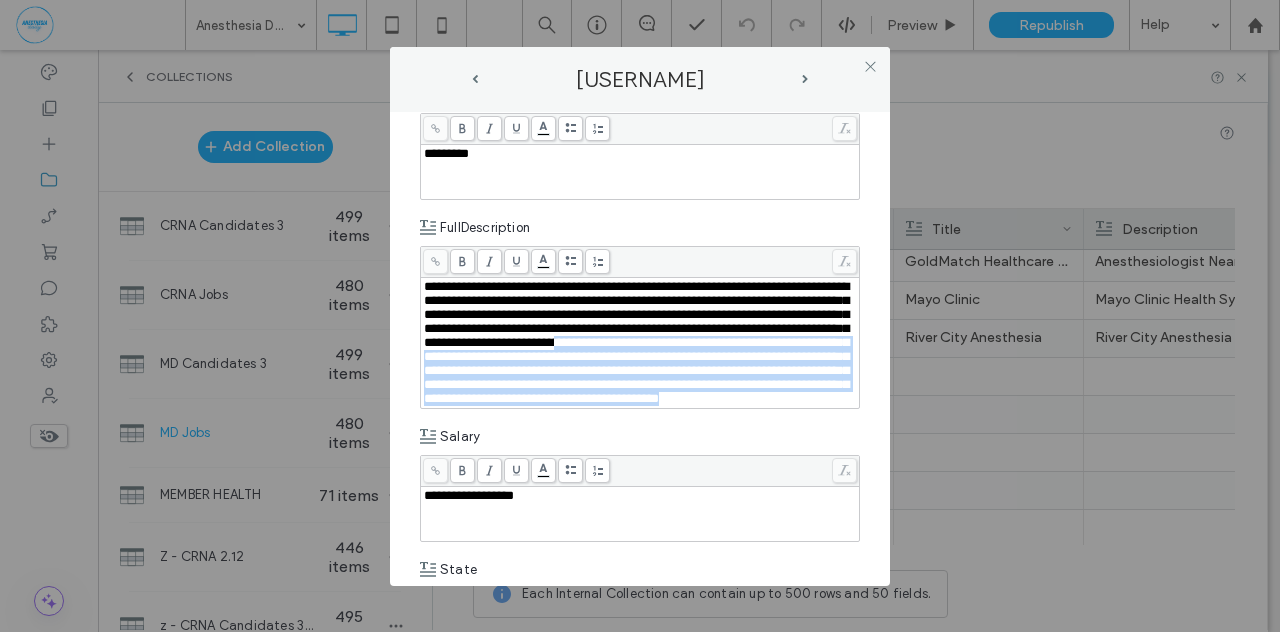 click on "**********" at bounding box center (640, 343) 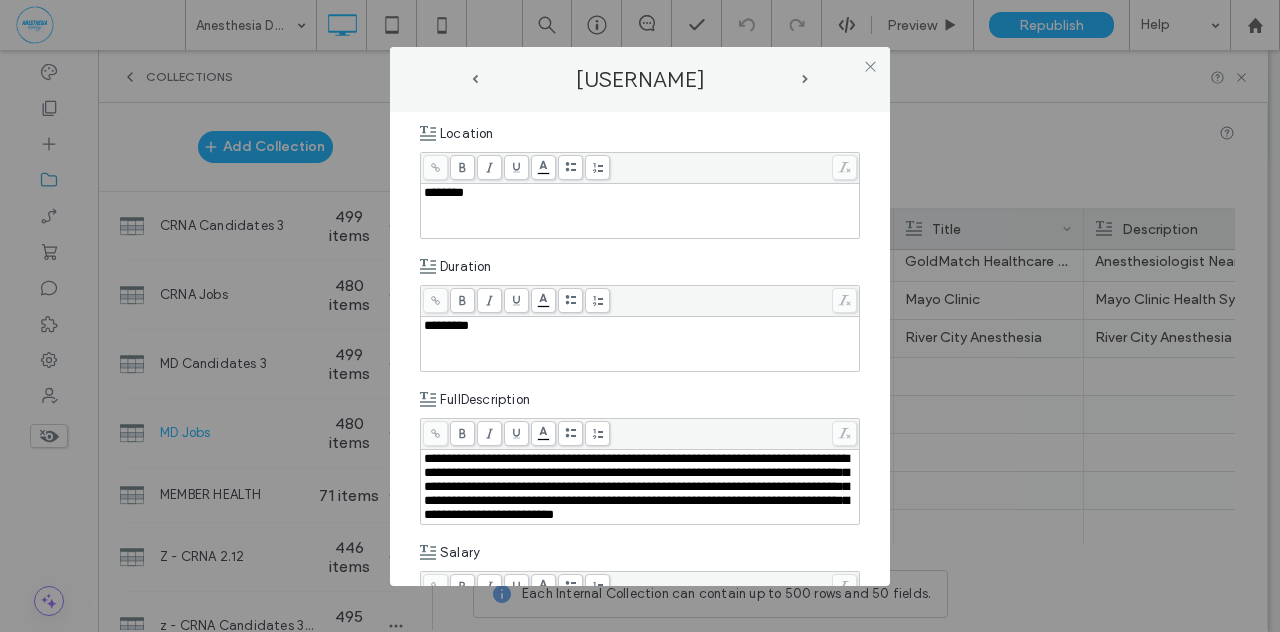 scroll, scrollTop: 354, scrollLeft: 0, axis: vertical 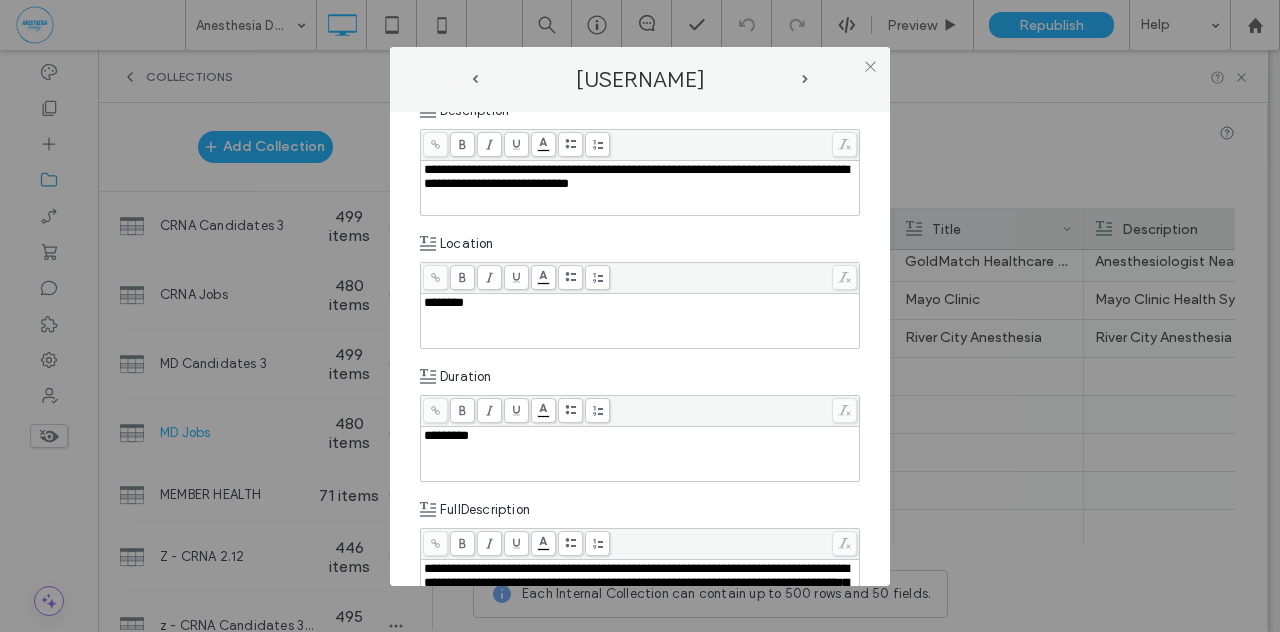 click on "**********" at bounding box center [640, 177] 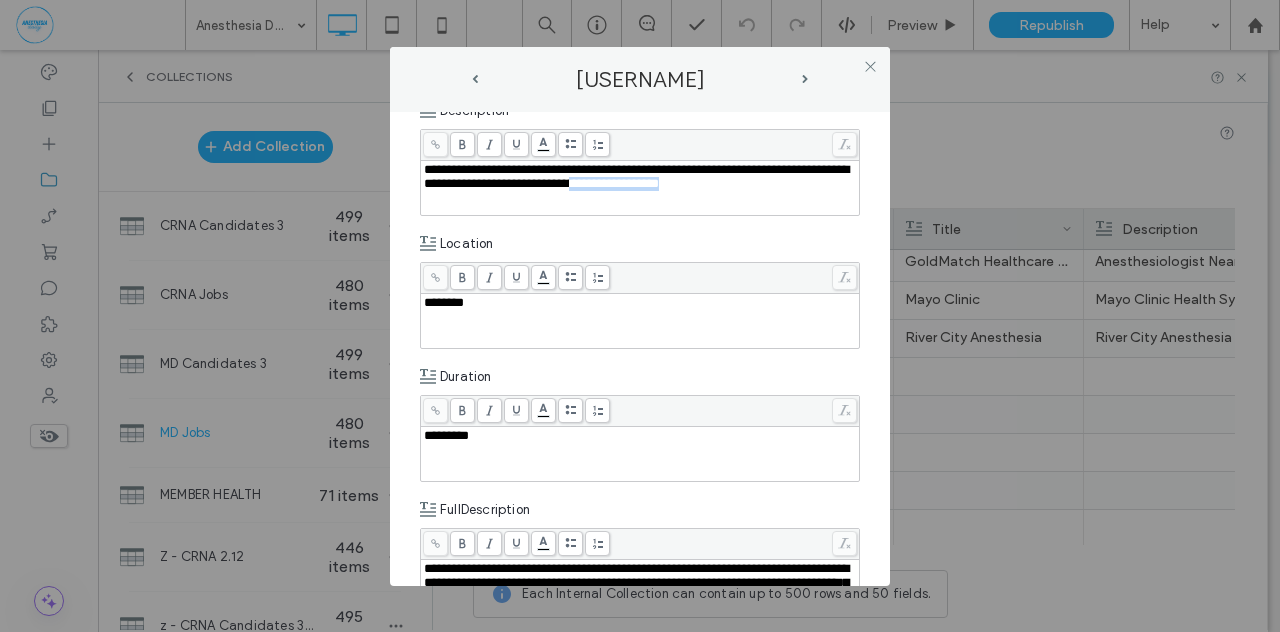drag, startPoint x: 702, startPoint y: 181, endPoint x: 806, endPoint y: 187, distance: 104.172935 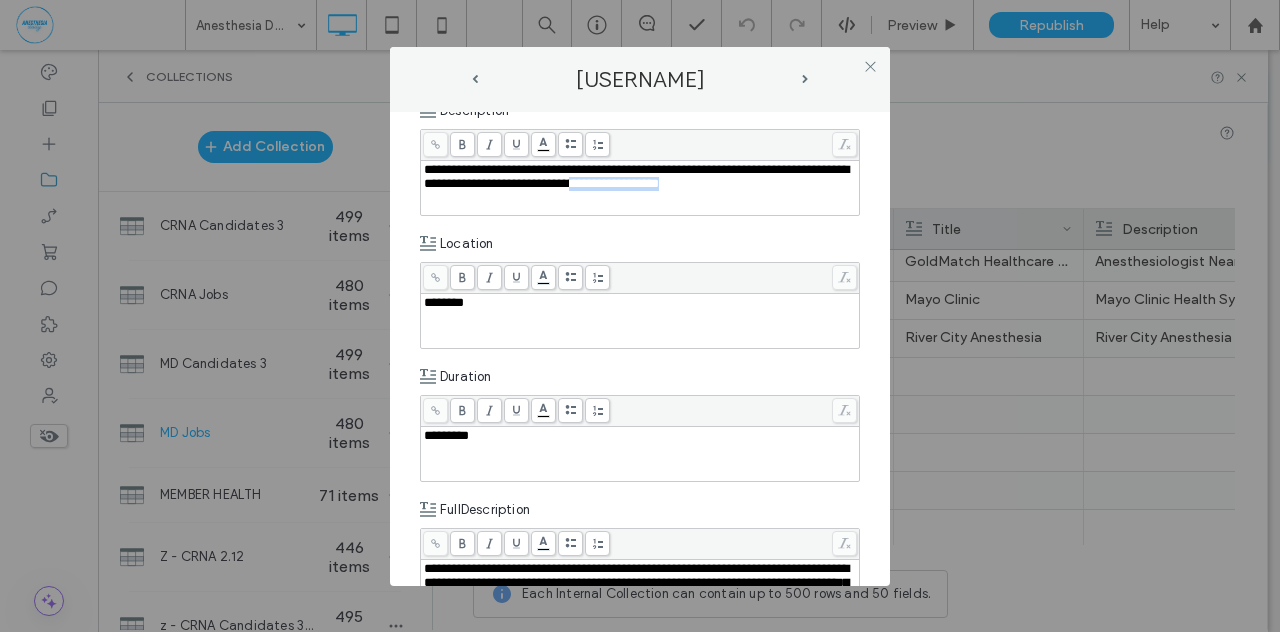 click on "**********" at bounding box center [640, 177] 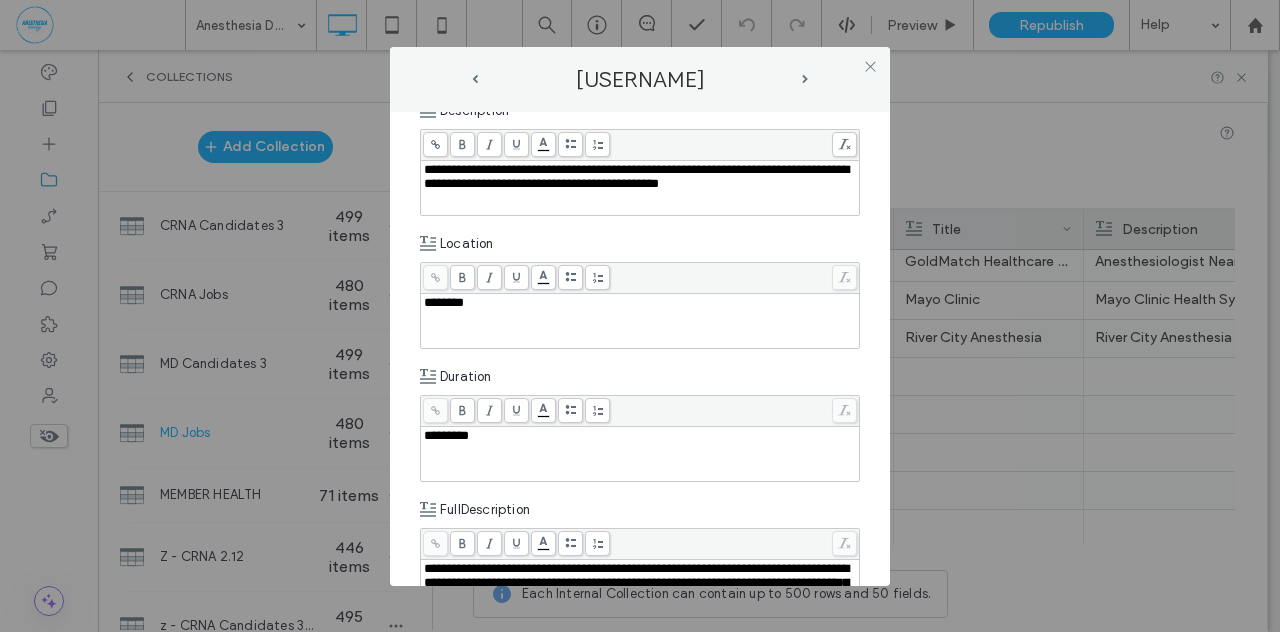 drag, startPoint x: 460, startPoint y: 143, endPoint x: 439, endPoint y: 153, distance: 23.259407 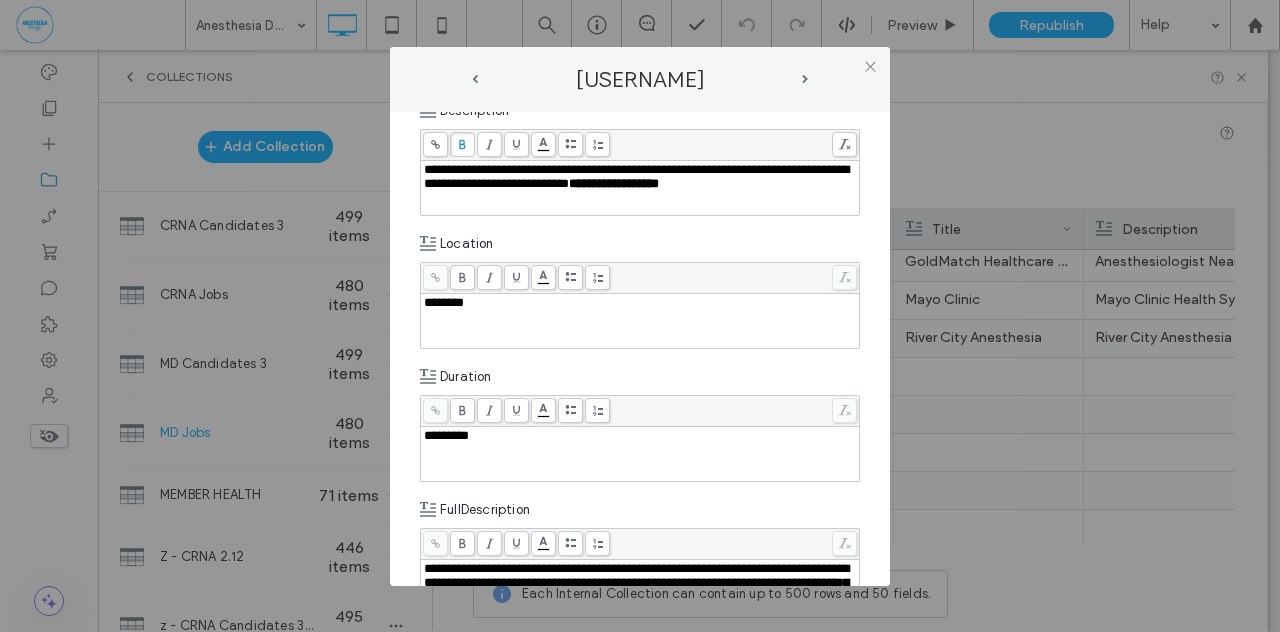 click on "**********" at bounding box center (640, 349) 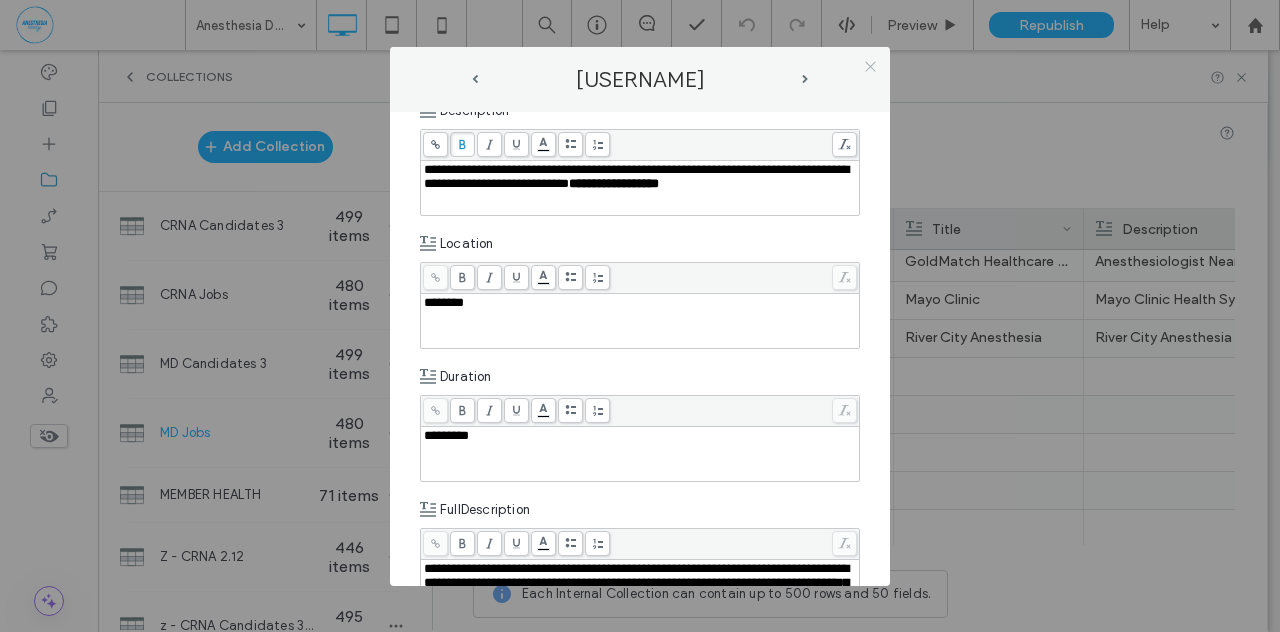 click 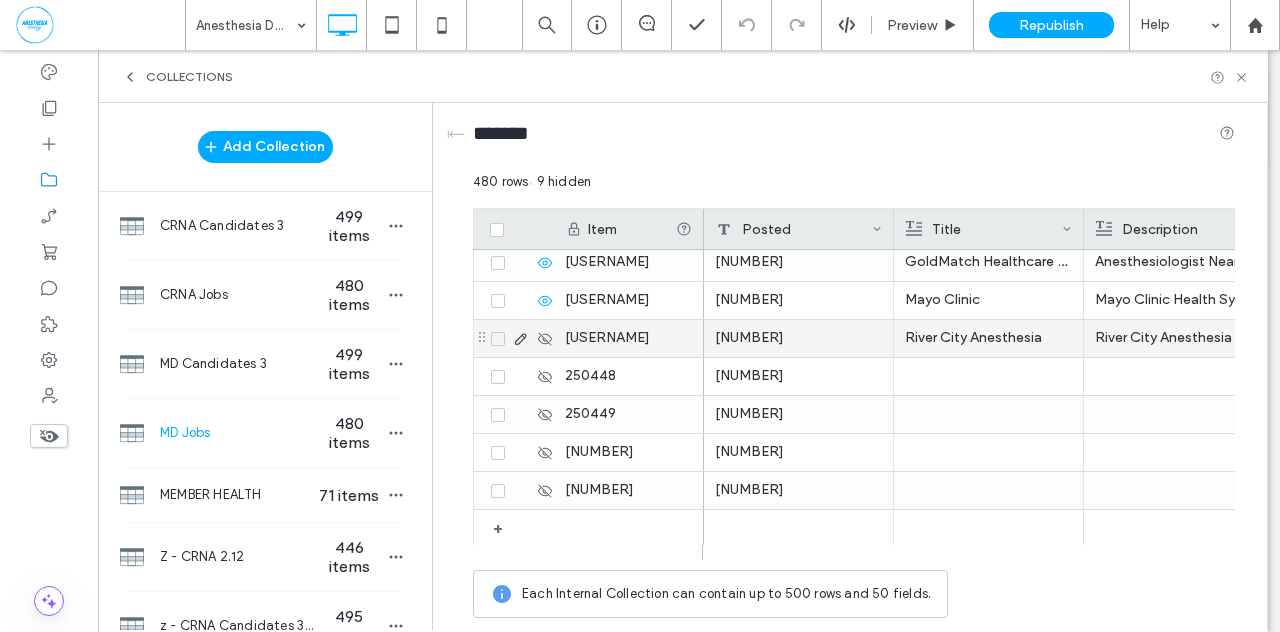 click 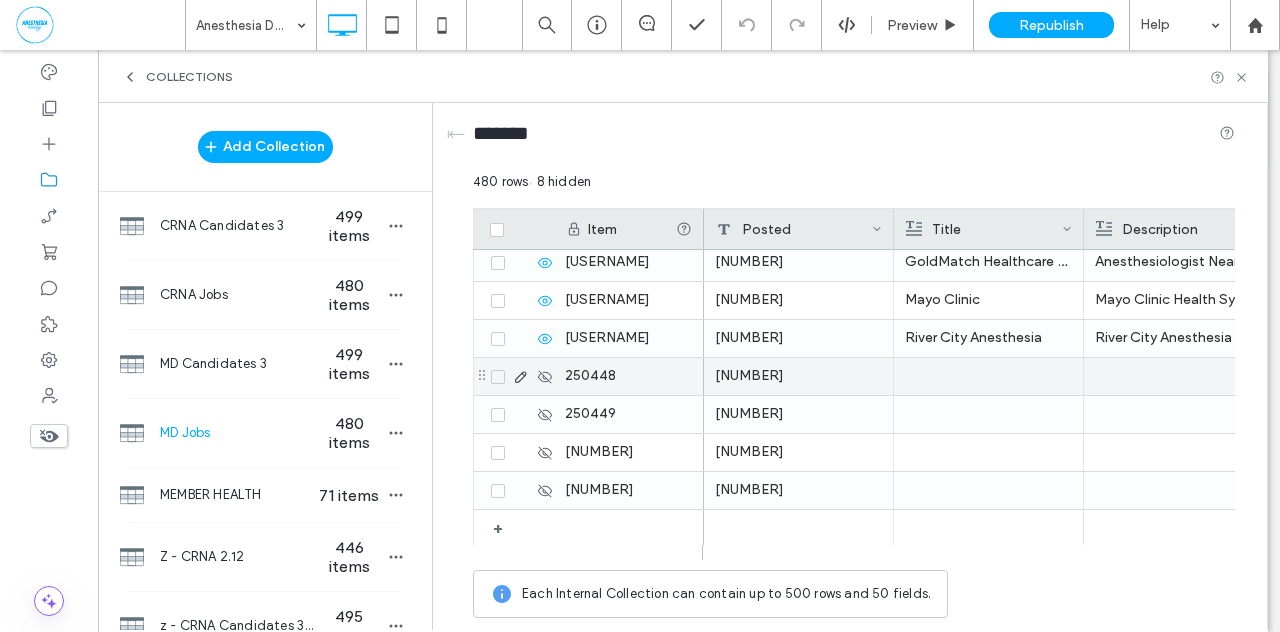 click 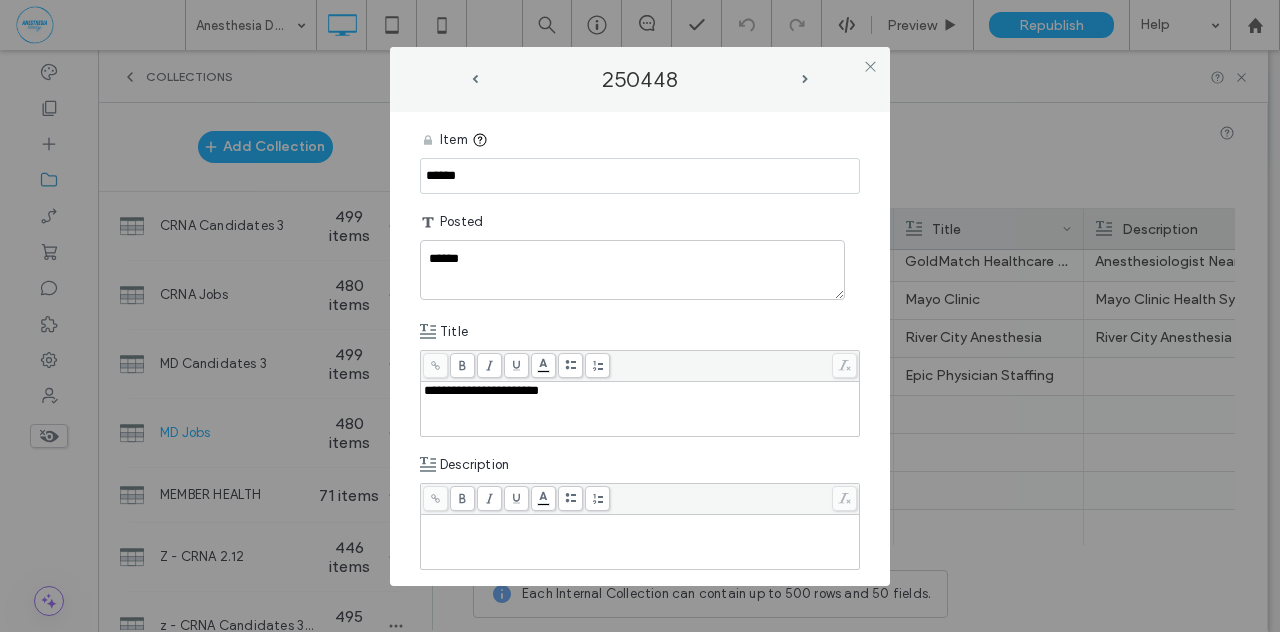 drag, startPoint x: 486, startPoint y: 175, endPoint x: 357, endPoint y: 174, distance: 129.00388 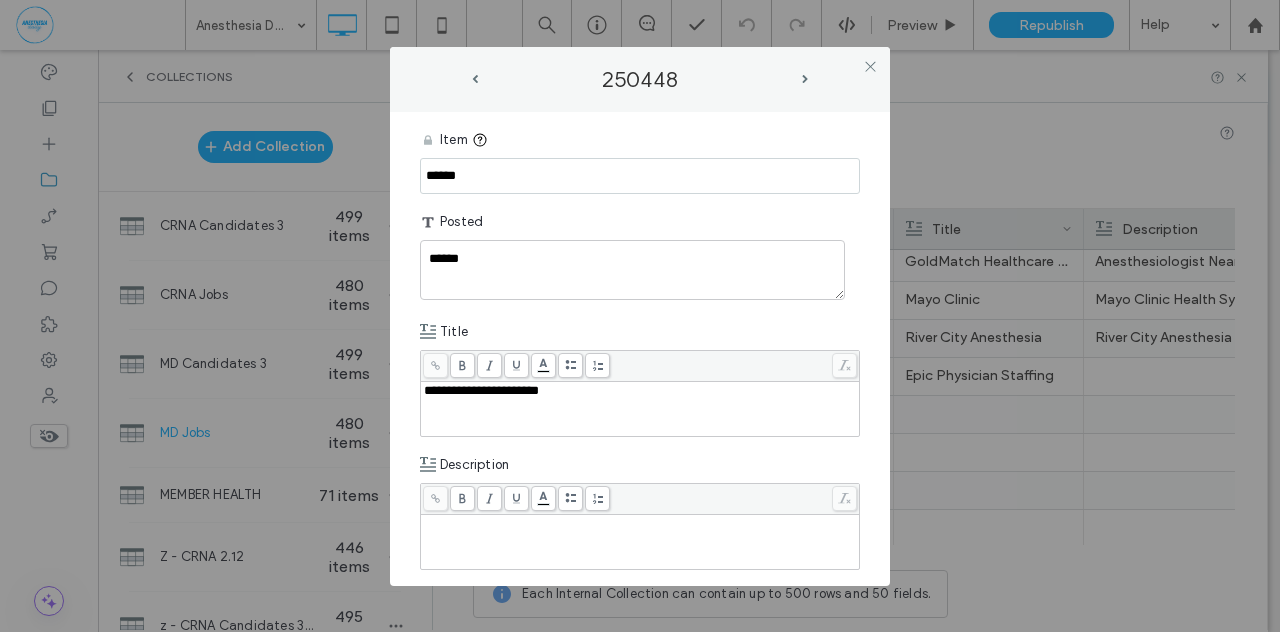click on "**********" at bounding box center (640, 316) 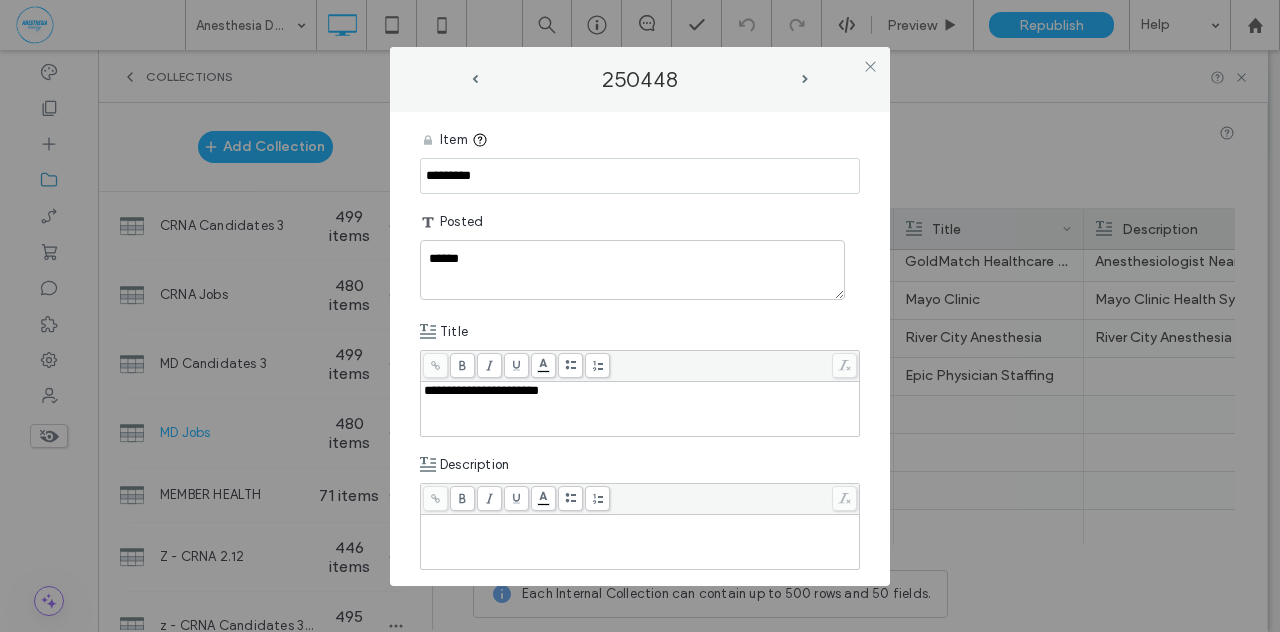 type on "*********" 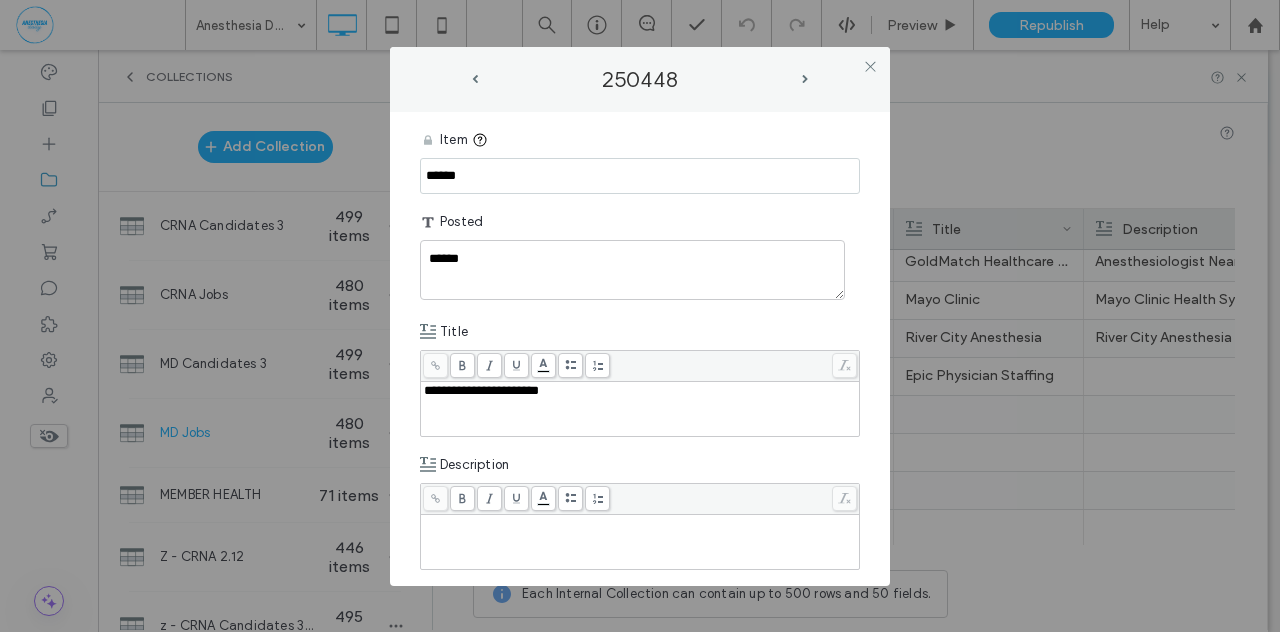 drag, startPoint x: 474, startPoint y: 175, endPoint x: 374, endPoint y: 171, distance: 100.07997 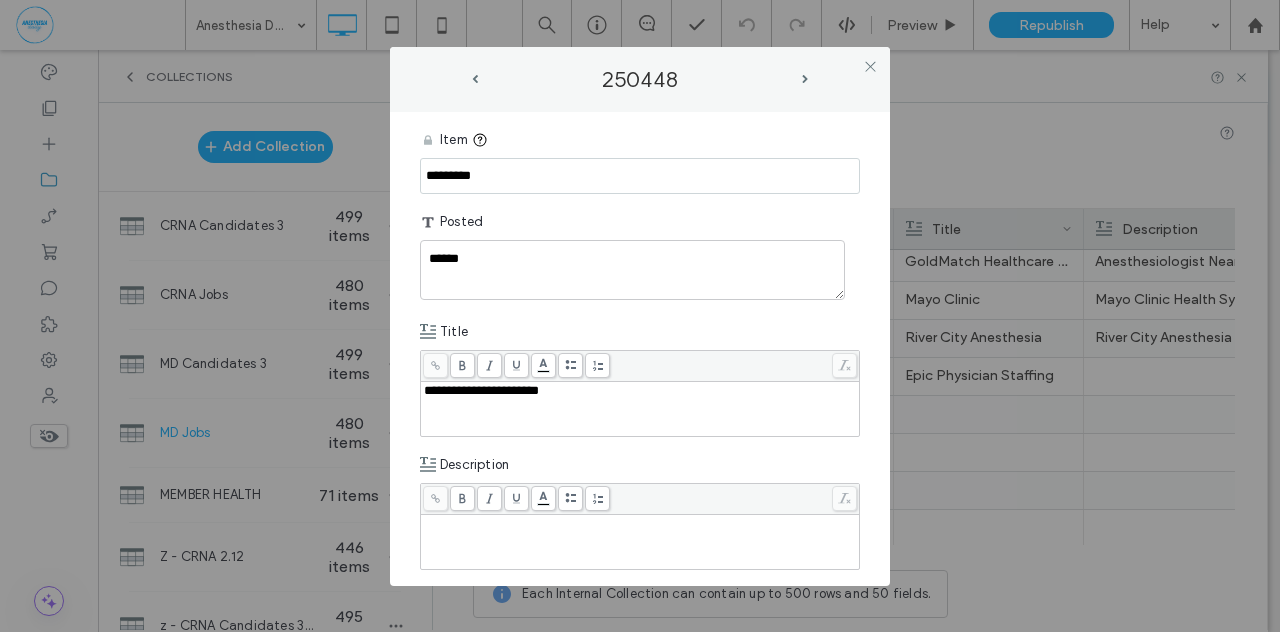 type on "*********" 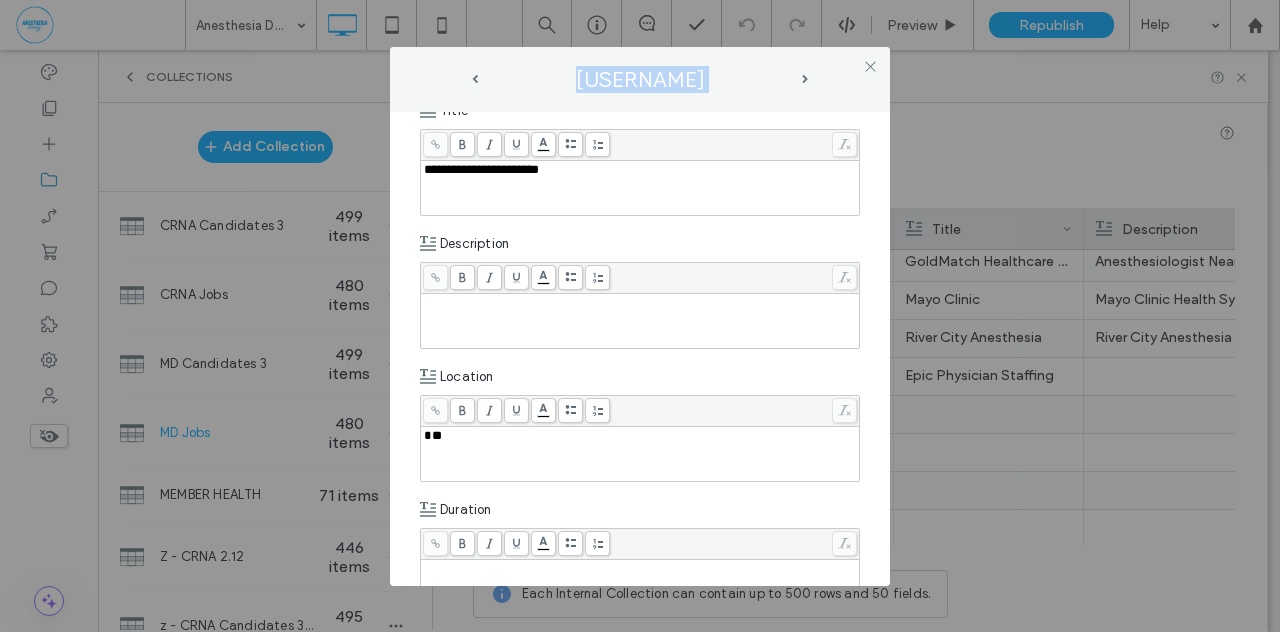scroll, scrollTop: 264, scrollLeft: 0, axis: vertical 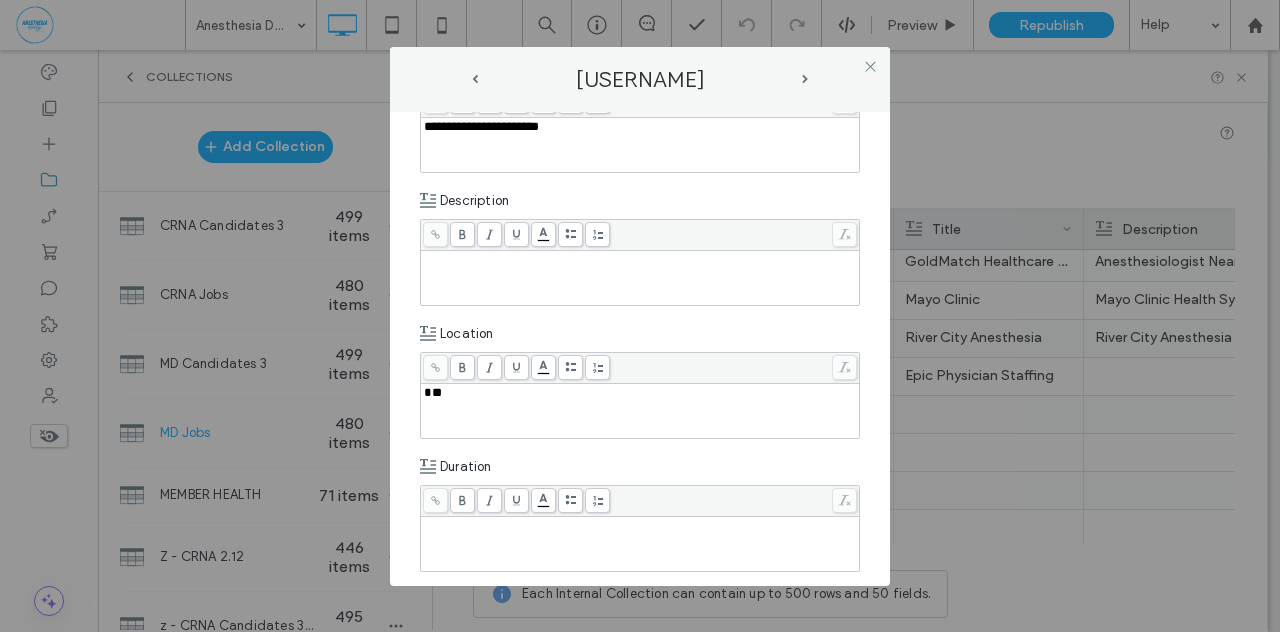 click at bounding box center [640, 278] 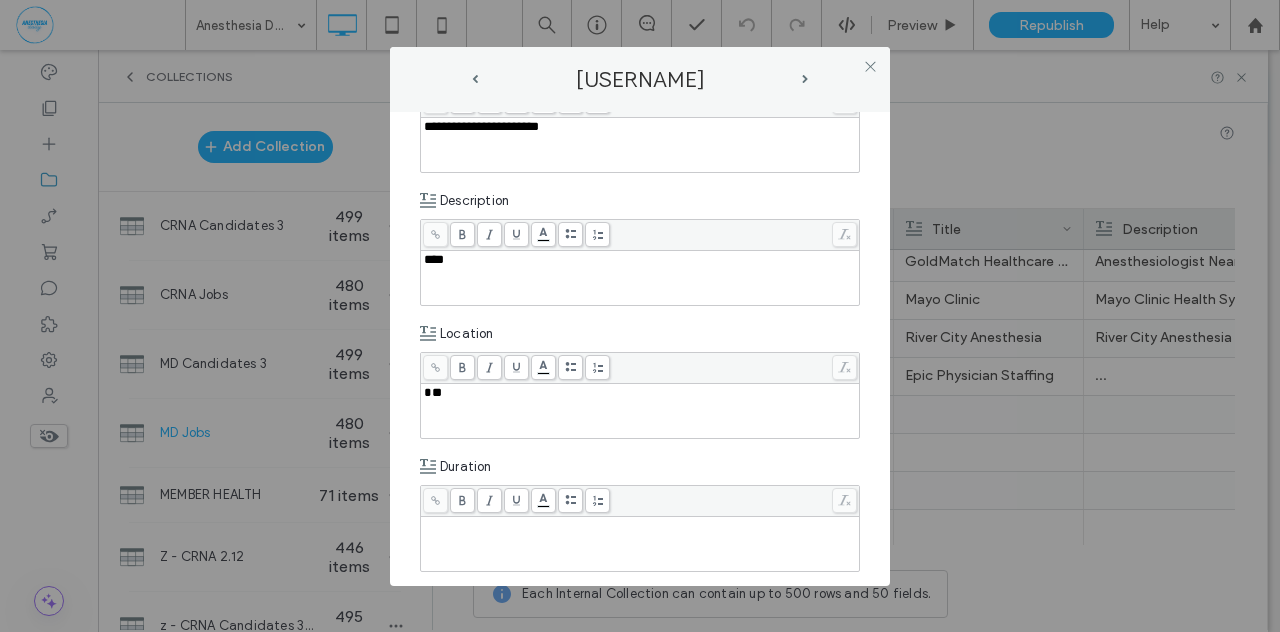 click on "**" at bounding box center [640, 411] 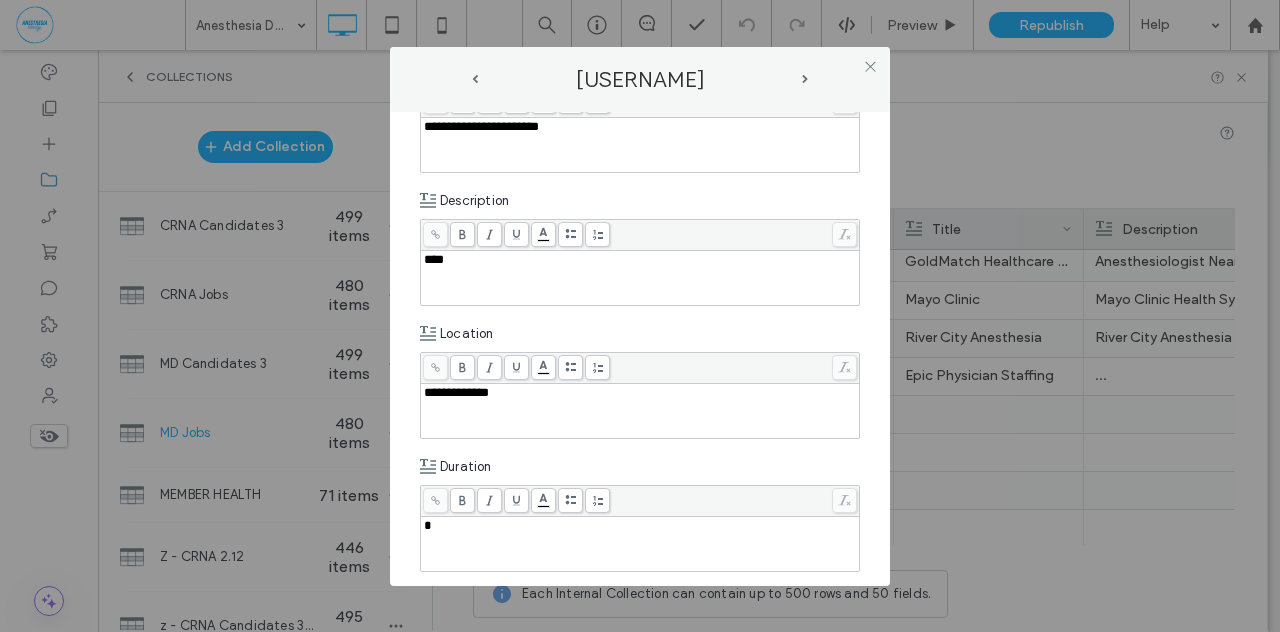 type 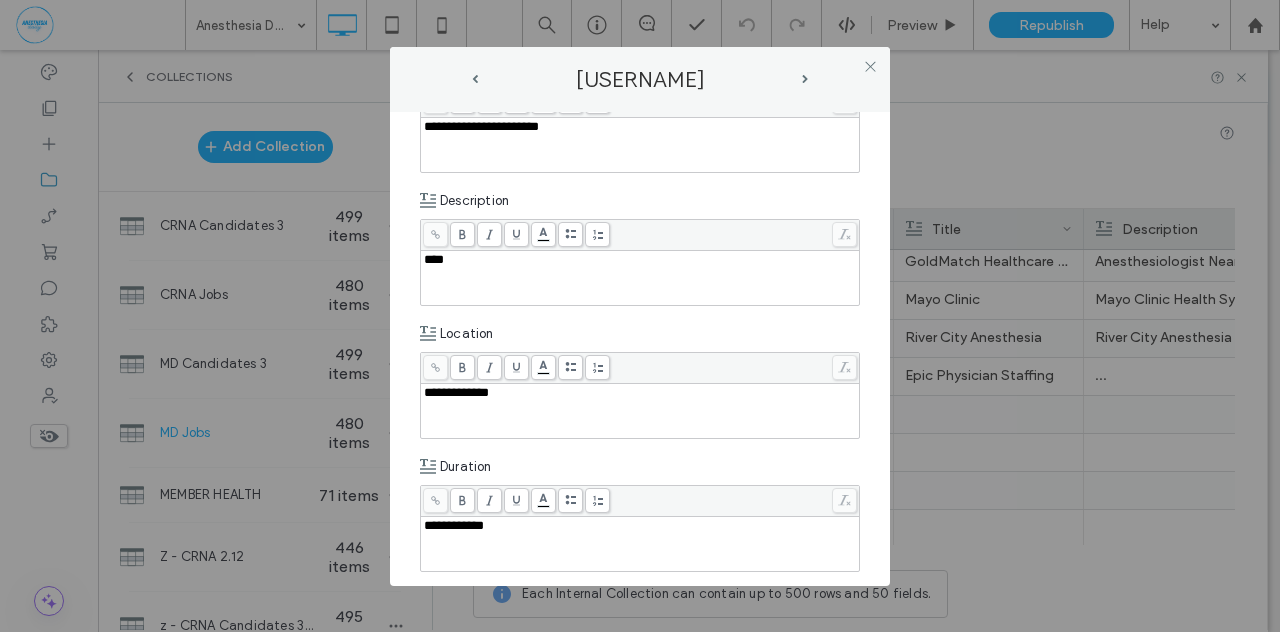 scroll, scrollTop: 570, scrollLeft: 0, axis: vertical 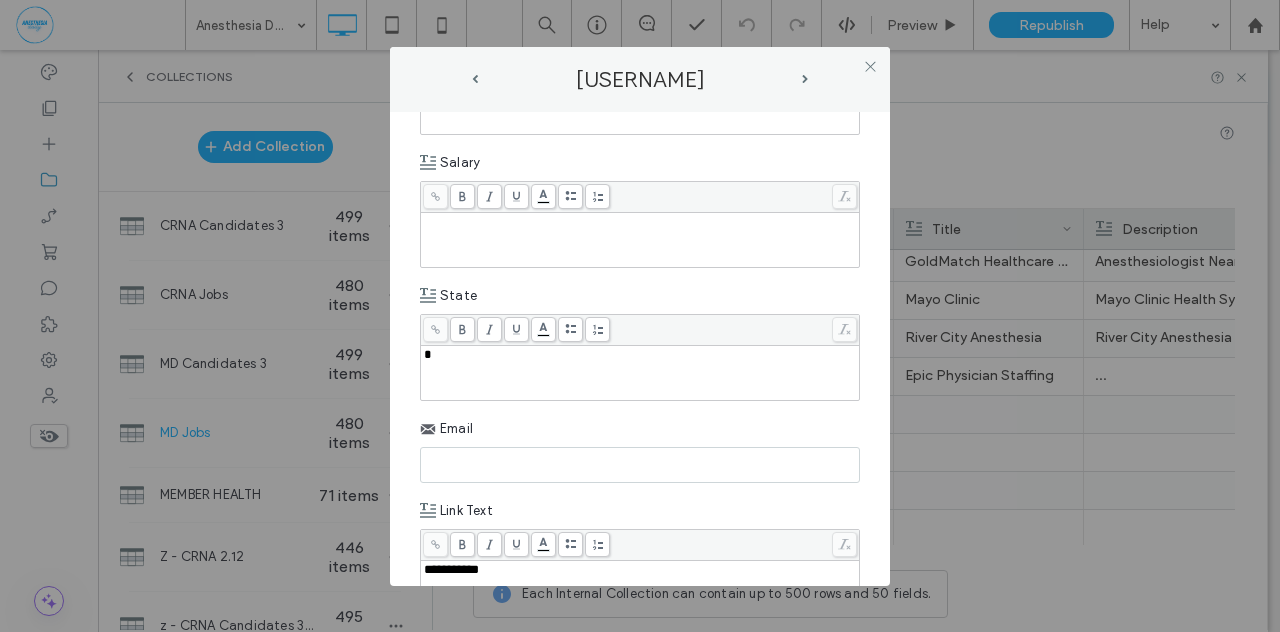 type 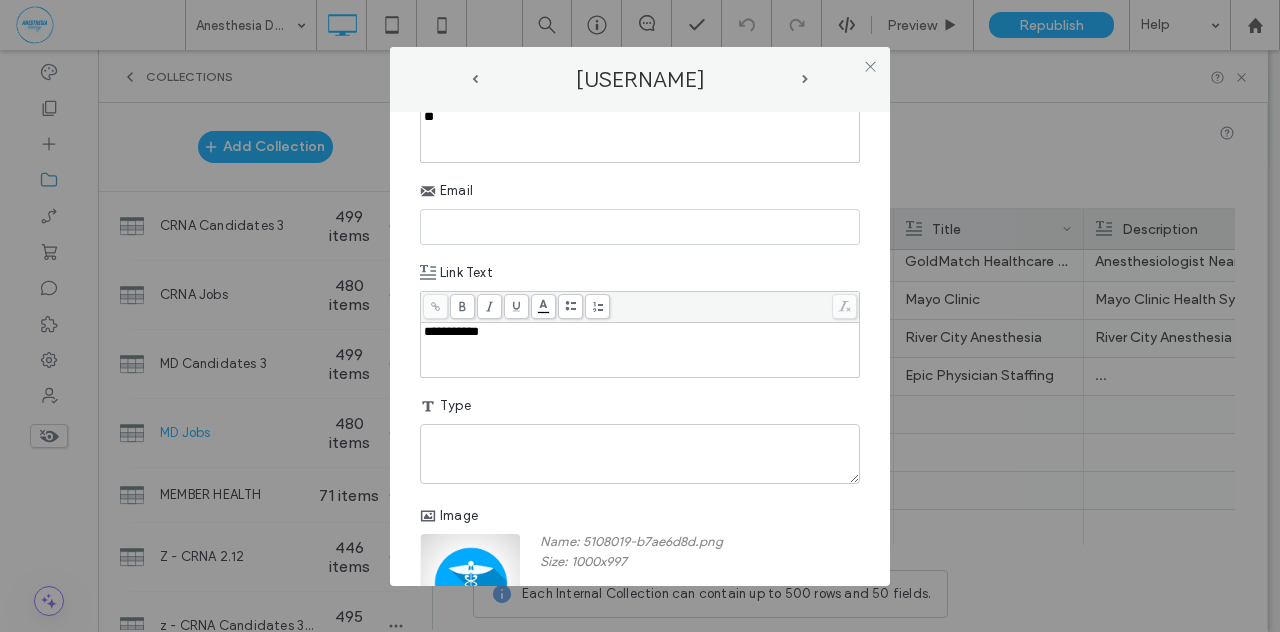 scroll, scrollTop: 1272, scrollLeft: 0, axis: vertical 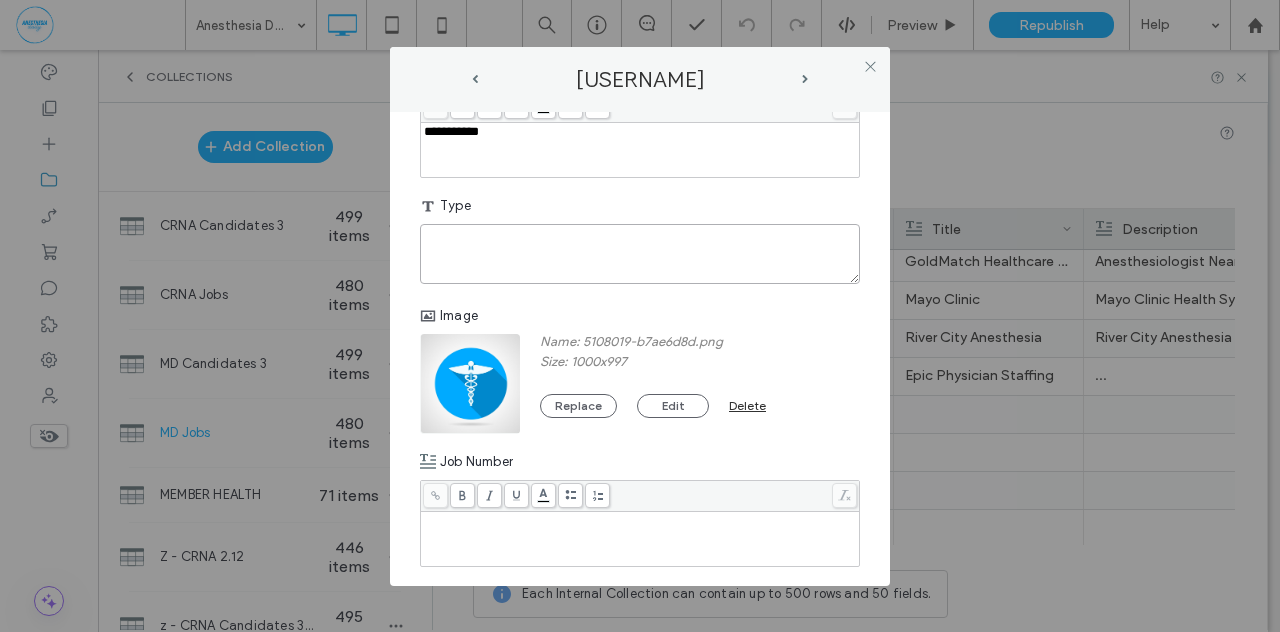 click at bounding box center (640, 254) 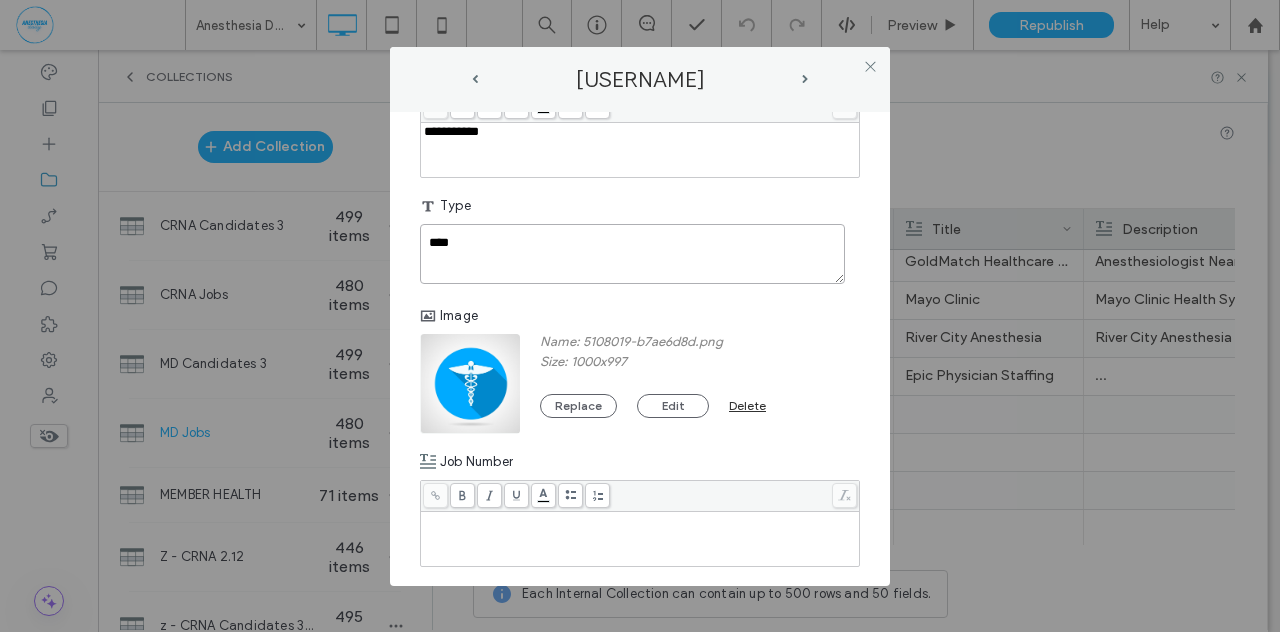 type on "****" 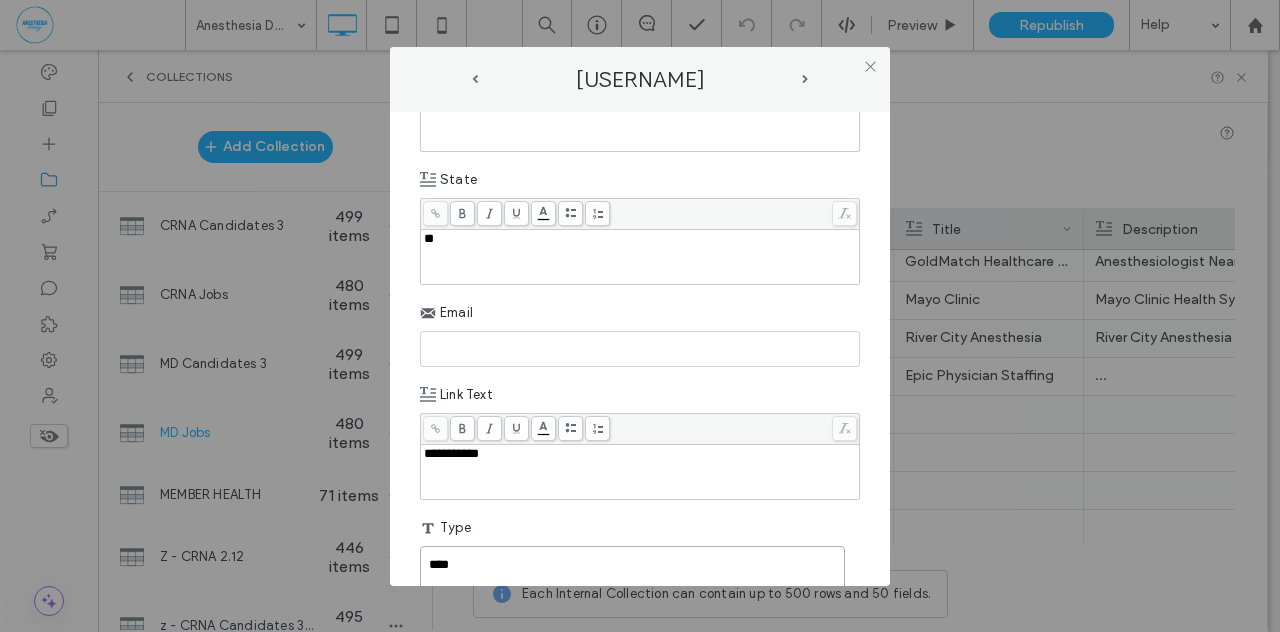 scroll, scrollTop: 914, scrollLeft: 0, axis: vertical 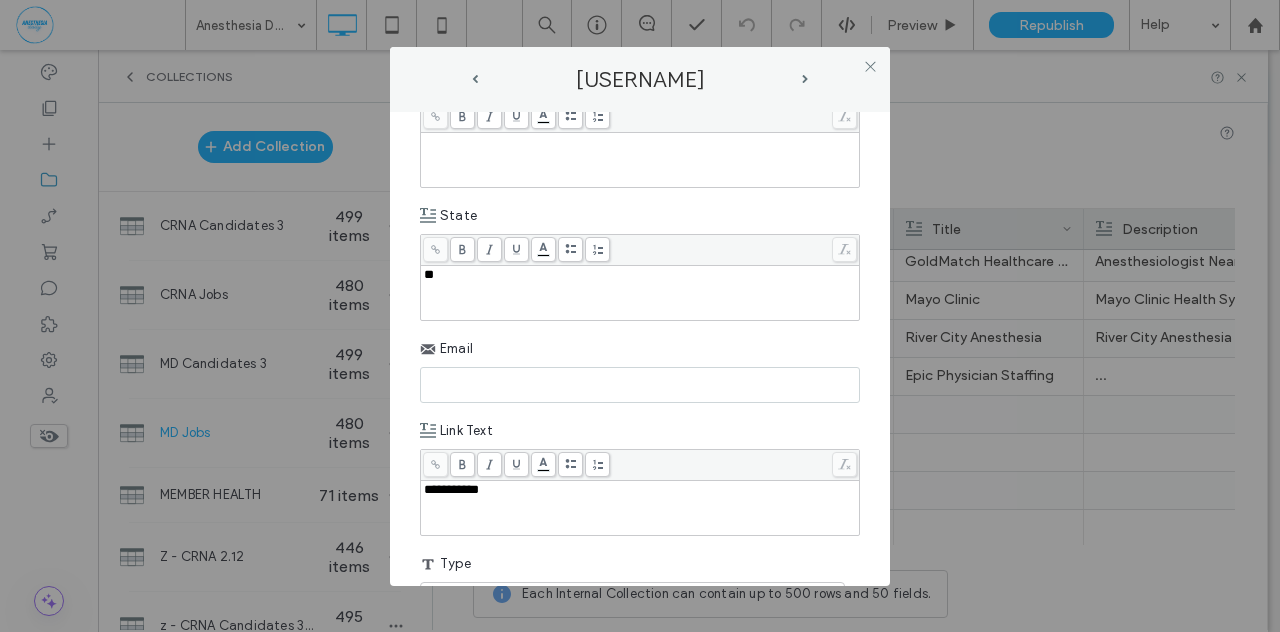 paste on "**********" 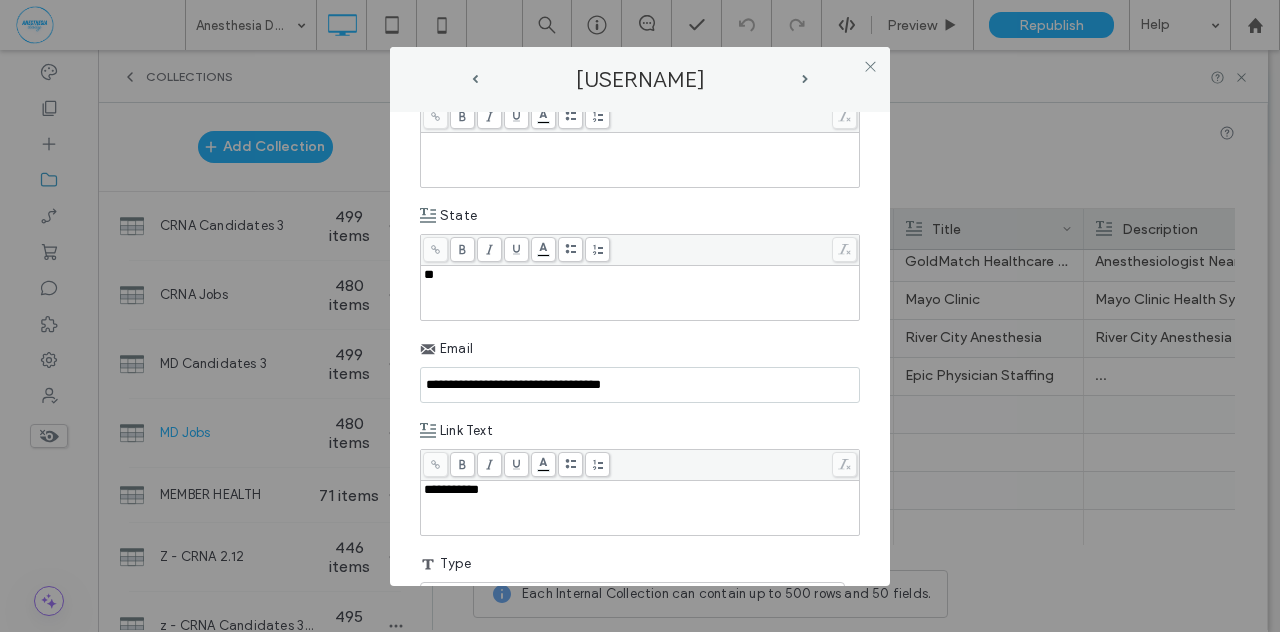 type on "**********" 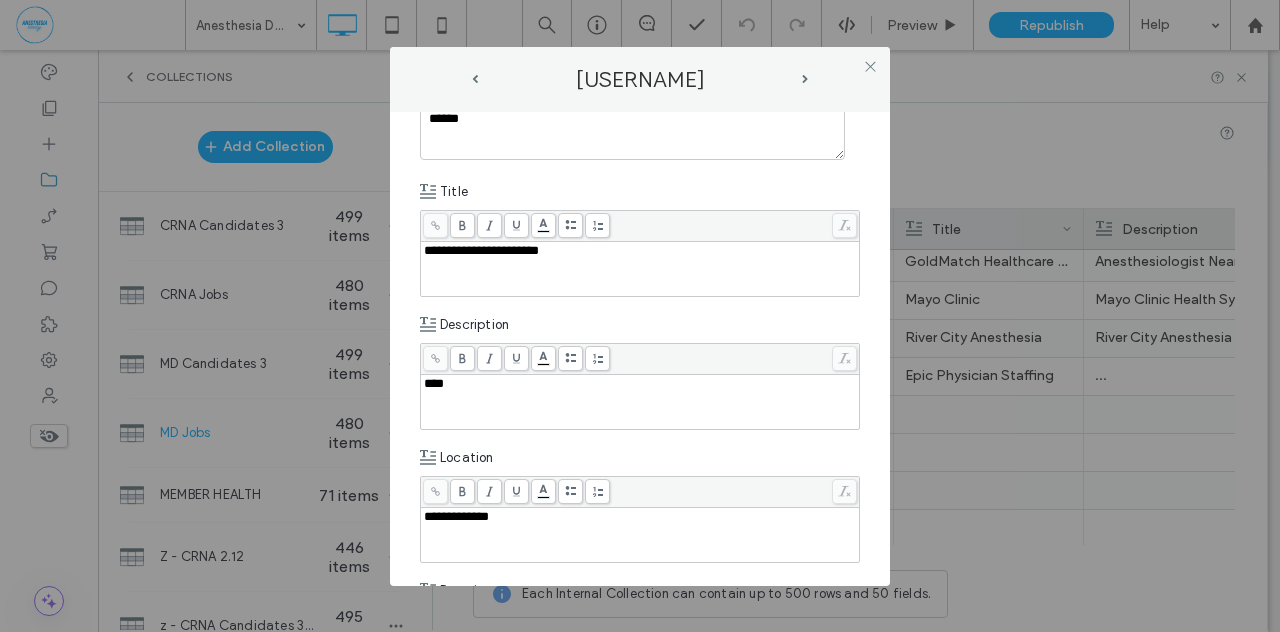 scroll, scrollTop: 233, scrollLeft: 0, axis: vertical 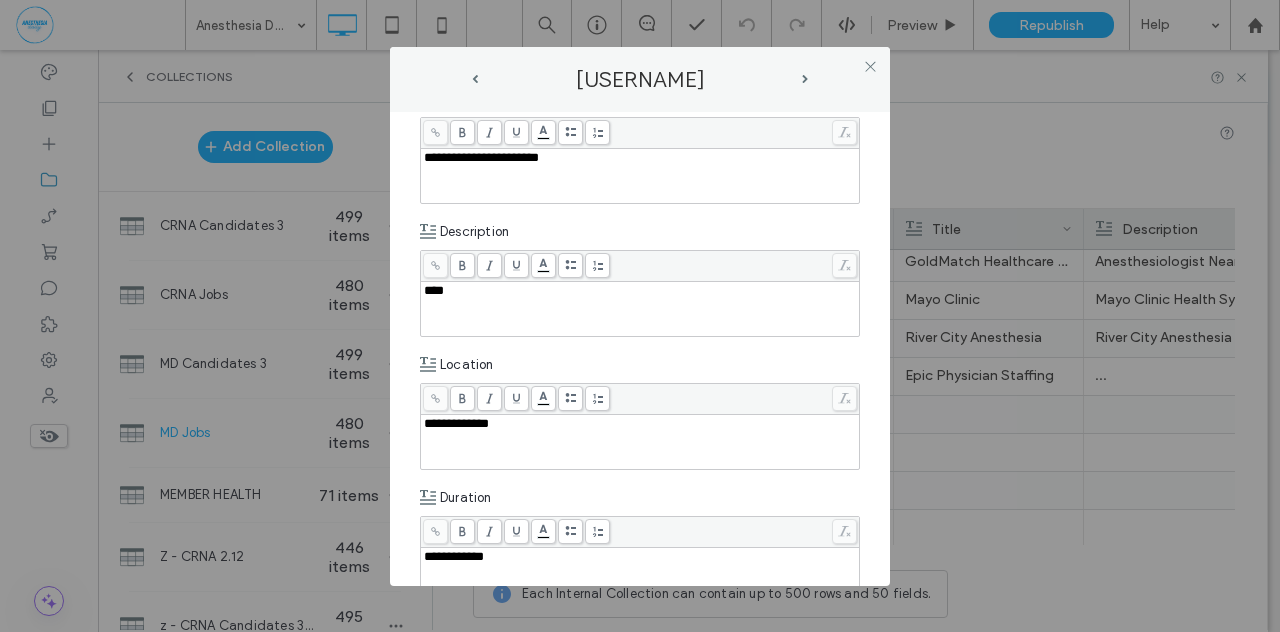 click on "***" at bounding box center (434, 290) 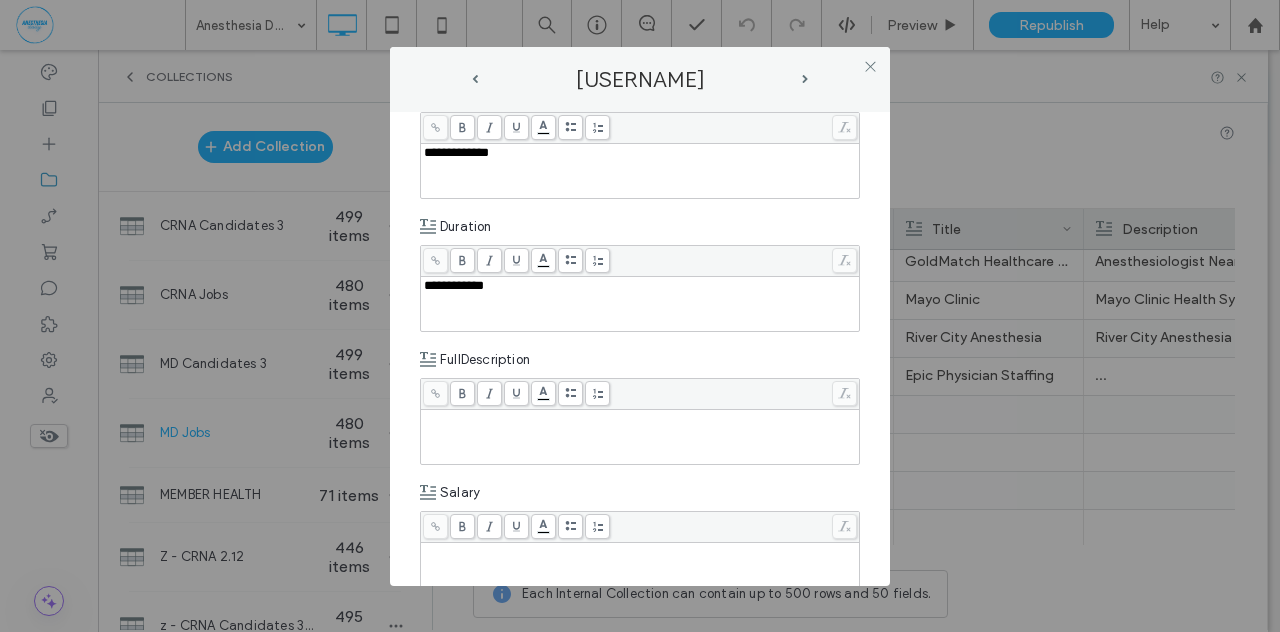 scroll, scrollTop: 591, scrollLeft: 0, axis: vertical 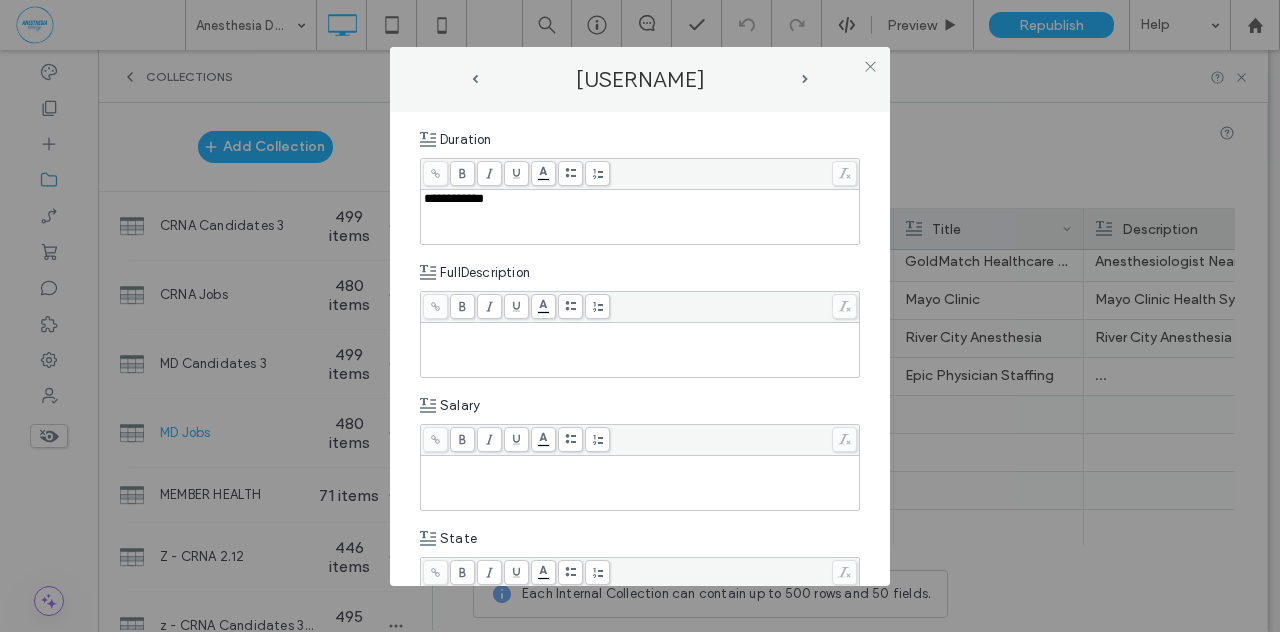 paste 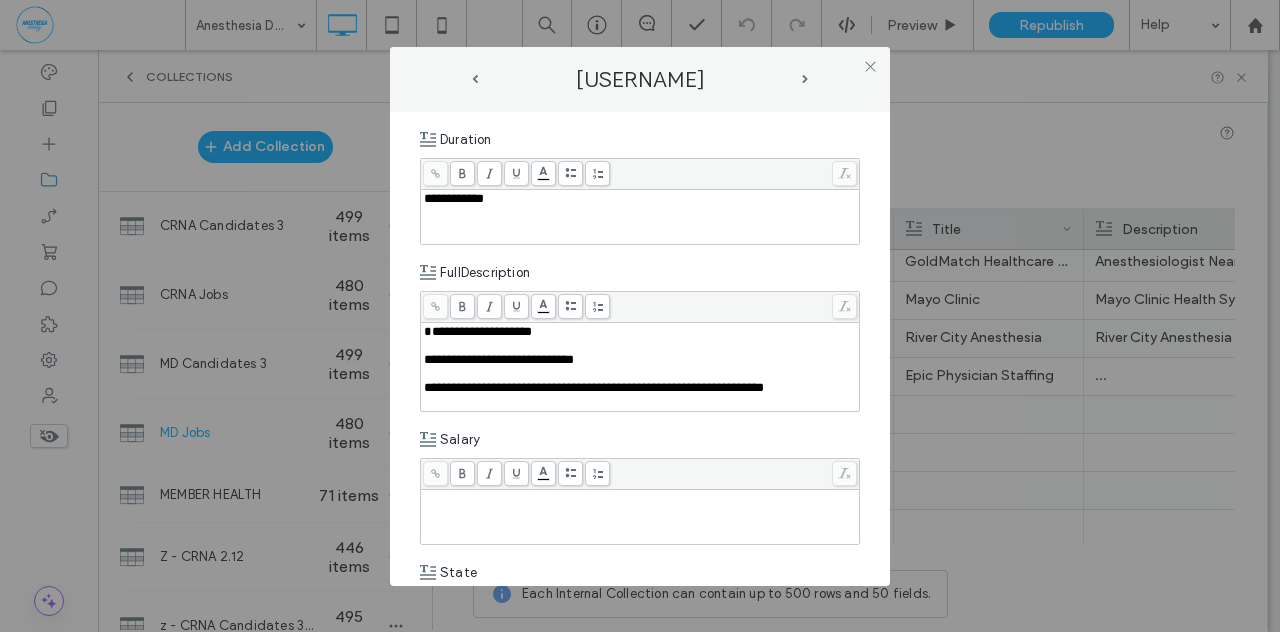 click on "**********" at bounding box center [478, 331] 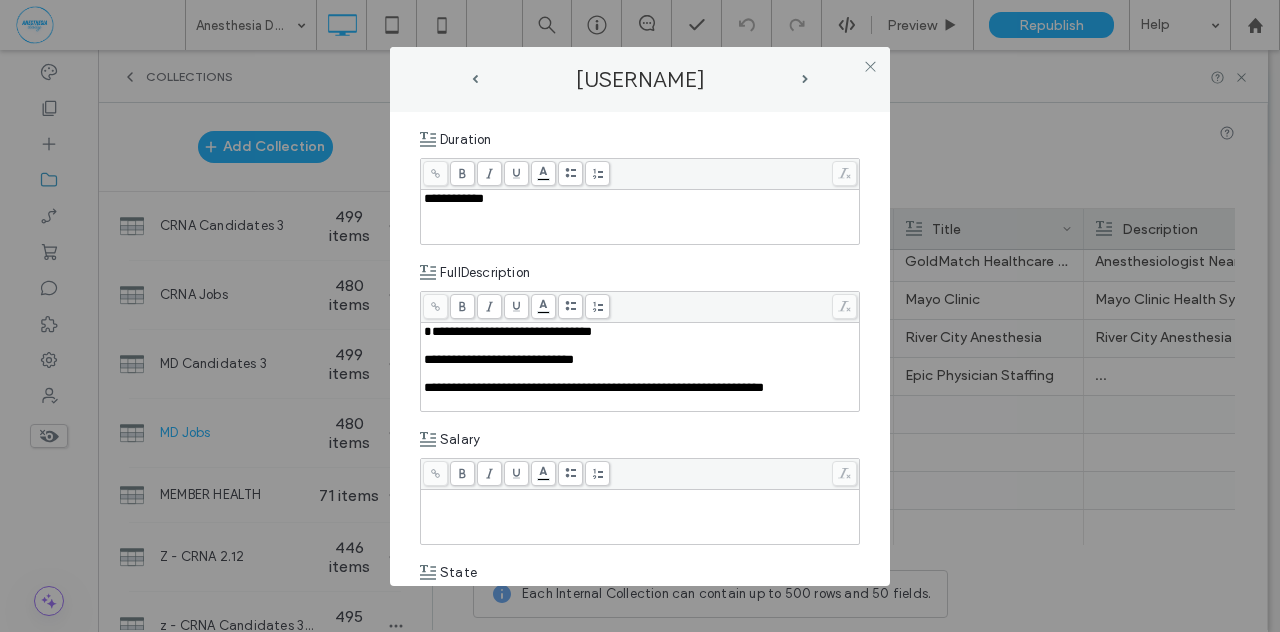 click on "**********" at bounding box center [499, 359] 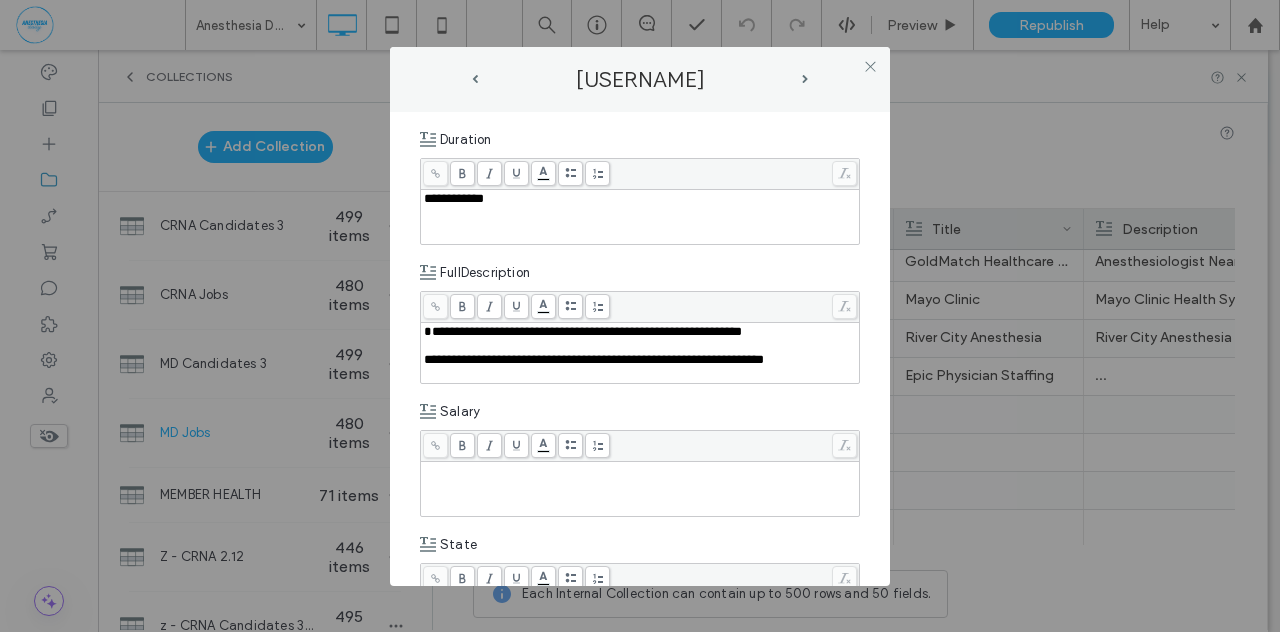 click on "**********" at bounding box center (594, 359) 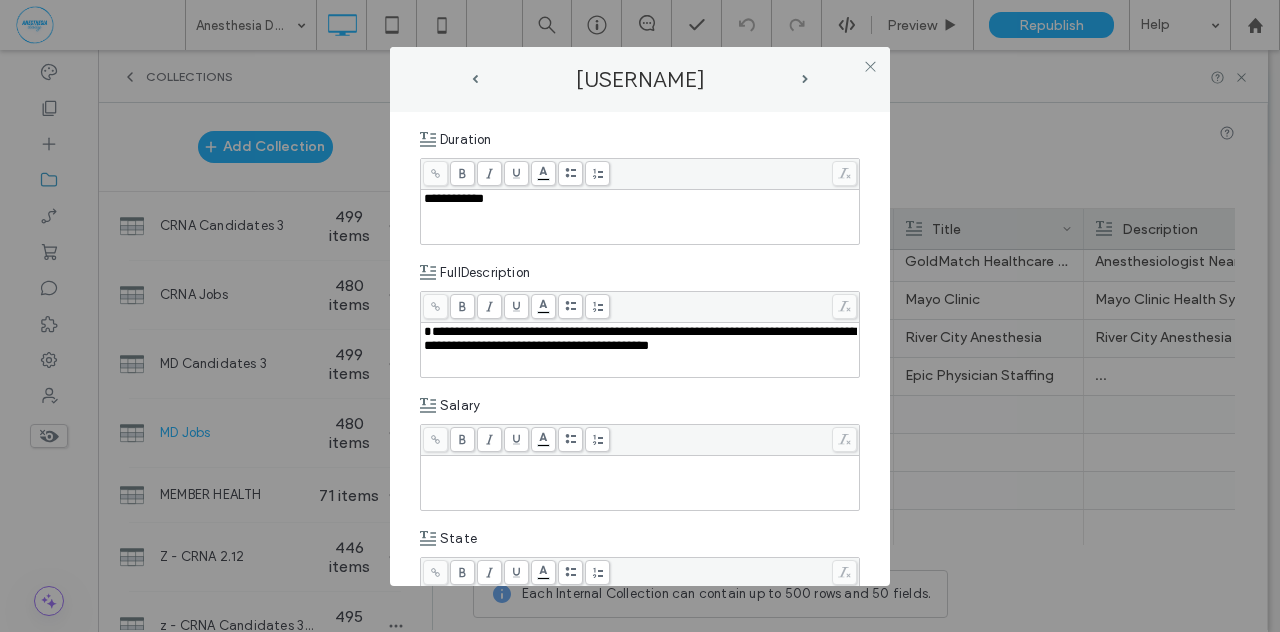 click on "**********" at bounding box center (640, 339) 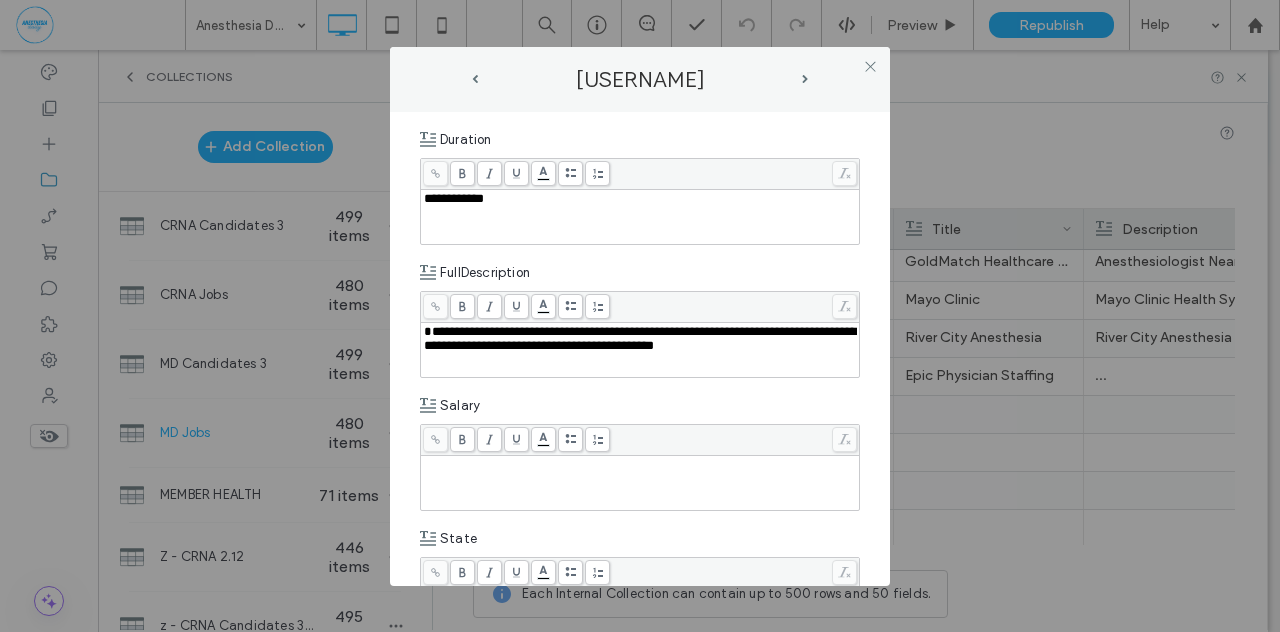 click on "**********" at bounding box center (640, 338) 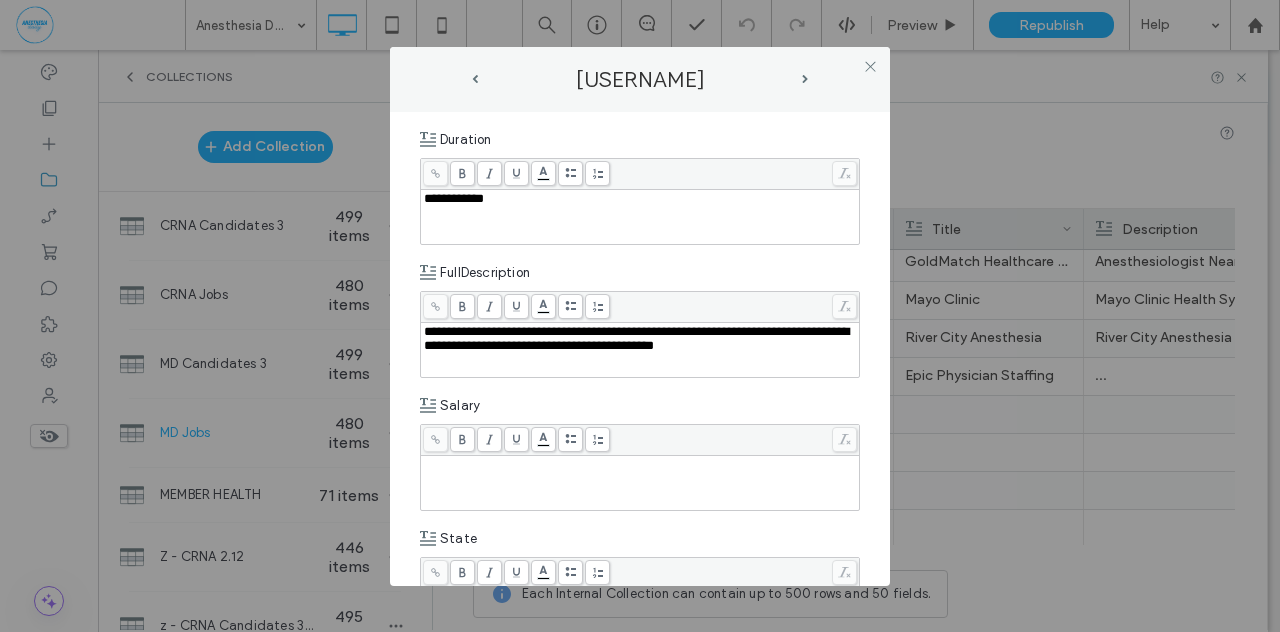 click at bounding box center (640, 465) 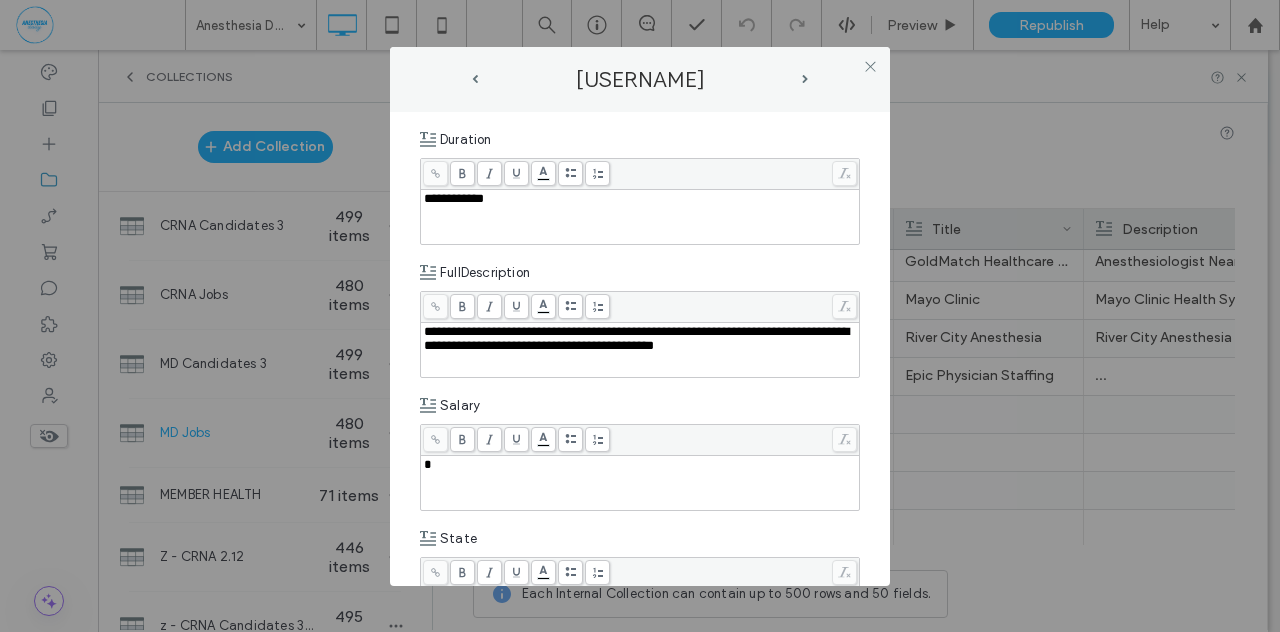 type 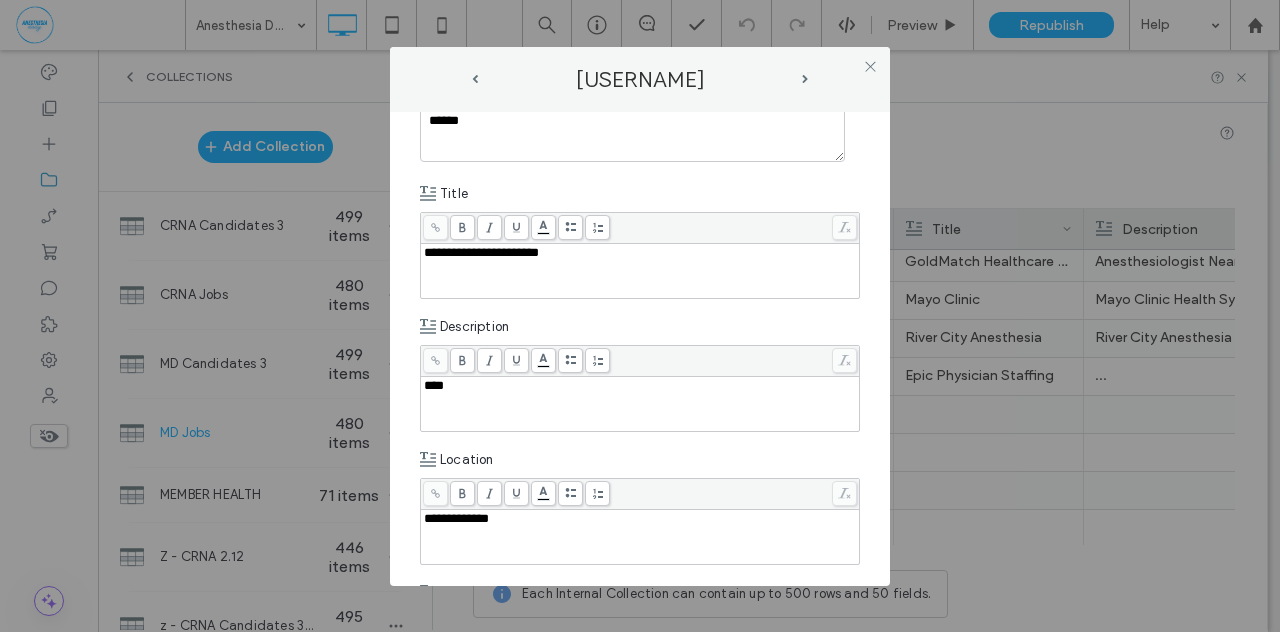 scroll, scrollTop: 140, scrollLeft: 0, axis: vertical 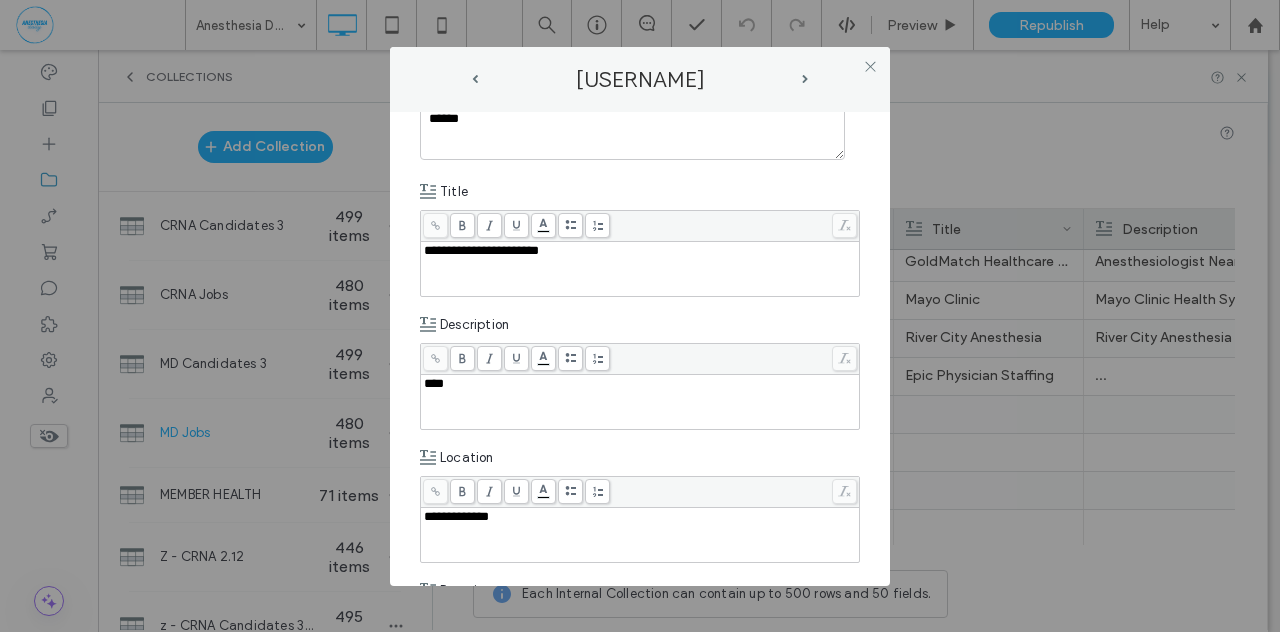 click on "***" at bounding box center [640, 402] 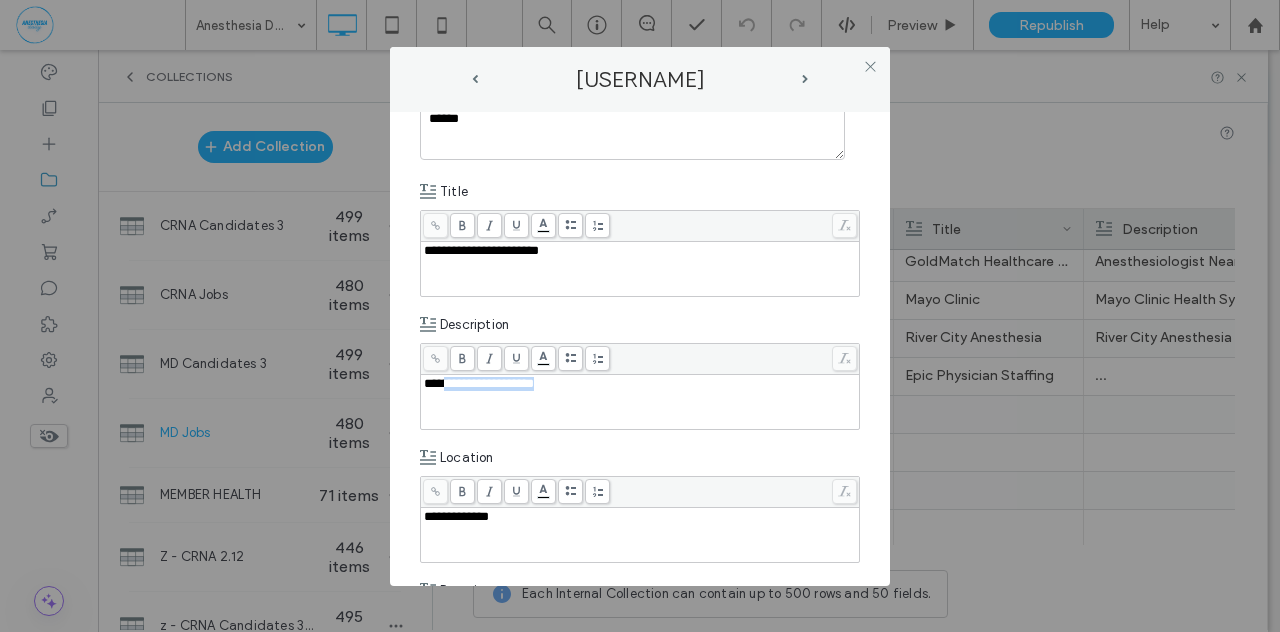 drag, startPoint x: 436, startPoint y: 381, endPoint x: 541, endPoint y: 382, distance: 105.00476 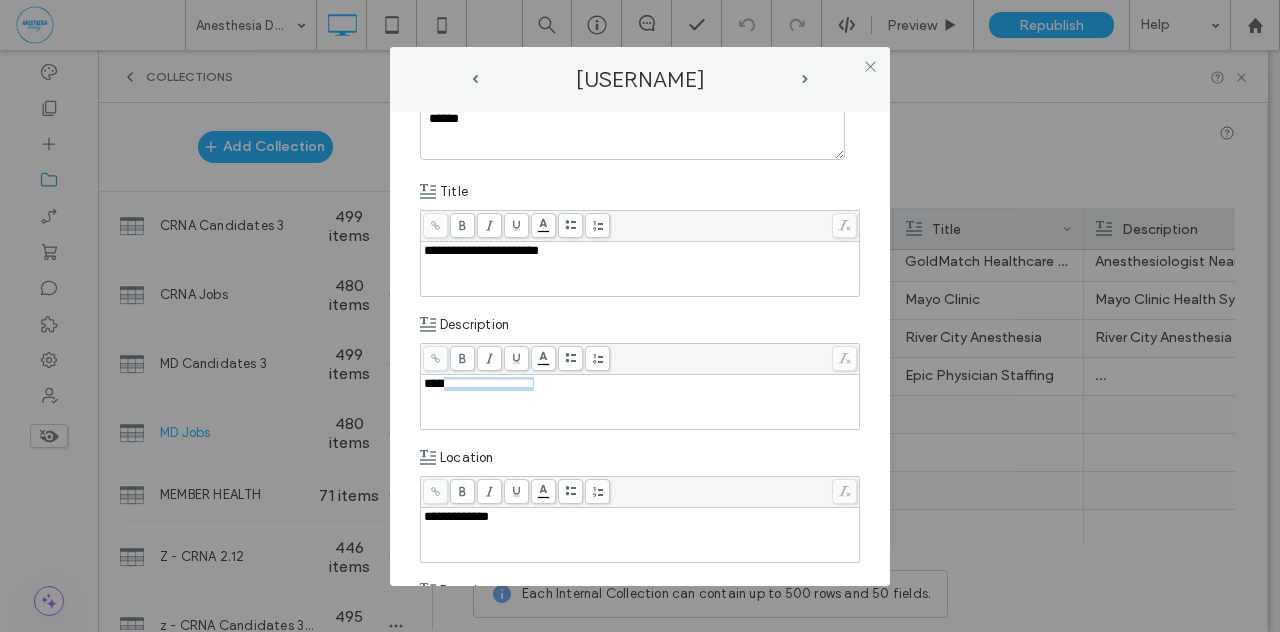 click on "**********" at bounding box center [640, 384] 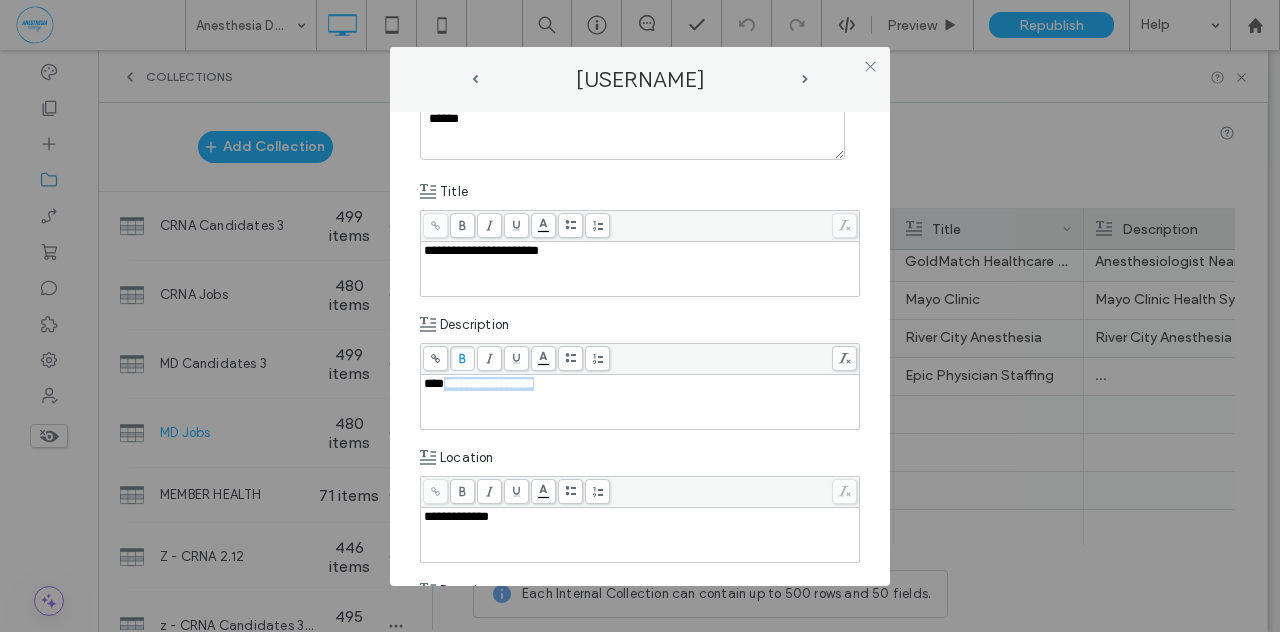 click 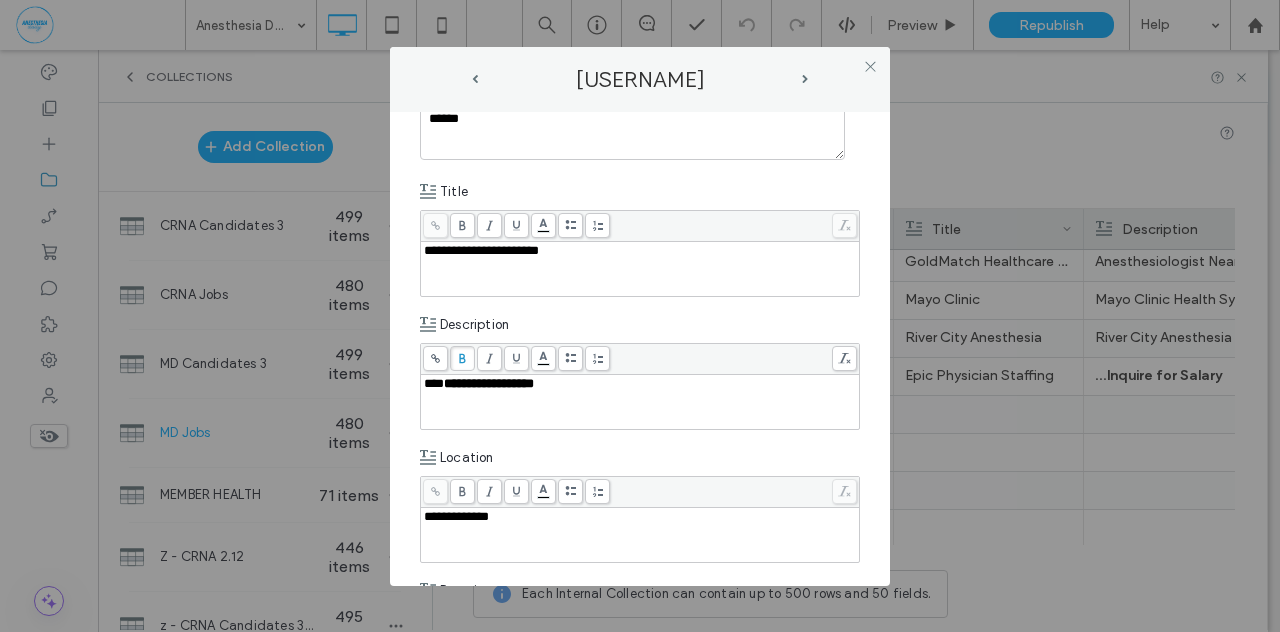 click on "**********" at bounding box center [640, 349] 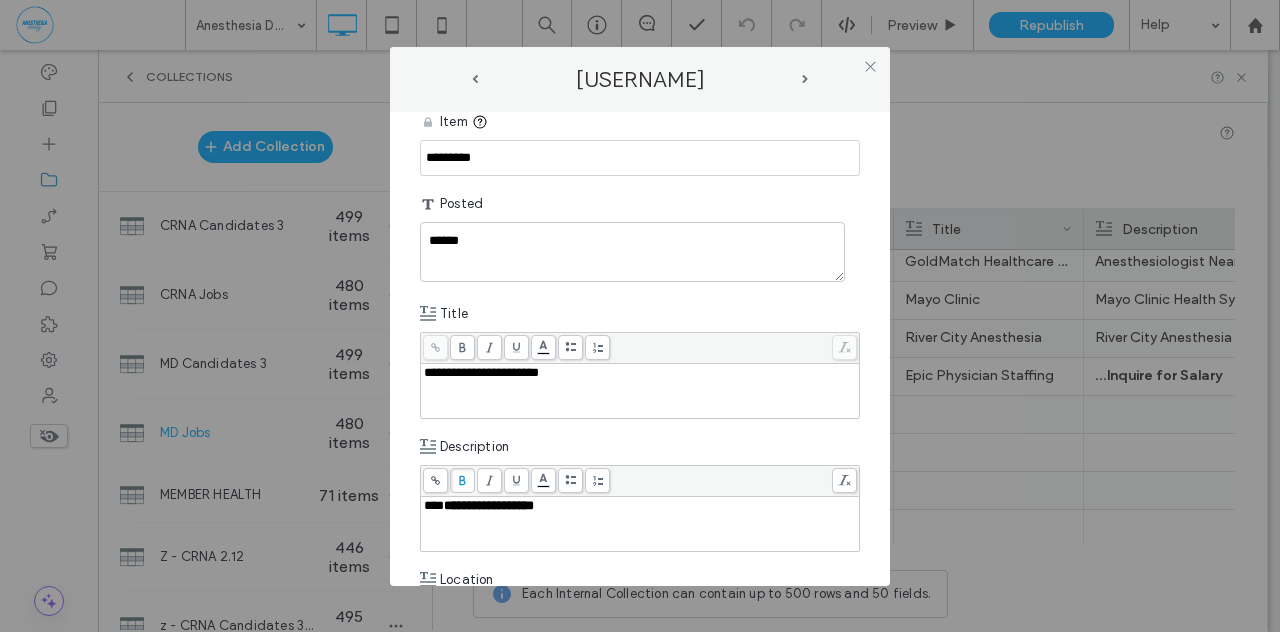 scroll, scrollTop: 202, scrollLeft: 0, axis: vertical 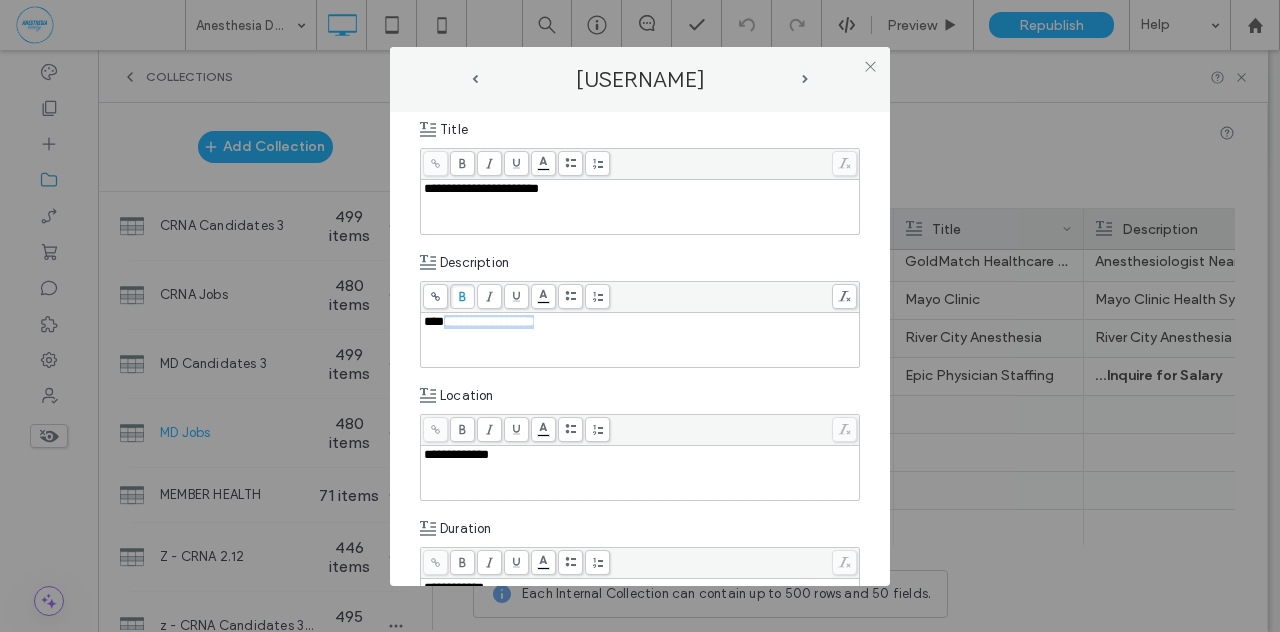 click on "***" at bounding box center (434, 321) 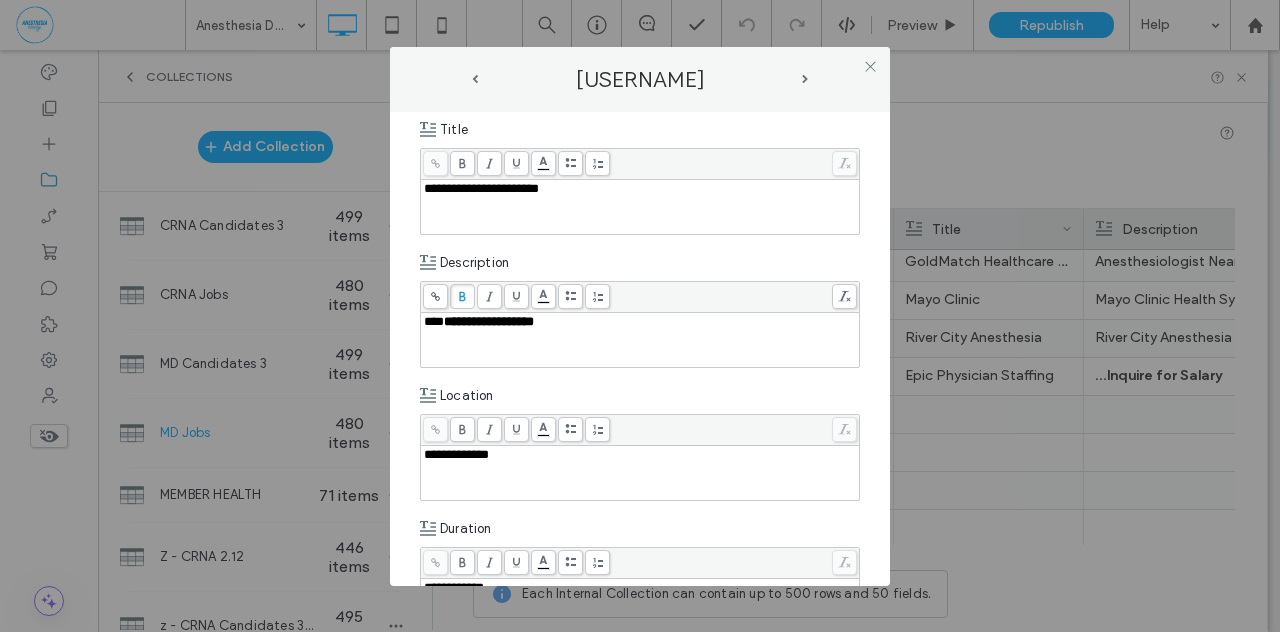 click on "***" at bounding box center (434, 321) 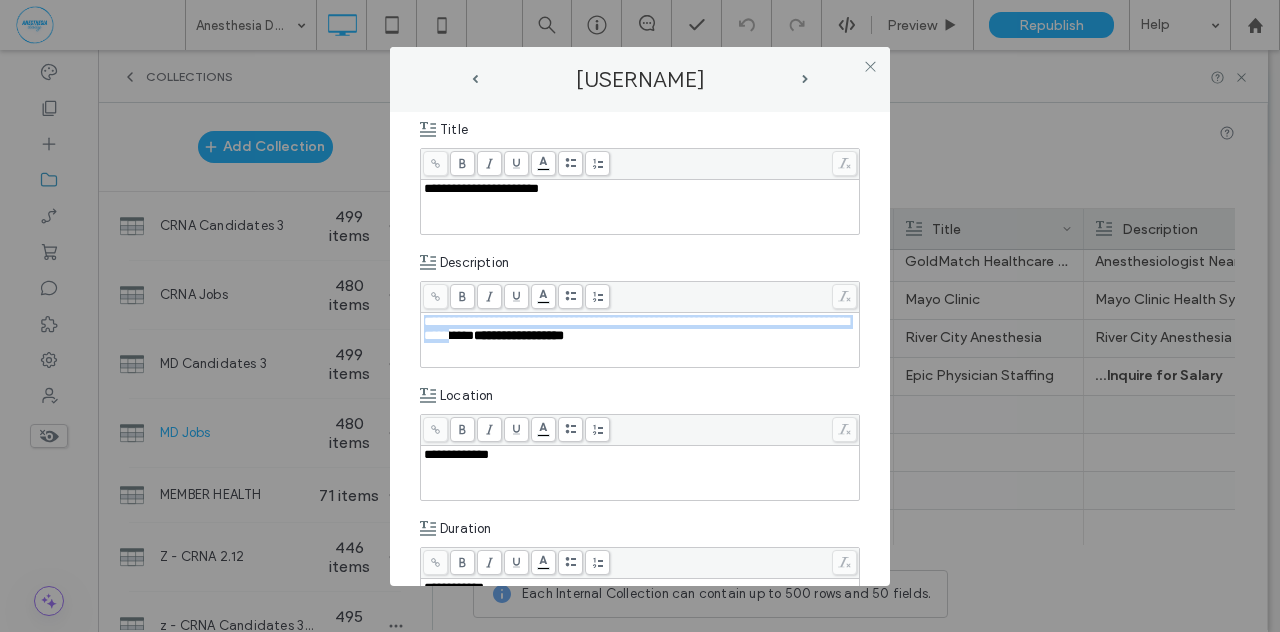 drag, startPoint x: 576, startPoint y: 335, endPoint x: 410, endPoint y: 320, distance: 166.67633 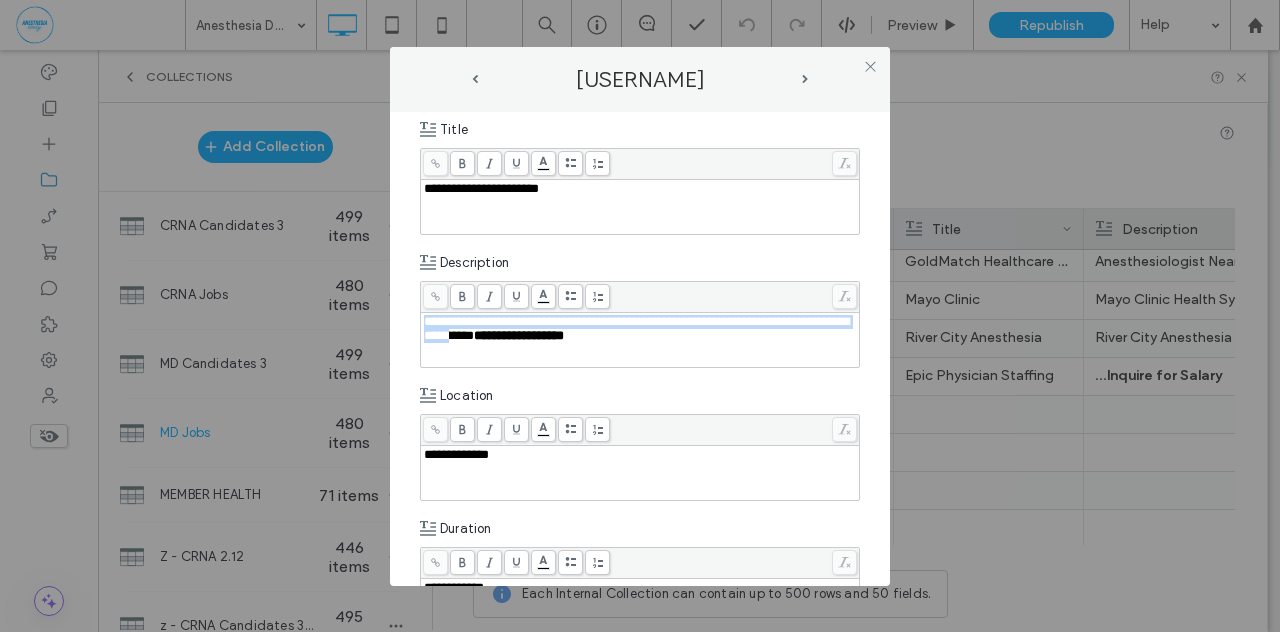 click on "**********" at bounding box center (640, 349) 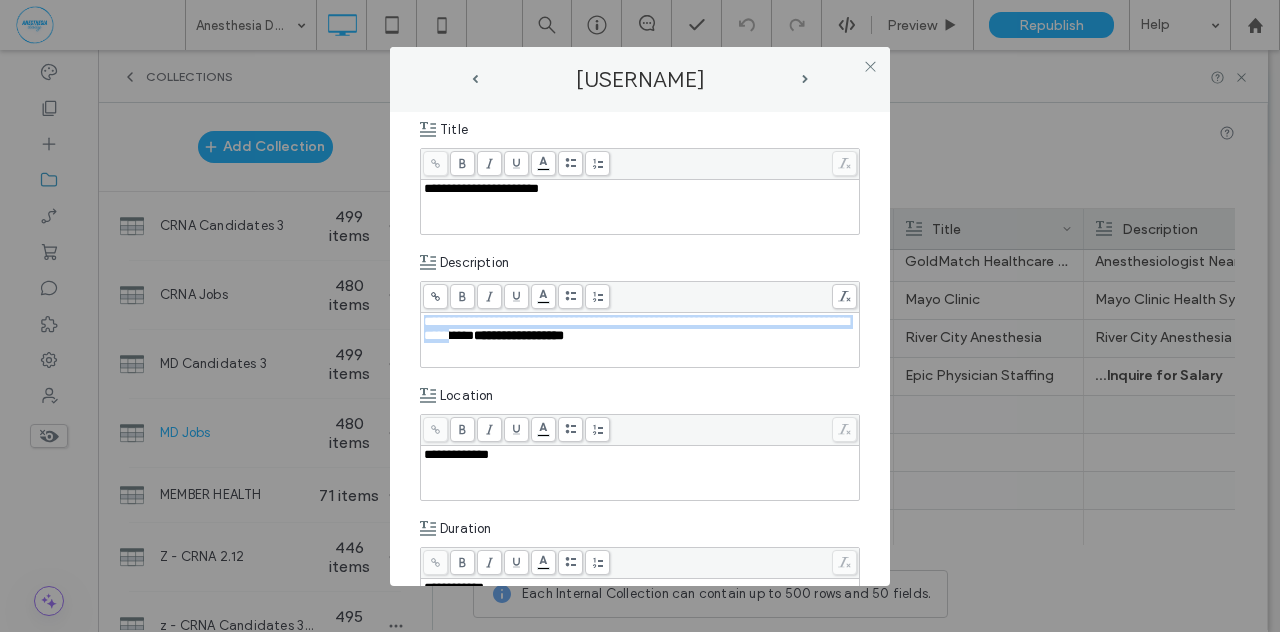 copy on "**********" 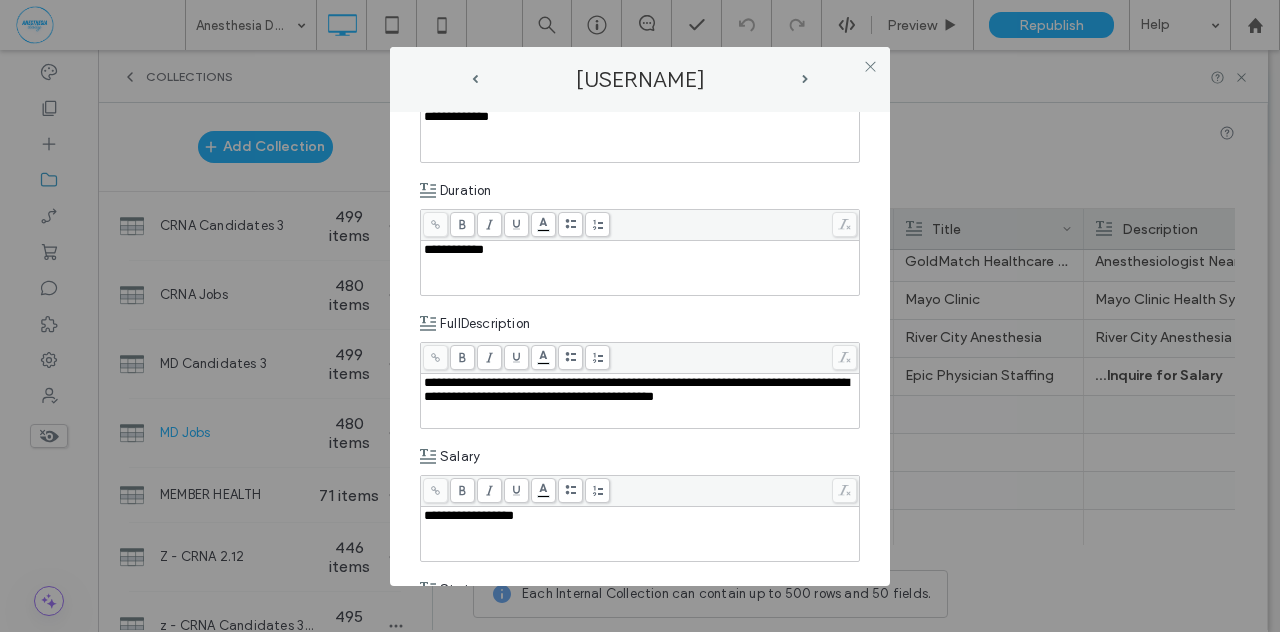 scroll, scrollTop: 552, scrollLeft: 0, axis: vertical 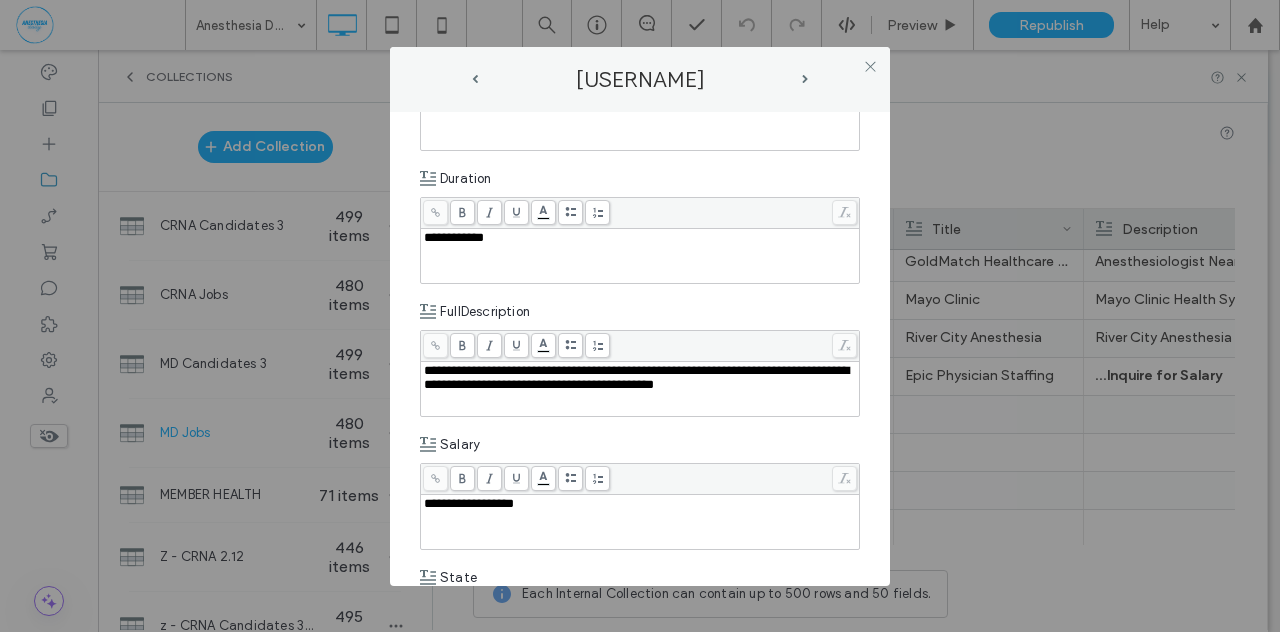 click on "**********" at bounding box center [636, 377] 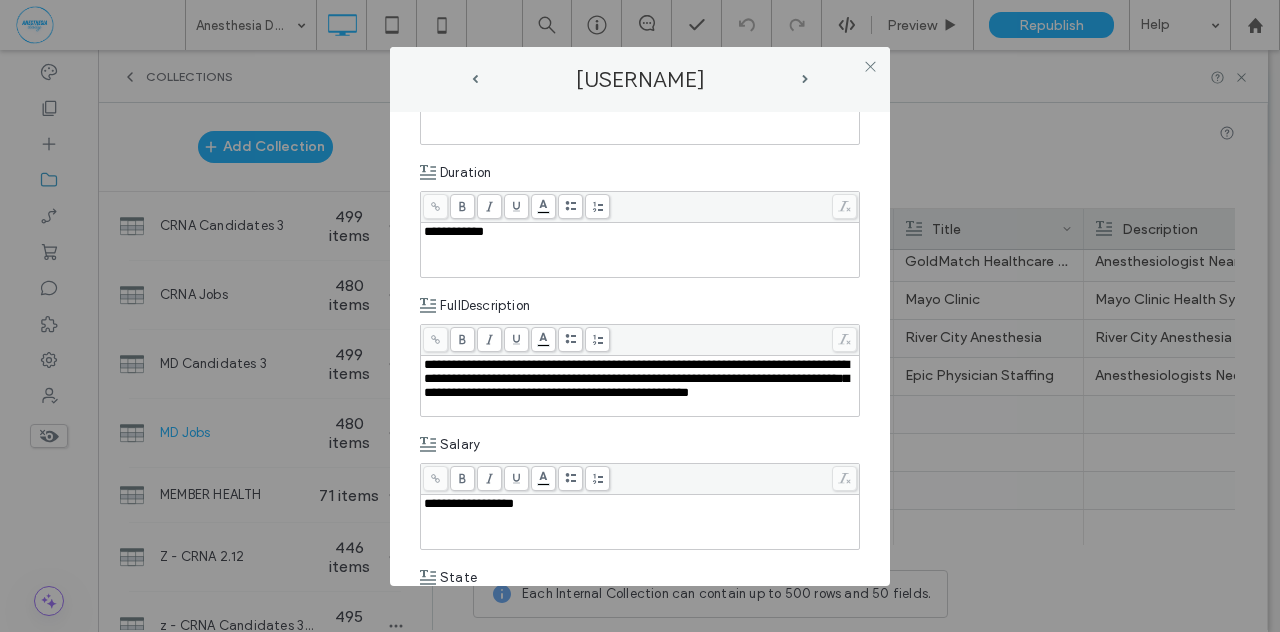scroll, scrollTop: 377, scrollLeft: 0, axis: vertical 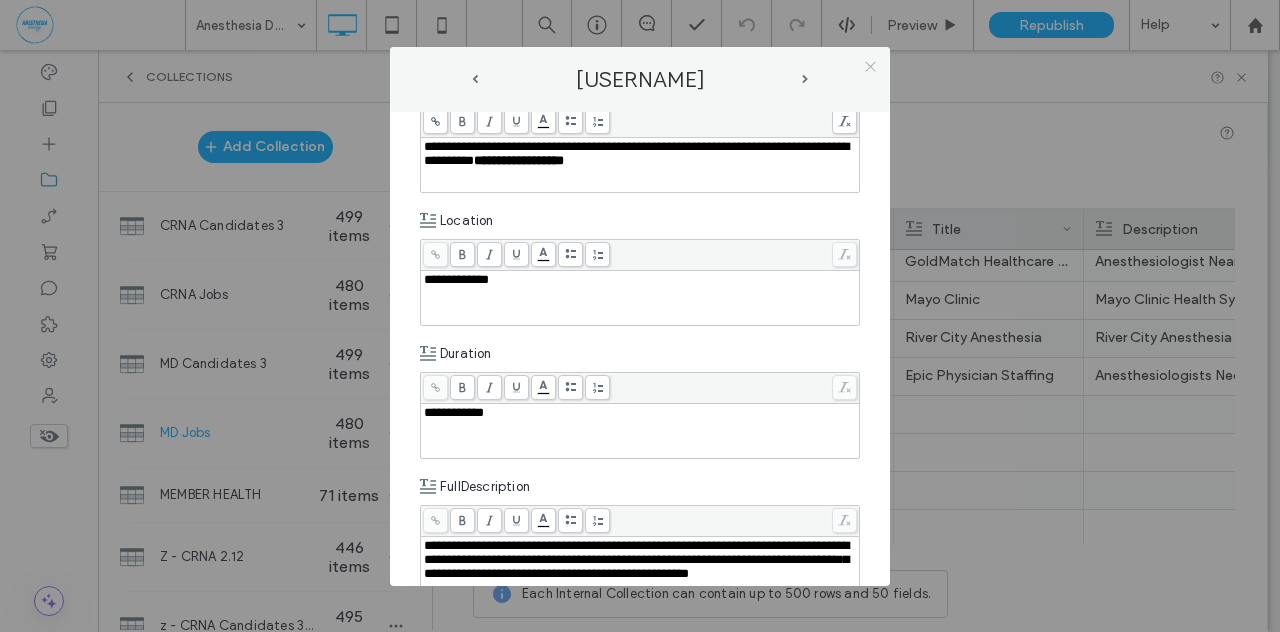 click 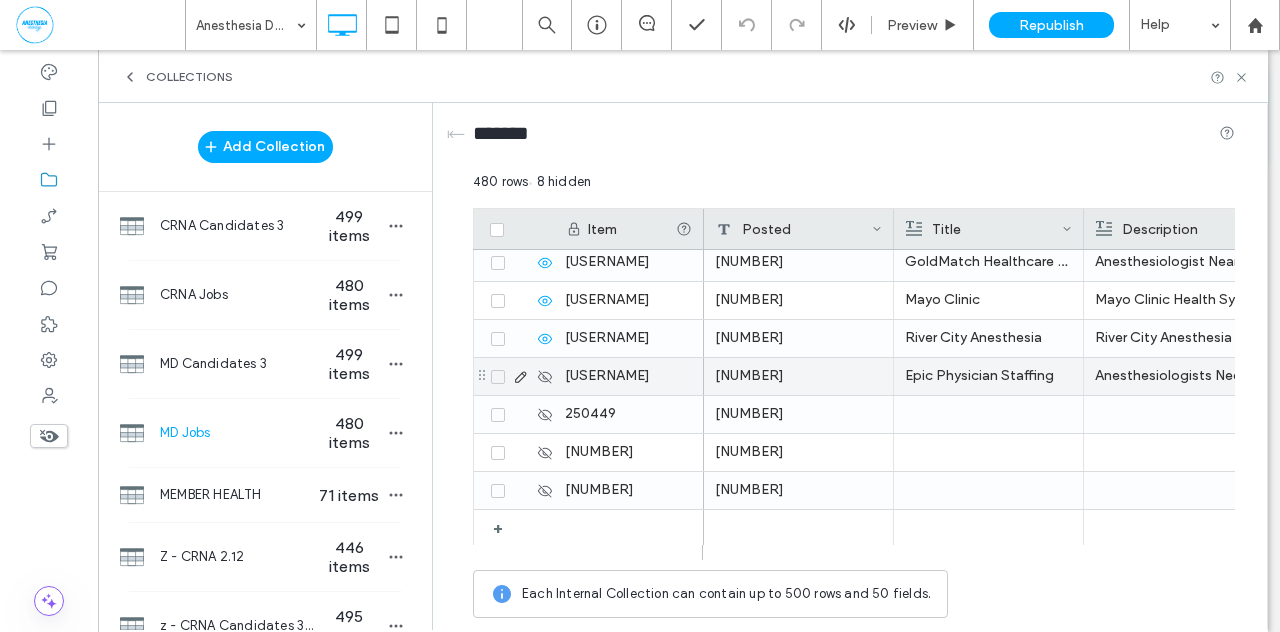 click 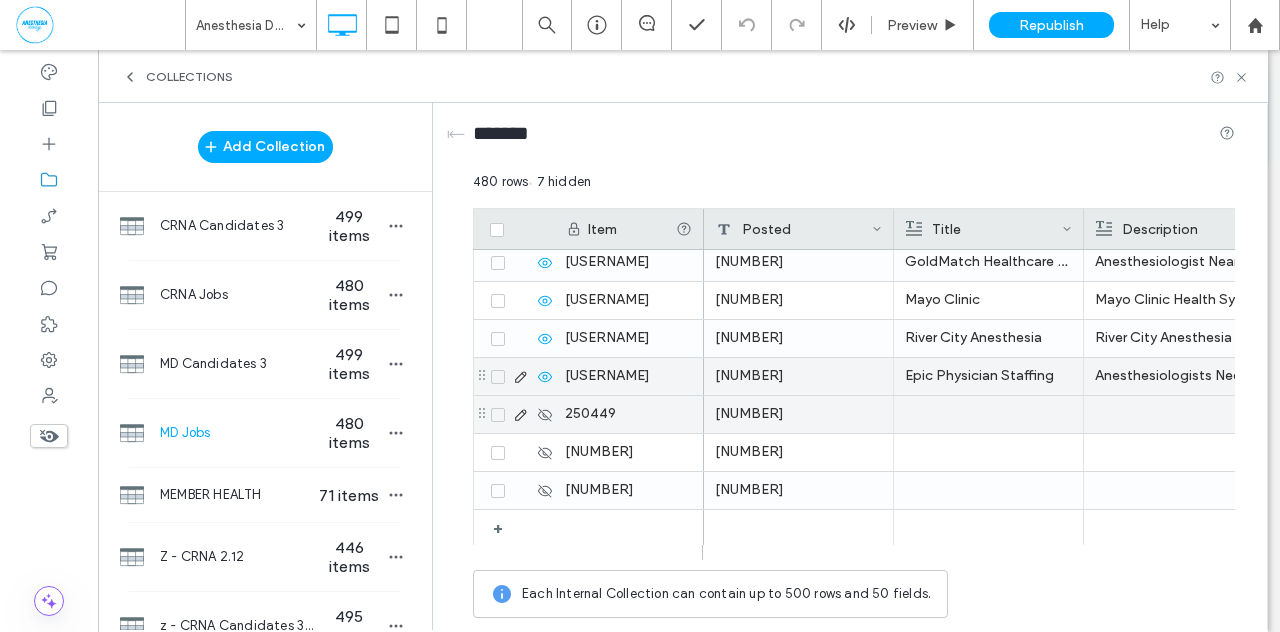 click 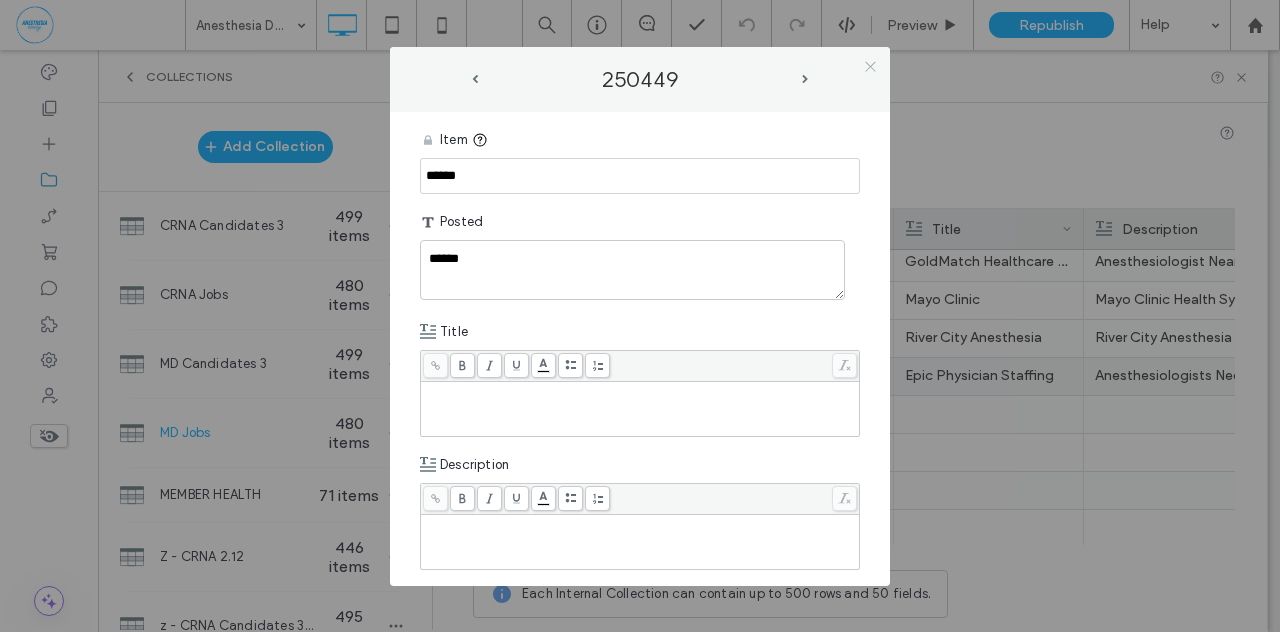 click 